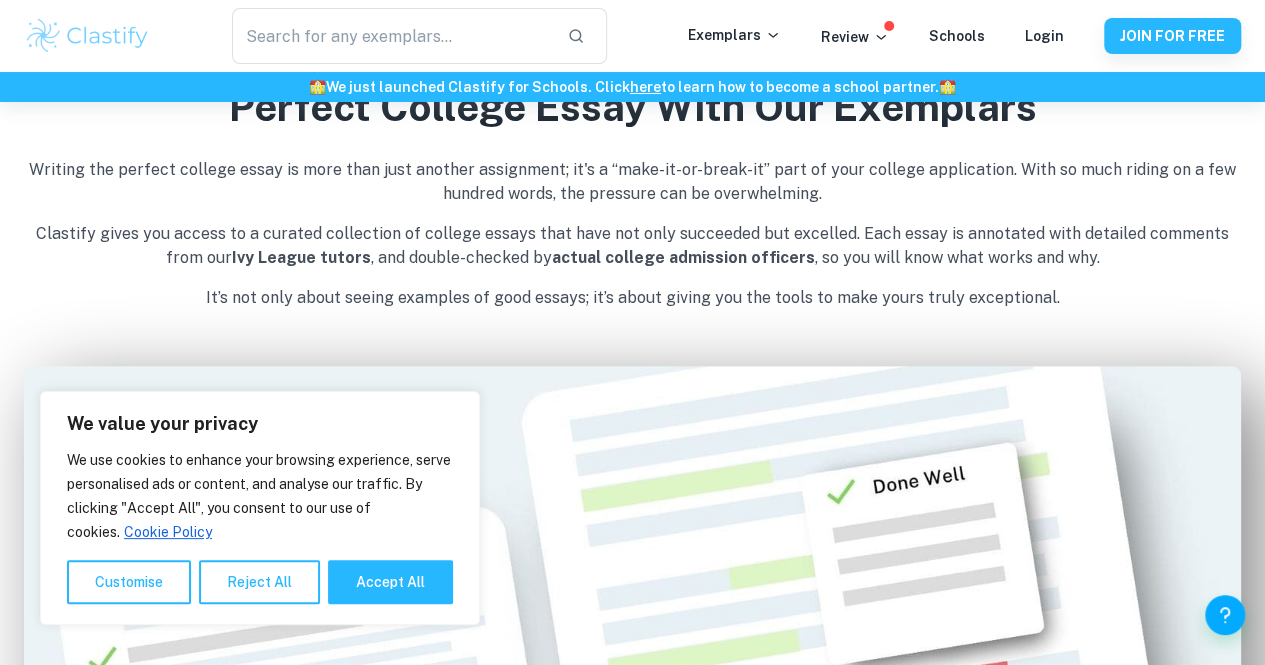 scroll, scrollTop: 799, scrollLeft: 0, axis: vertical 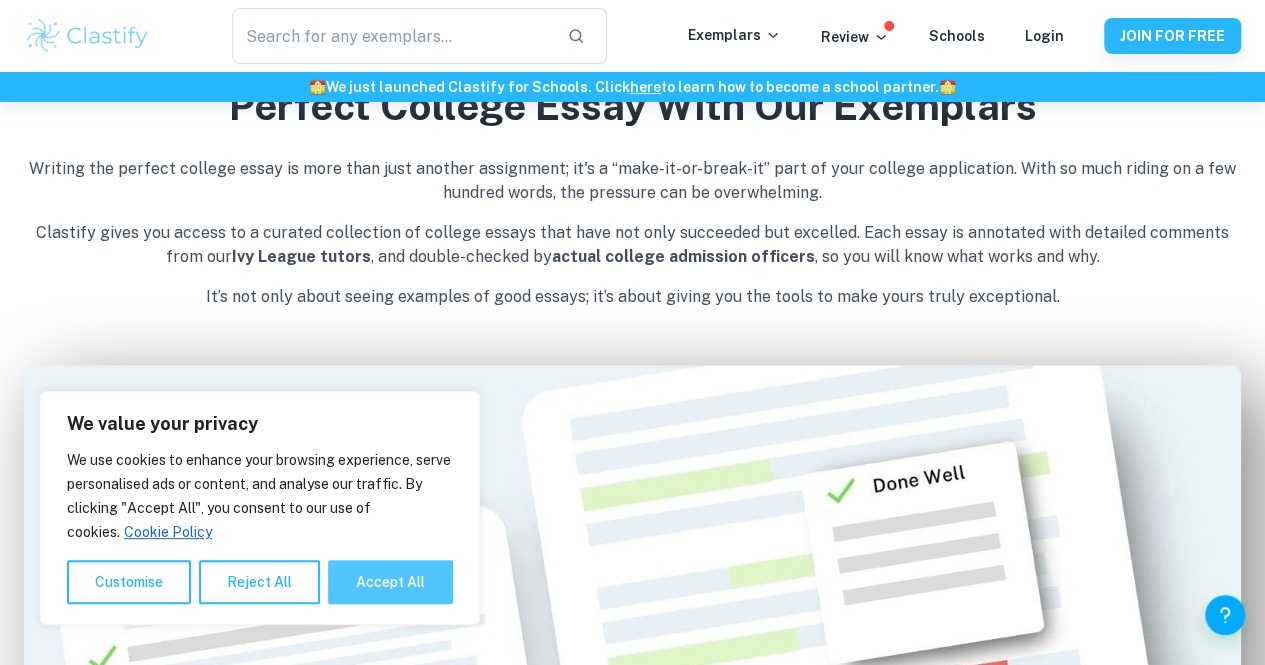 click on "Accept All" at bounding box center (390, 582) 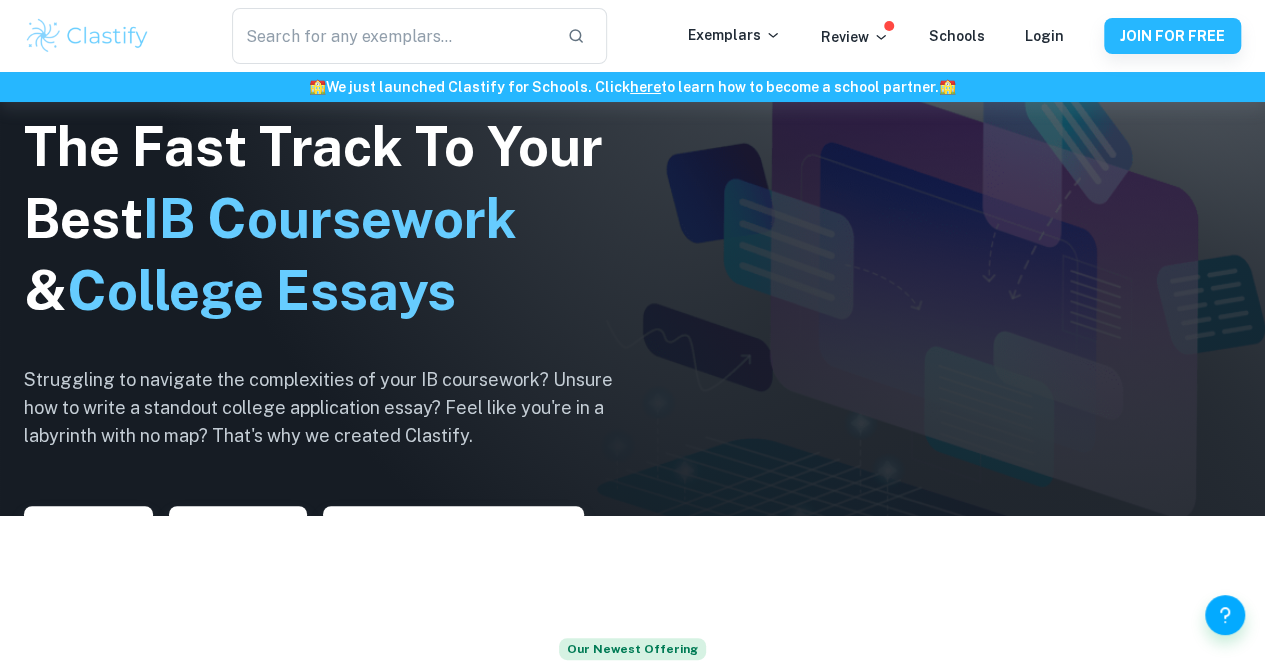 scroll, scrollTop: 0, scrollLeft: 0, axis: both 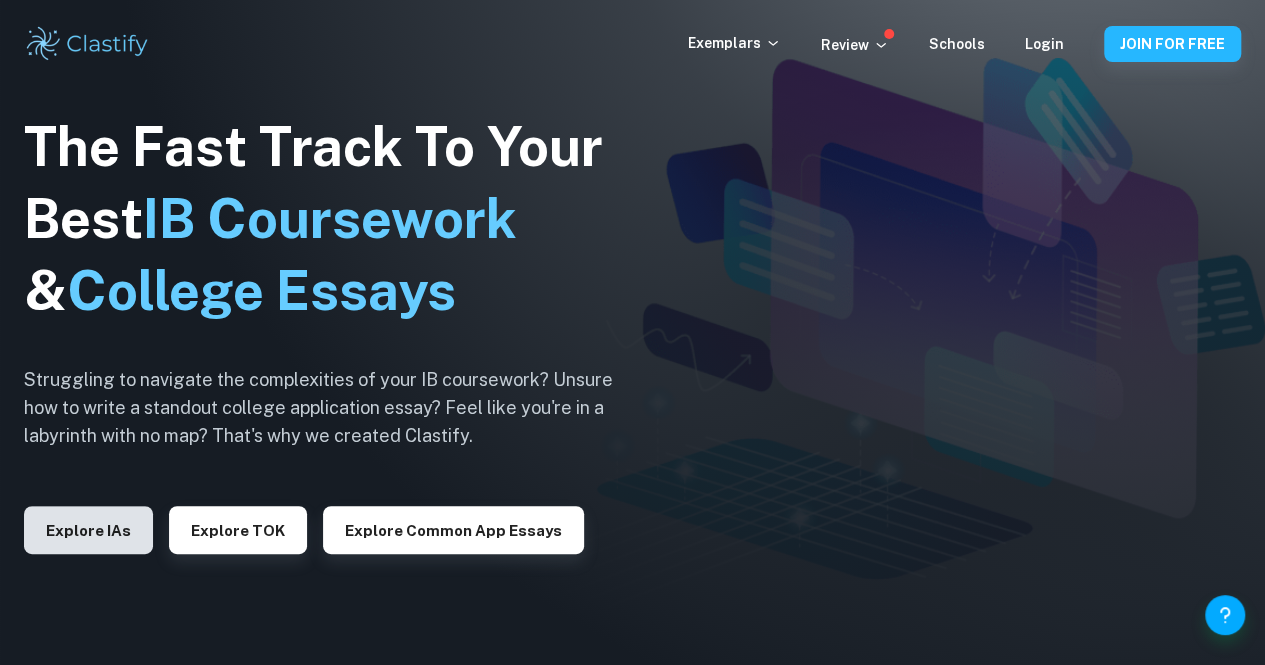 click on "Explore IAs" at bounding box center (88, 530) 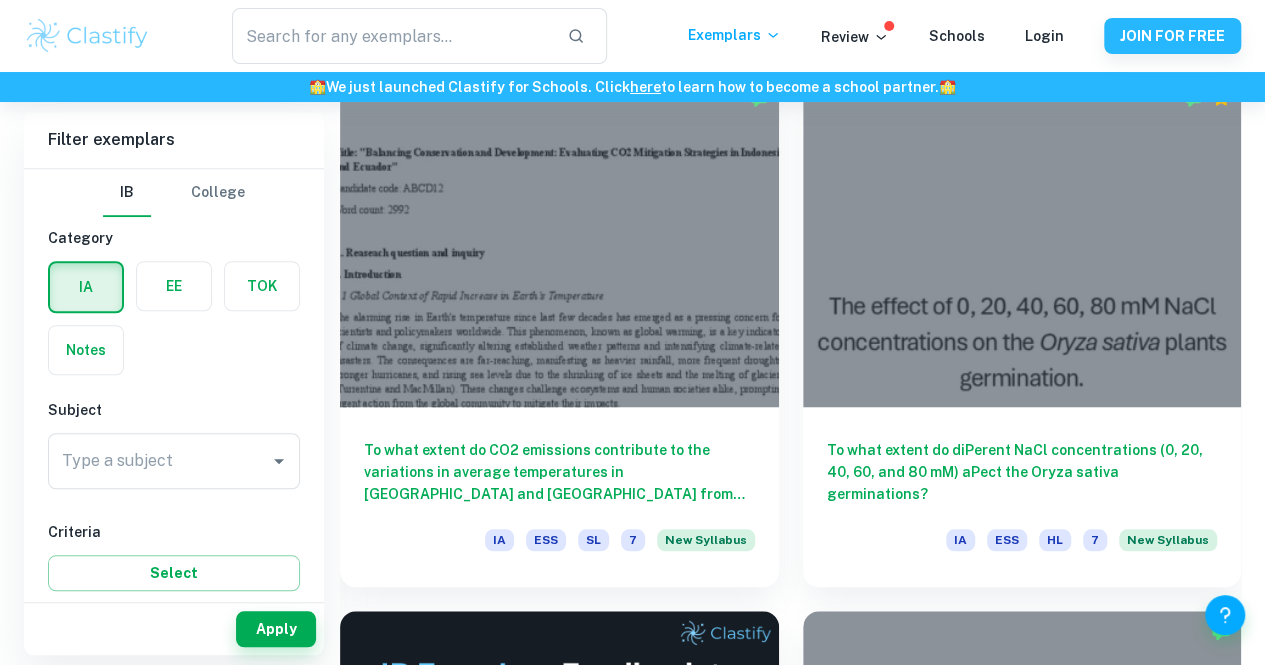 scroll, scrollTop: 600, scrollLeft: 0, axis: vertical 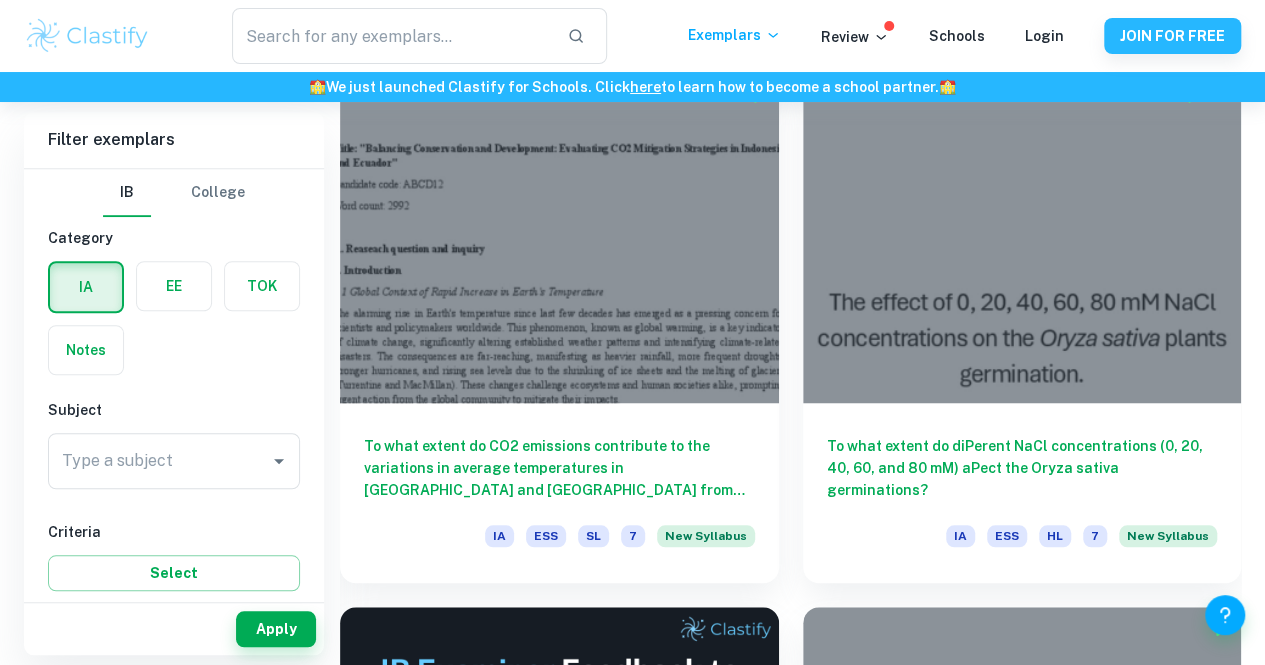click on "Filter exemplars" at bounding box center [174, 140] 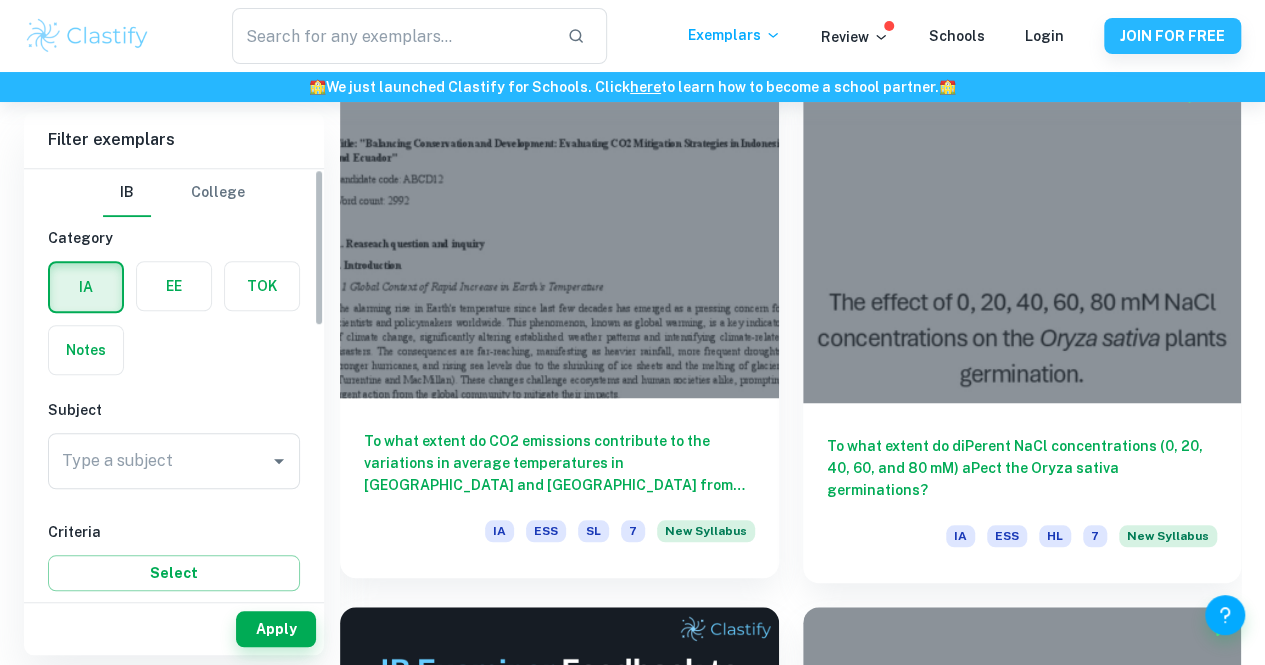 click on "To what extent do CO2 emissions contribute to the variations in average temperatures in [GEOGRAPHIC_DATA] and [GEOGRAPHIC_DATA] from [DATE] to [DATE], considering the environmental impacts of climate change in these regions? IA ESS SL 7 New Syllabus" at bounding box center (559, 488) 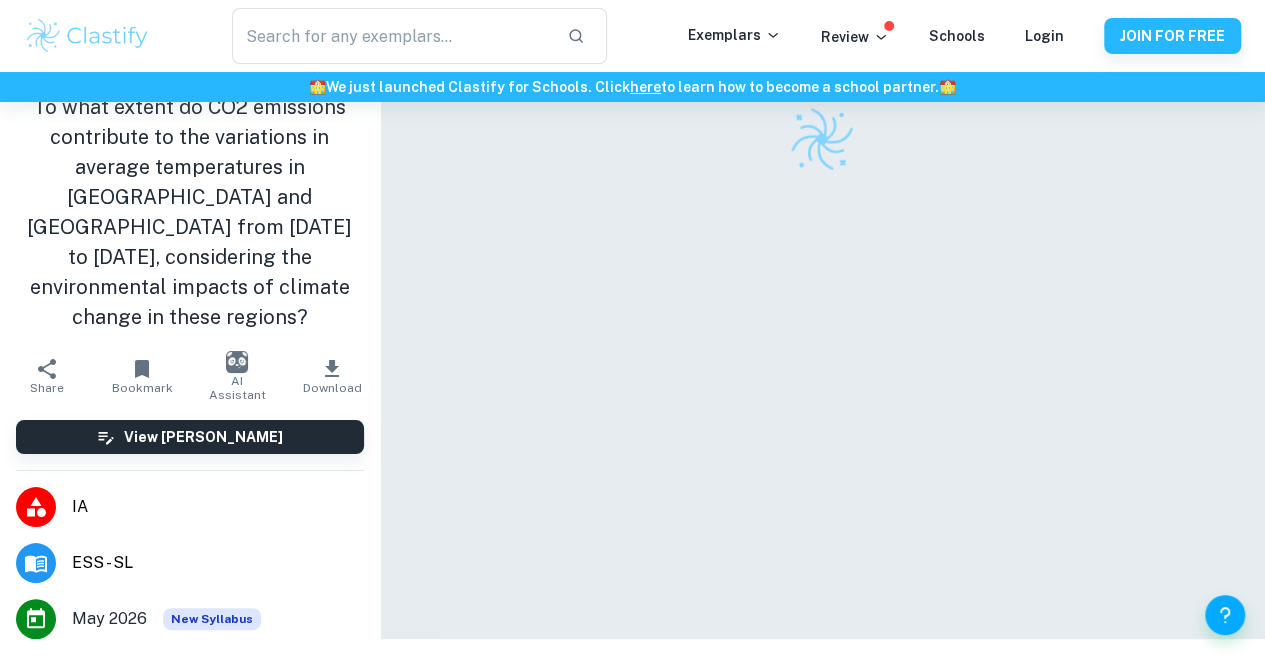 scroll, scrollTop: 0, scrollLeft: 0, axis: both 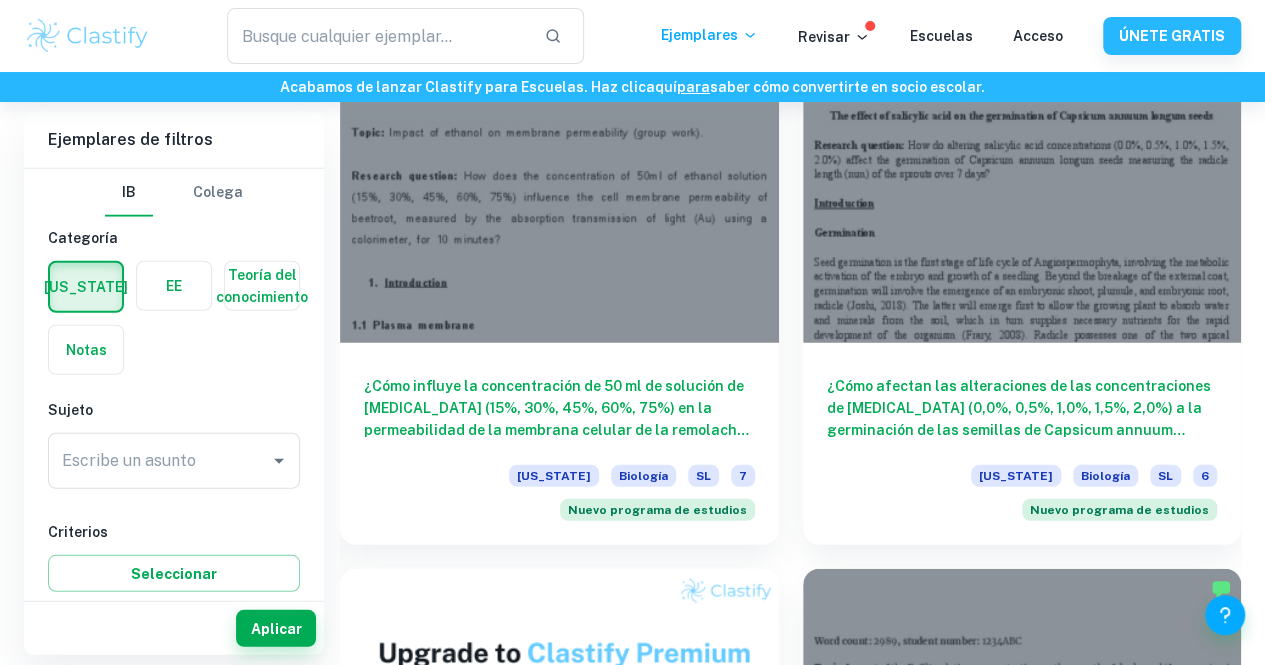 click at bounding box center (262, 286) 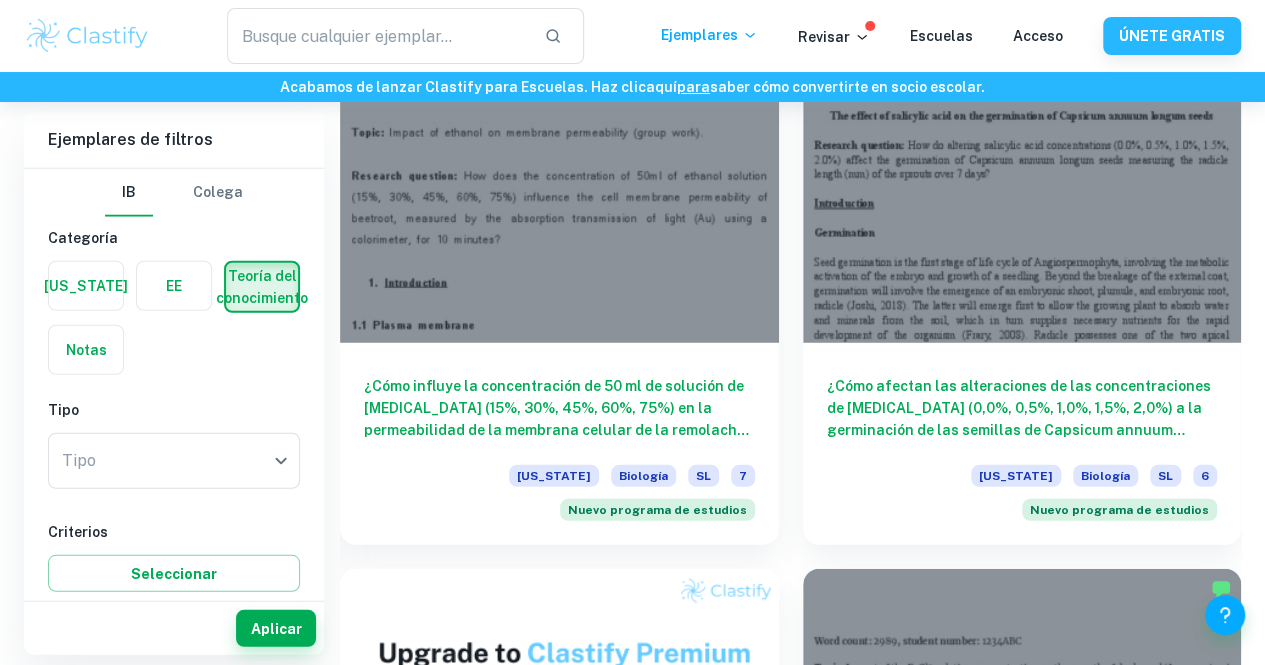 click at bounding box center [262, 287] 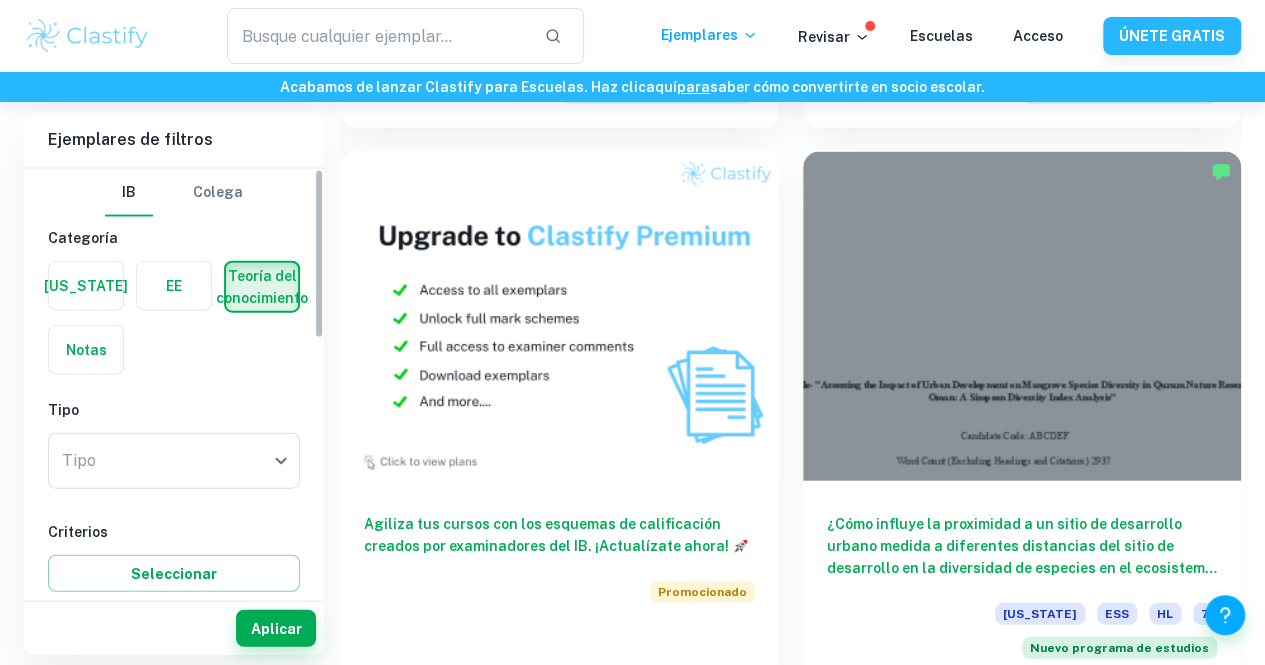 scroll, scrollTop: 2188, scrollLeft: 0, axis: vertical 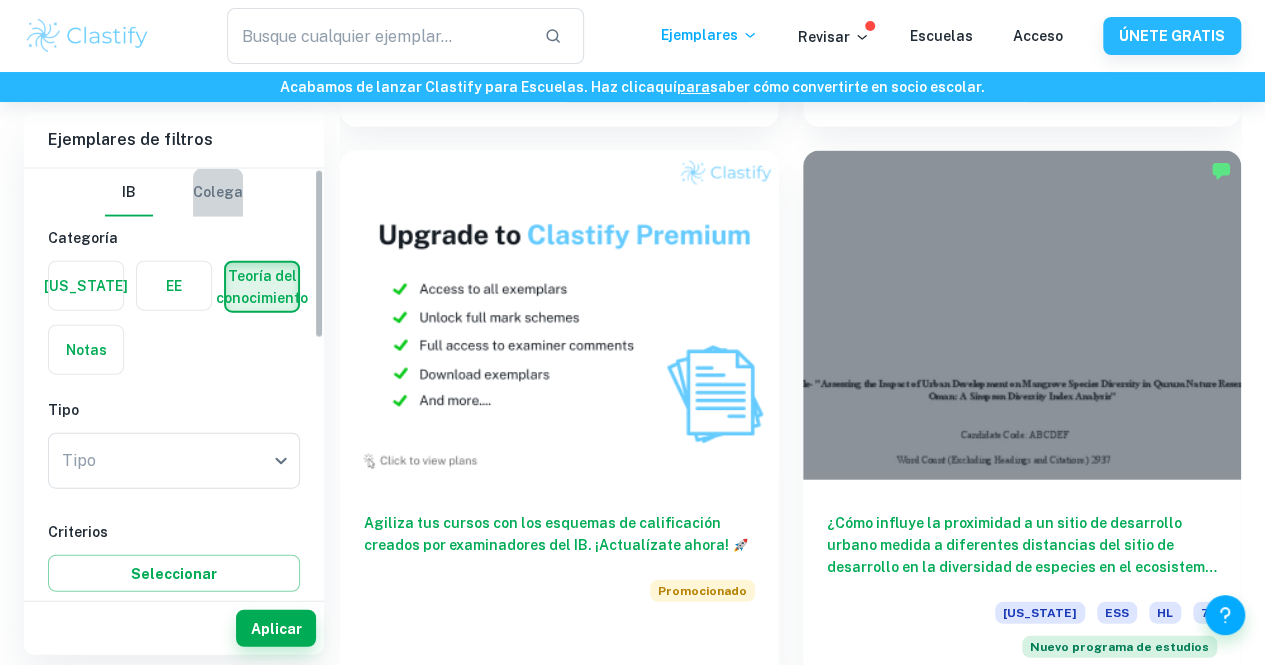 click on "Colega" at bounding box center [218, 193] 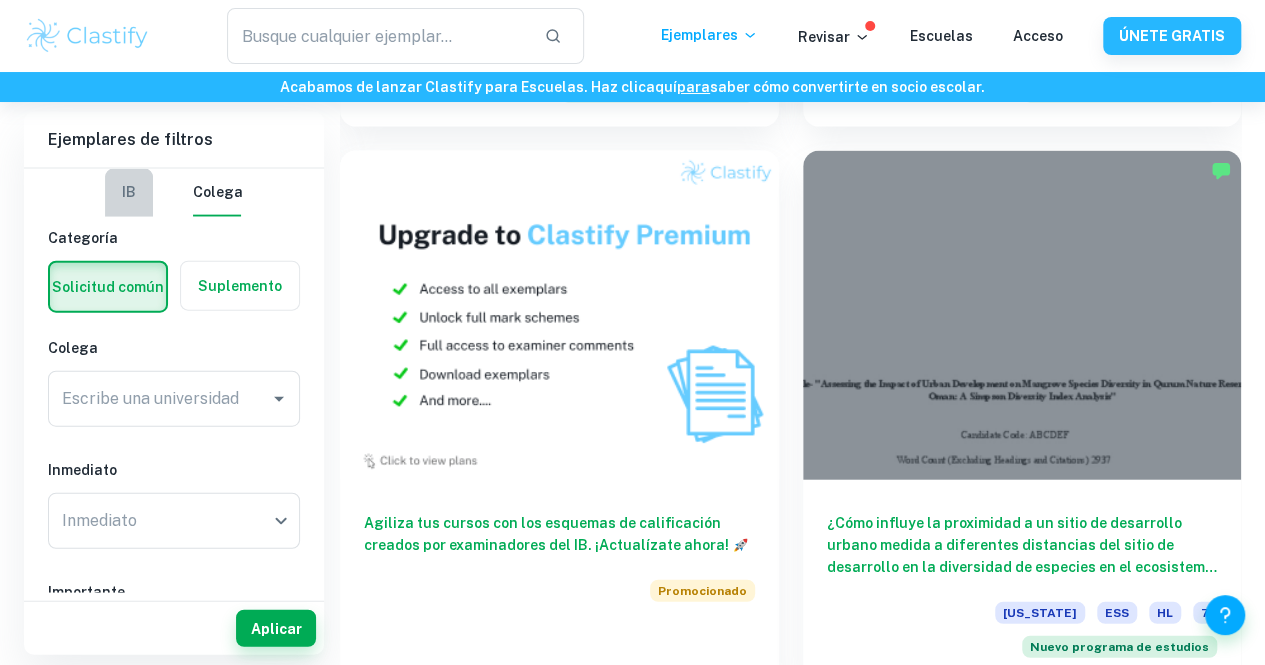 click on "IB" at bounding box center (129, 193) 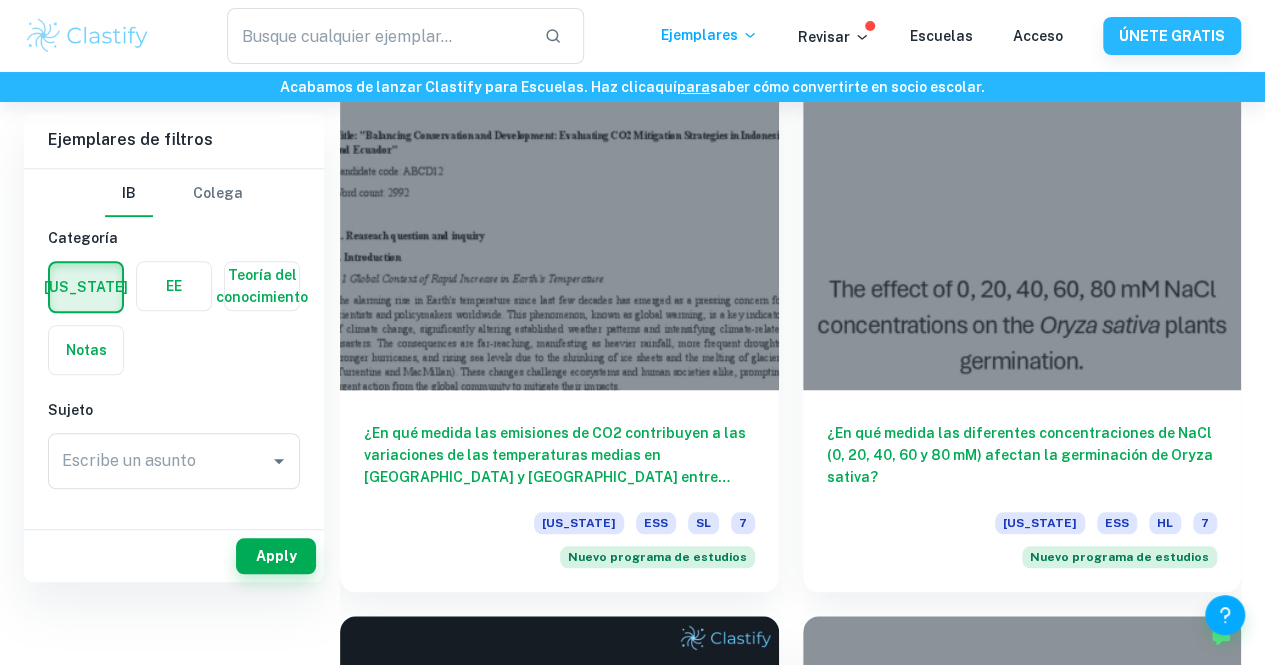 scroll, scrollTop: 0, scrollLeft: 0, axis: both 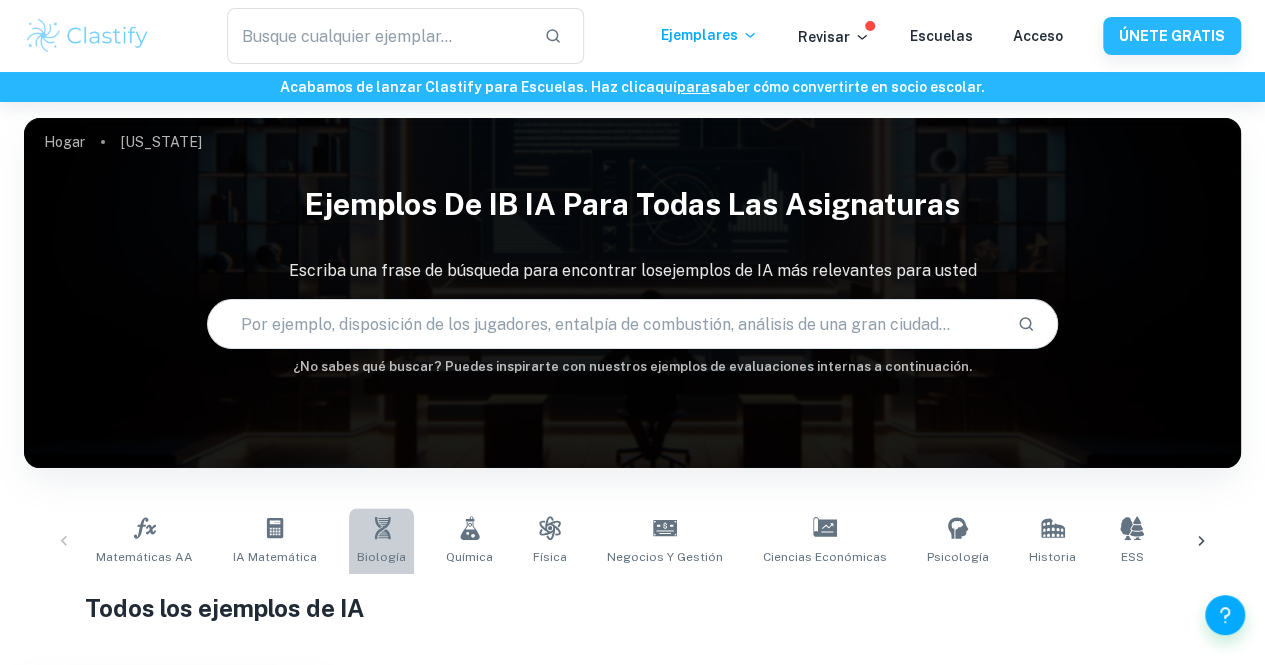 click on "Biología" at bounding box center [381, 557] 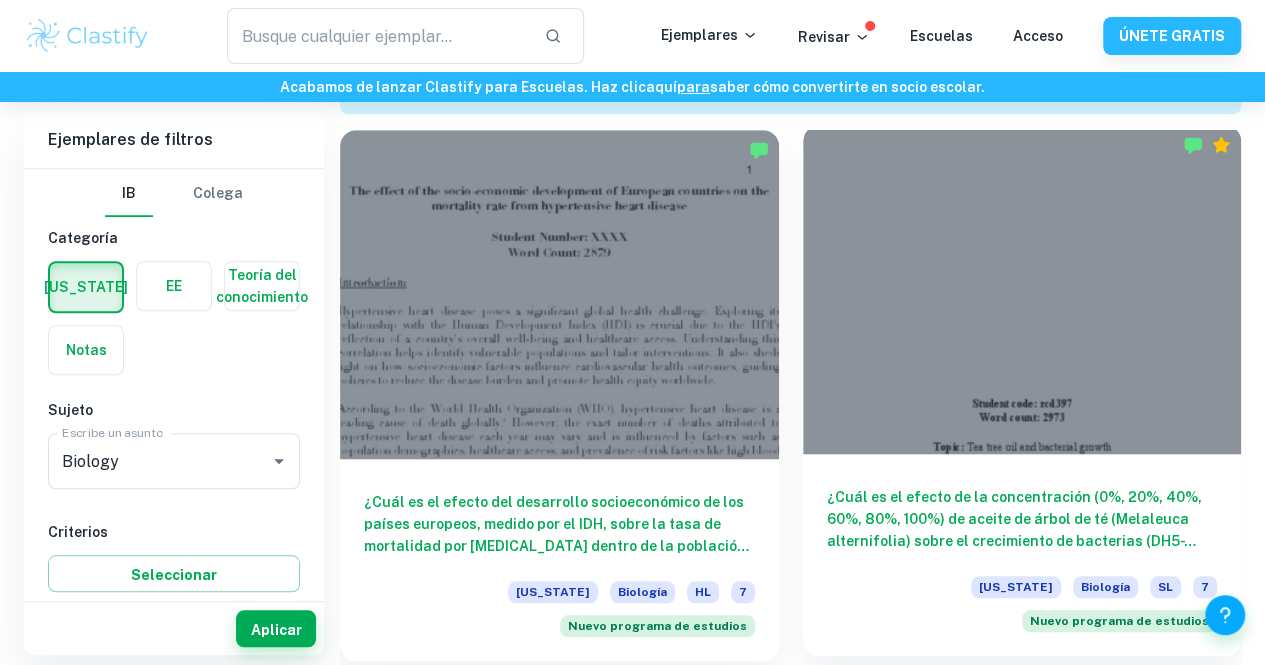 scroll, scrollTop: 612, scrollLeft: 0, axis: vertical 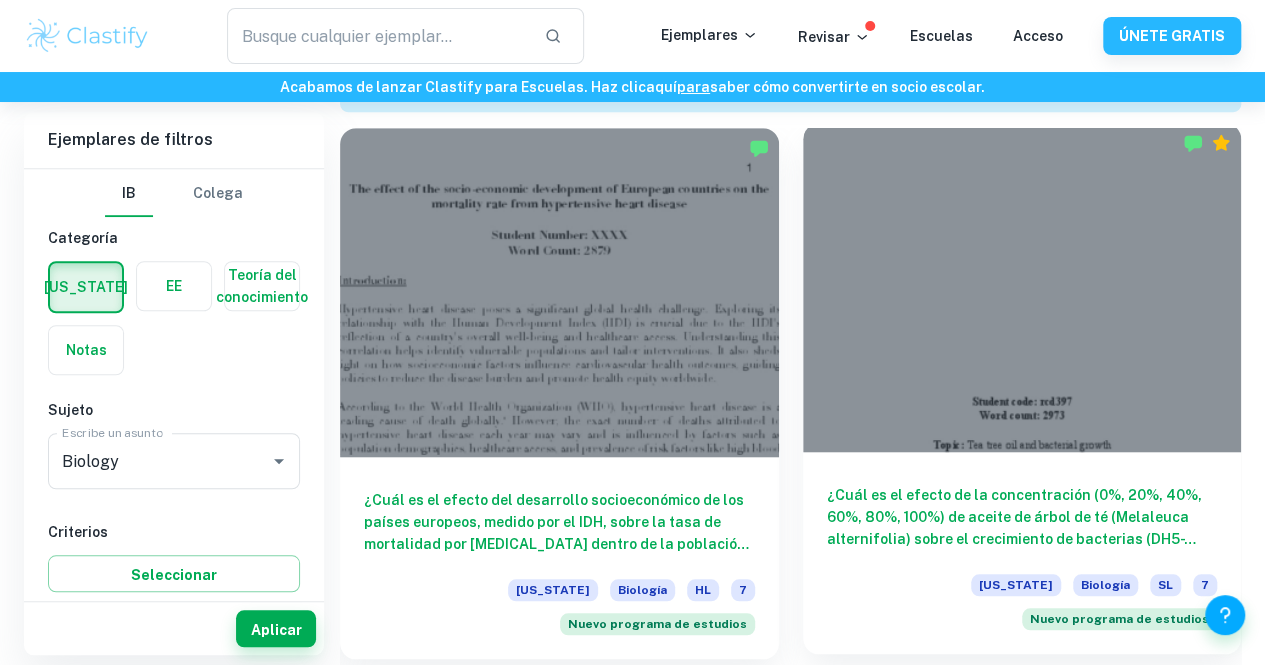 click at bounding box center [1022, 287] 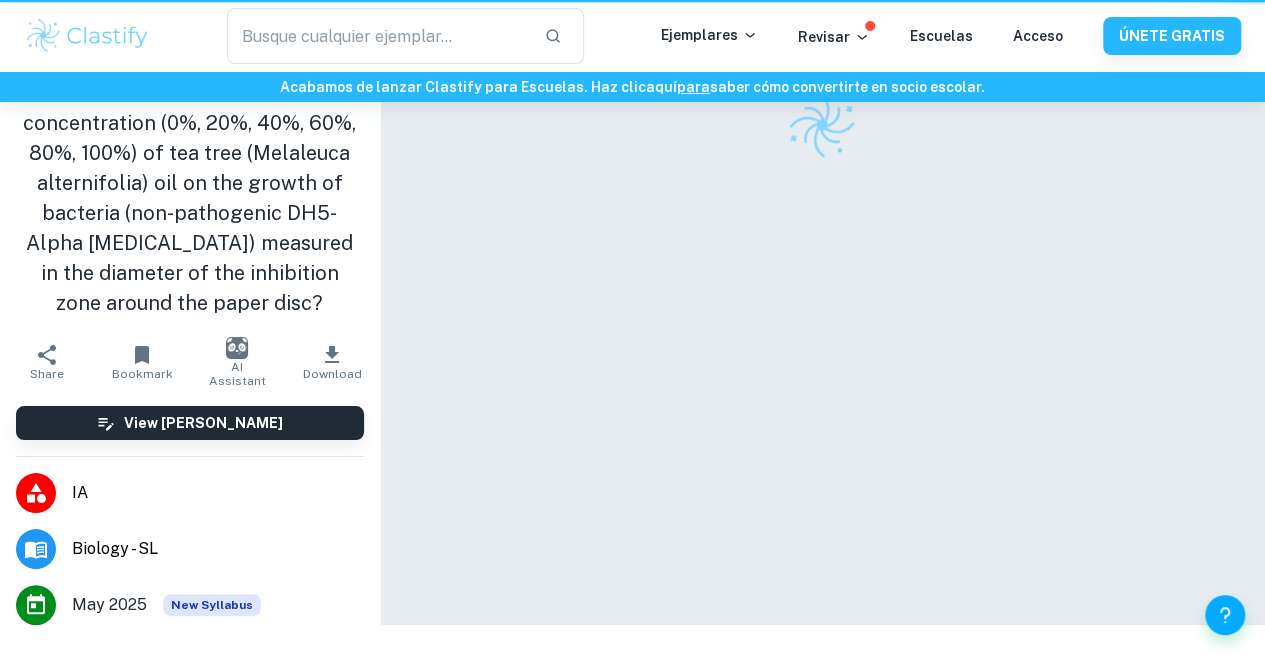 scroll, scrollTop: 0, scrollLeft: 0, axis: both 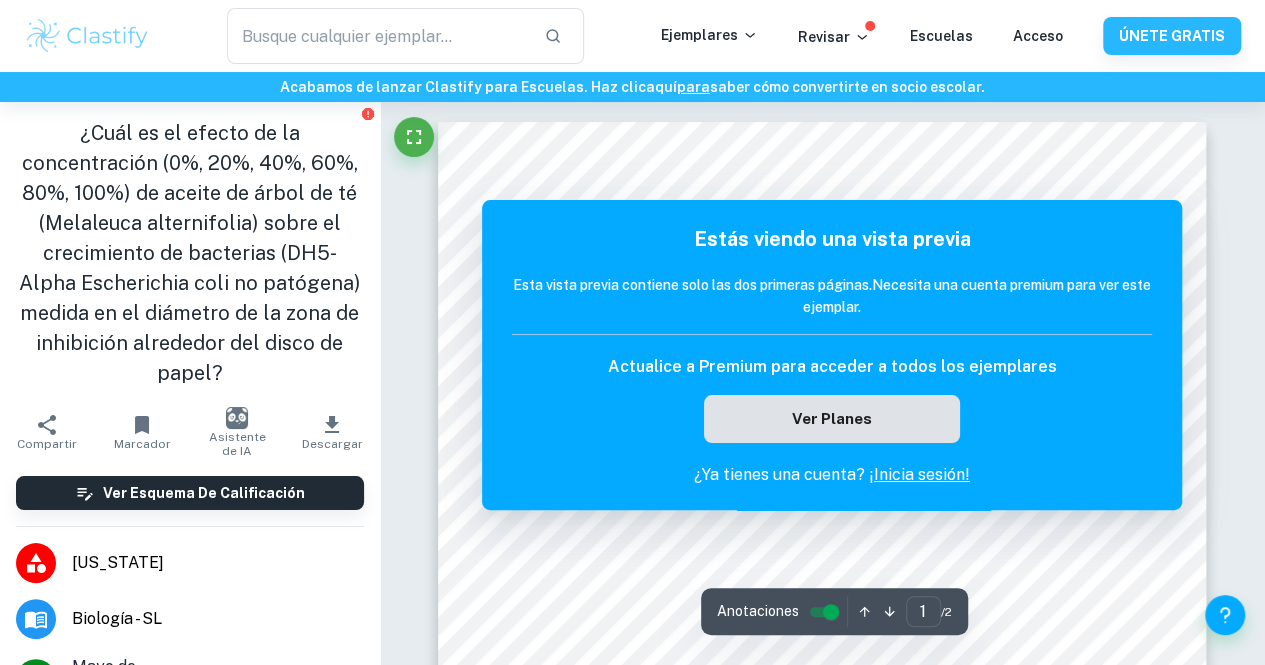 click on "Ver planes" at bounding box center (832, 419) 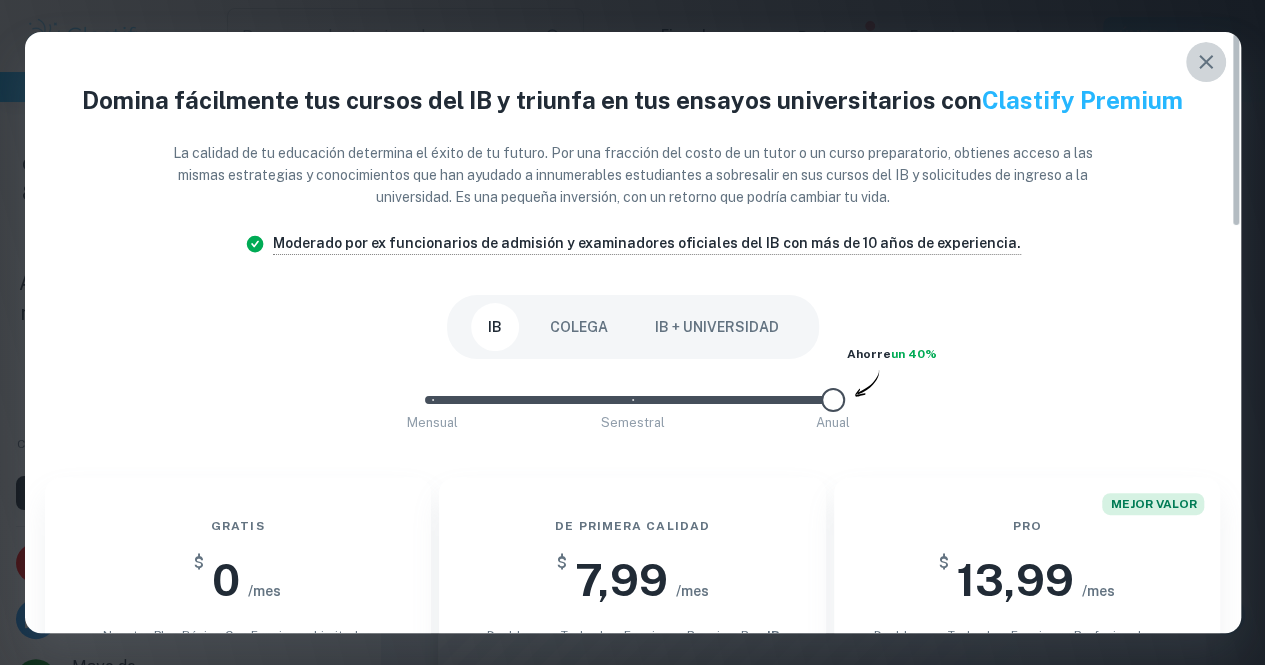 click 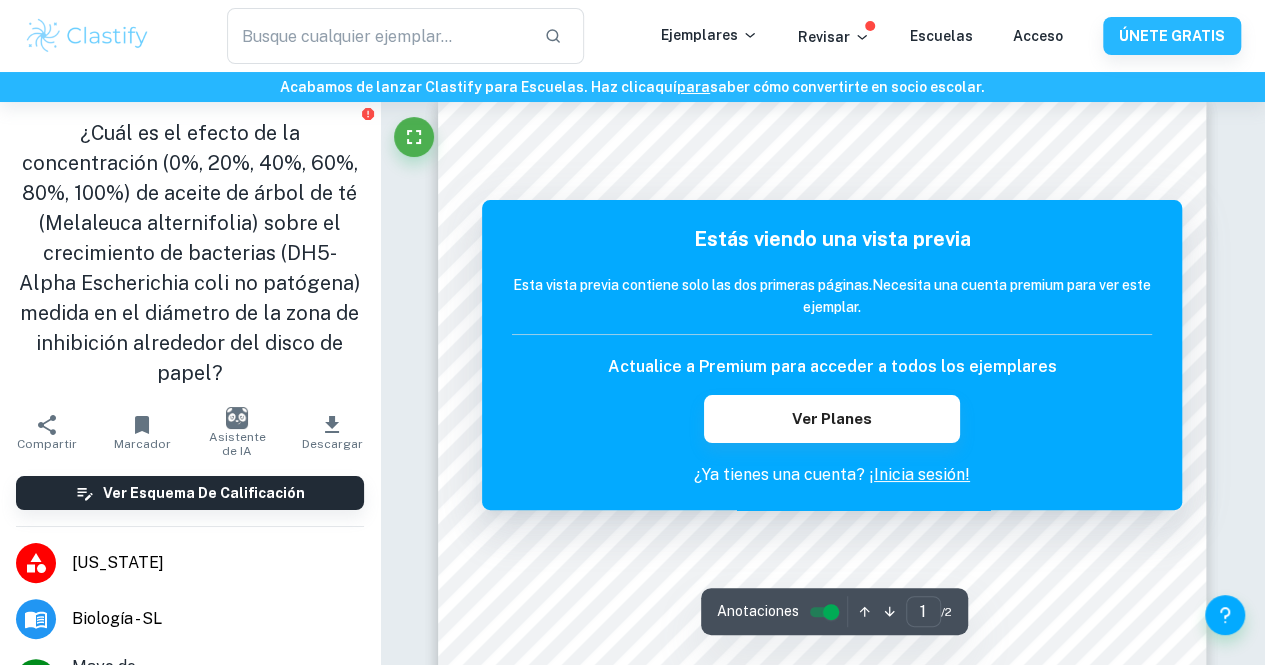 scroll, scrollTop: 0, scrollLeft: 0, axis: both 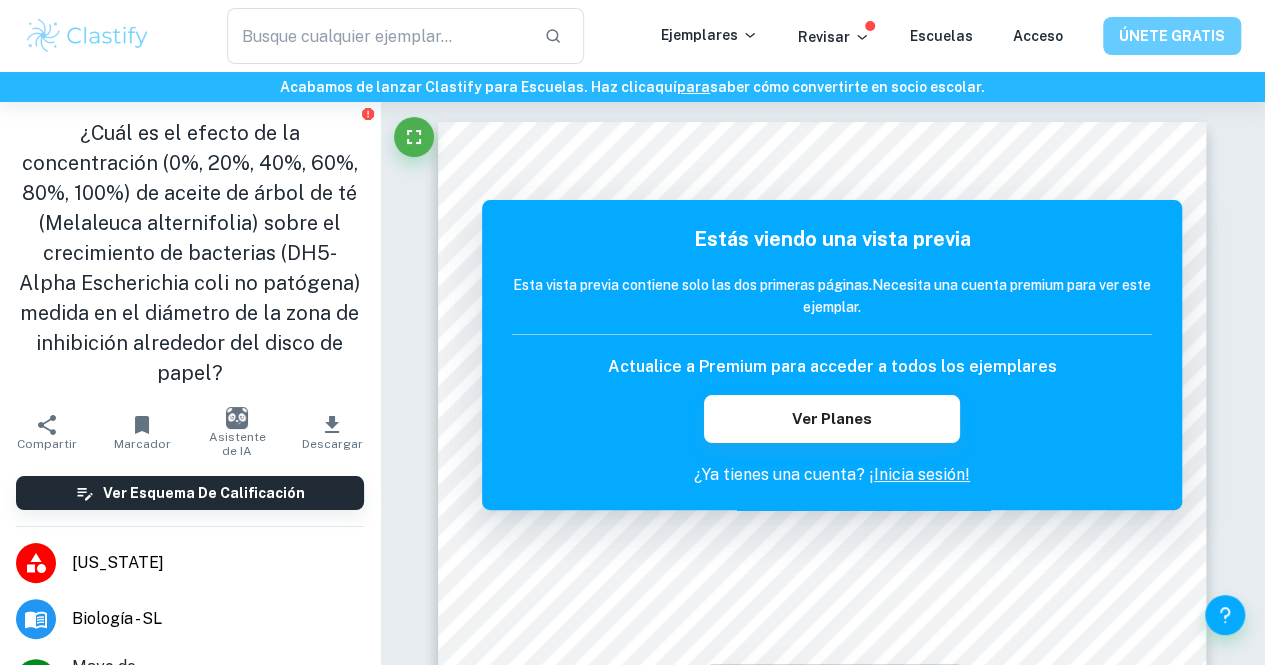 click on "ÚNETE GRATIS" at bounding box center (1172, 37) 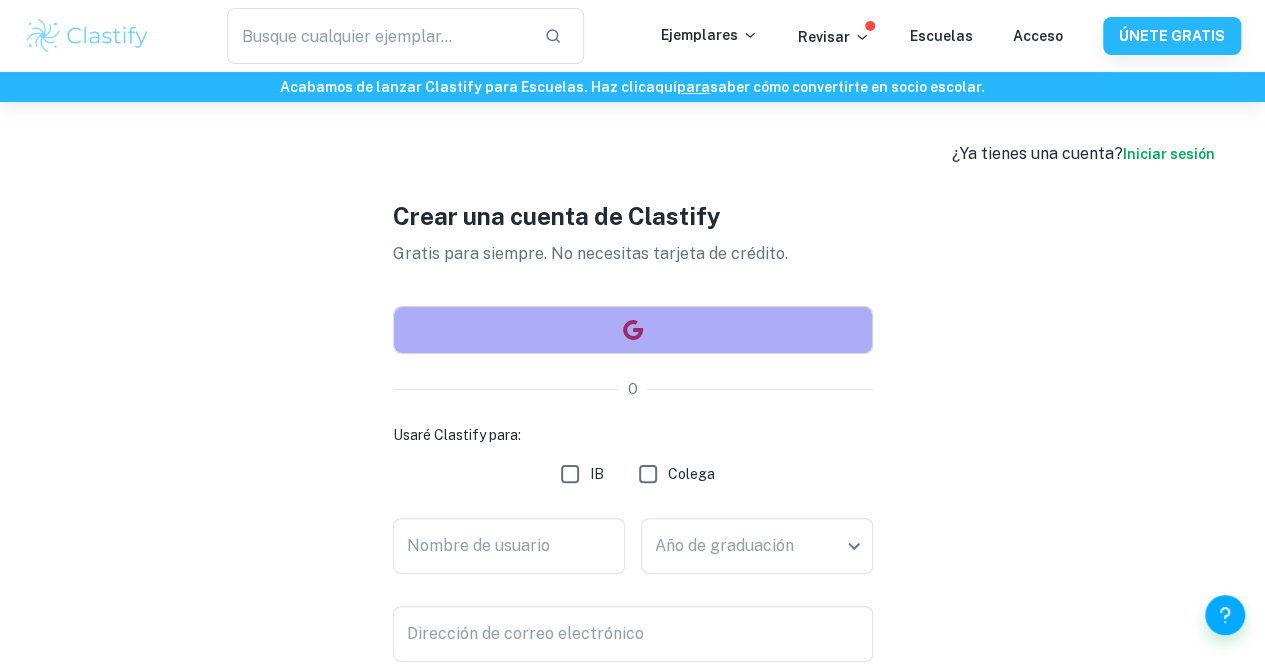 click at bounding box center (633, 330) 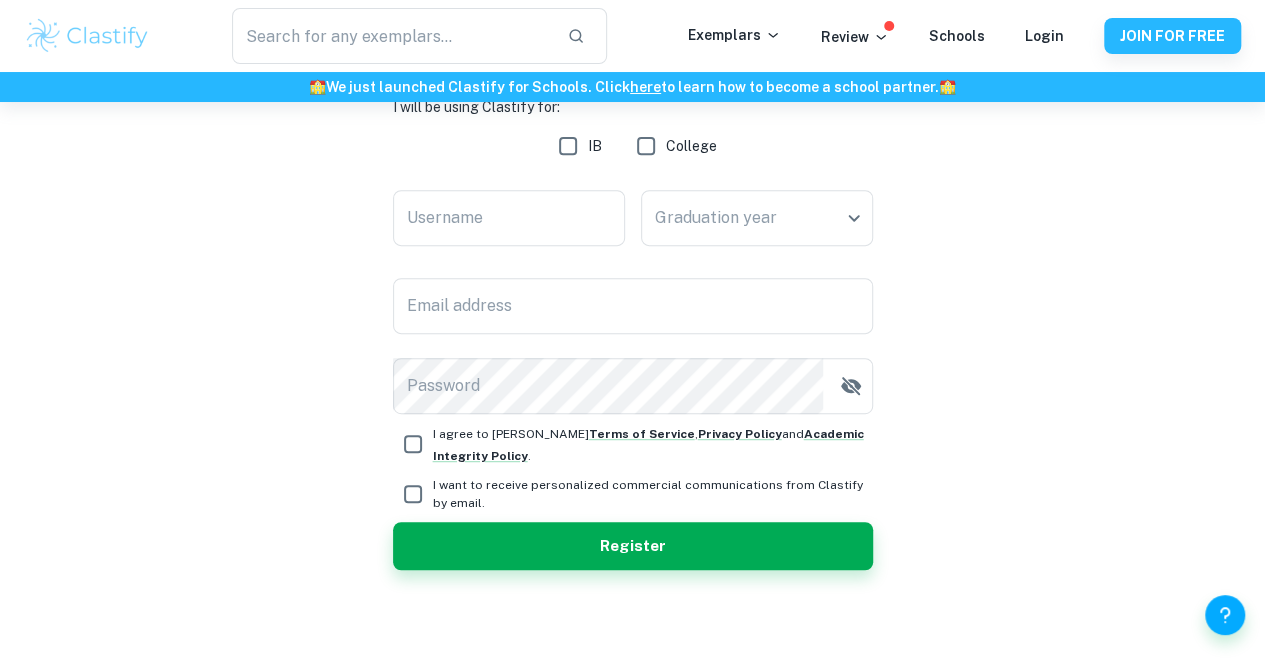 scroll, scrollTop: 280, scrollLeft: 0, axis: vertical 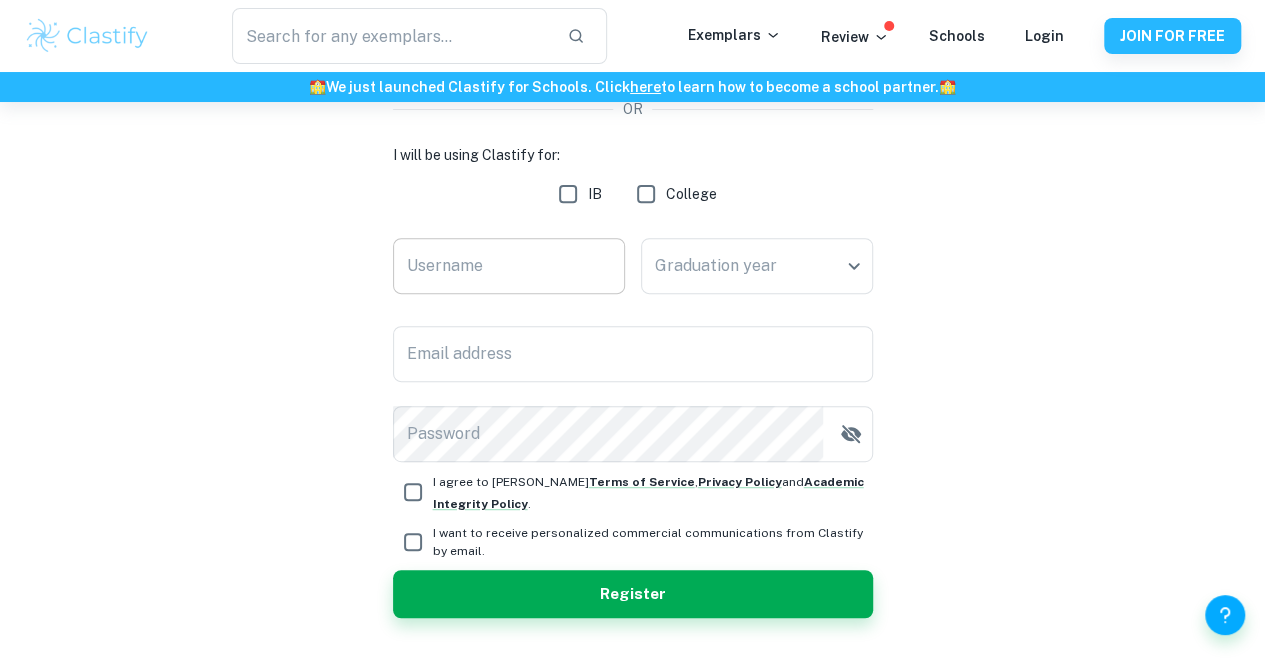 click on "Username" at bounding box center (509, 266) 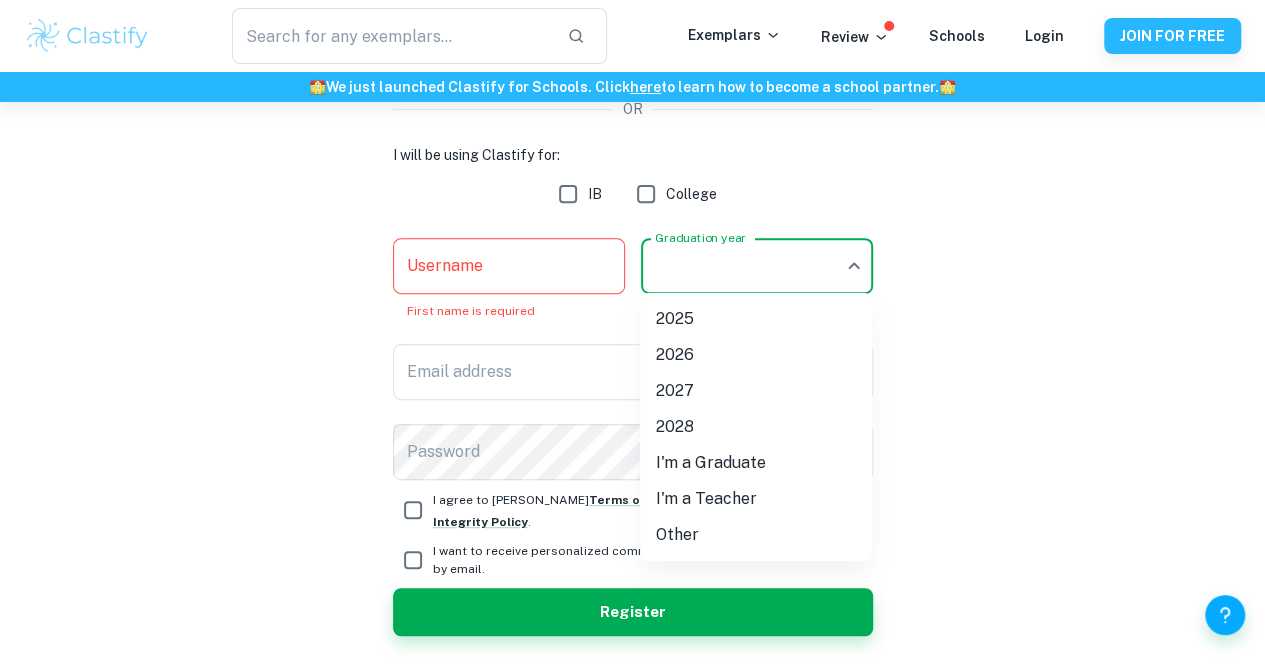 click on "We value your privacy We use cookies to enhance your browsing experience, serve personalised ads or content, and analyse our traffic. By clicking "Accept All", you consent to our use of cookies.   Cookie Policy Customise   Reject All   Accept All   Customise Consent Preferences   We use cookies to help you navigate efficiently and perform certain functions. You will find detailed information about all cookies under each consent category below. The cookies that are categorised as "Necessary" are stored on your browser as they are essential for enabling the basic functionalities of the site. ...  Show more For more information on how Google's third-party cookies operate and handle your data, see:   Google Privacy Policy Necessary Always Active Necessary cookies are required to enable the basic features of this site, such as providing secure log-in or adjusting your consent preferences. These cookies do not store any personally identifiable data. Functional Analytics Performance Advertisement Uncategorised" at bounding box center [632, 154] 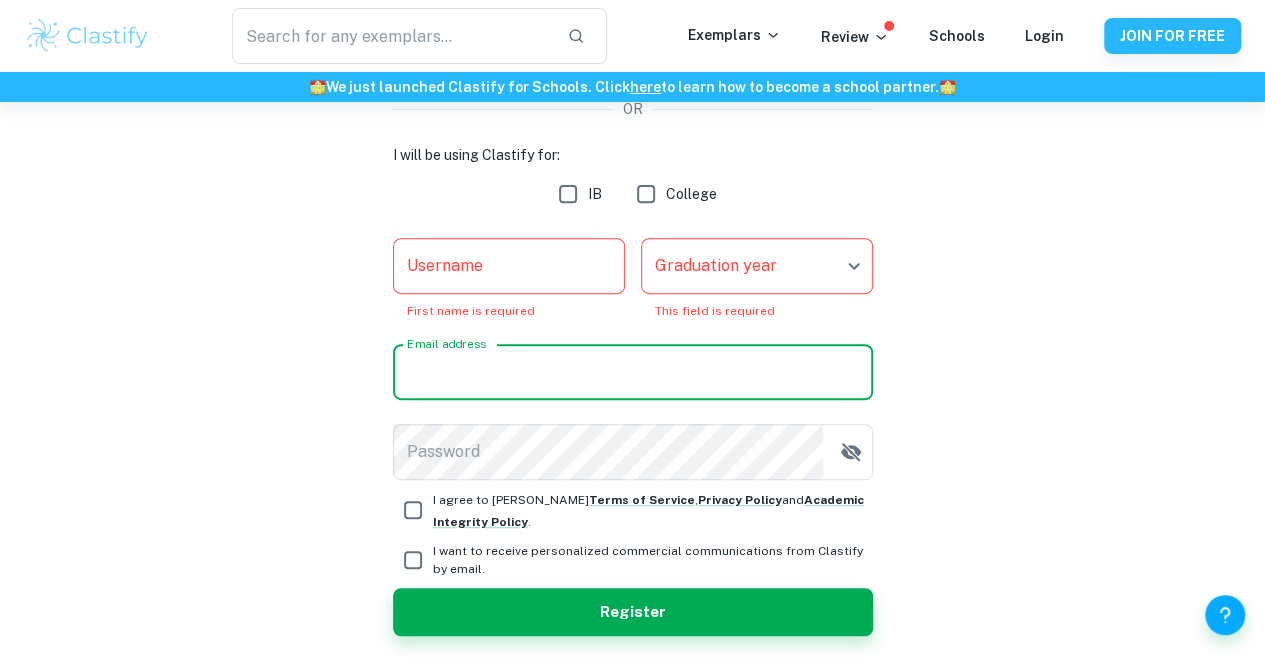 click on "Email address" at bounding box center [633, 372] 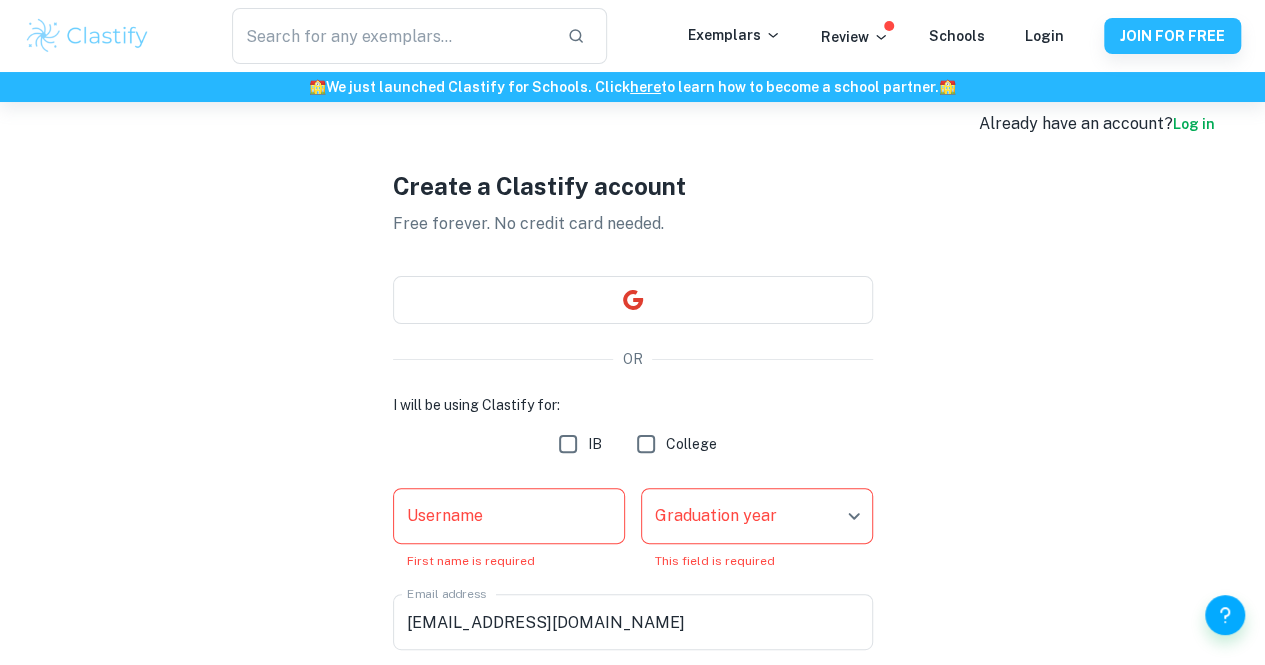 scroll, scrollTop: 30, scrollLeft: 0, axis: vertical 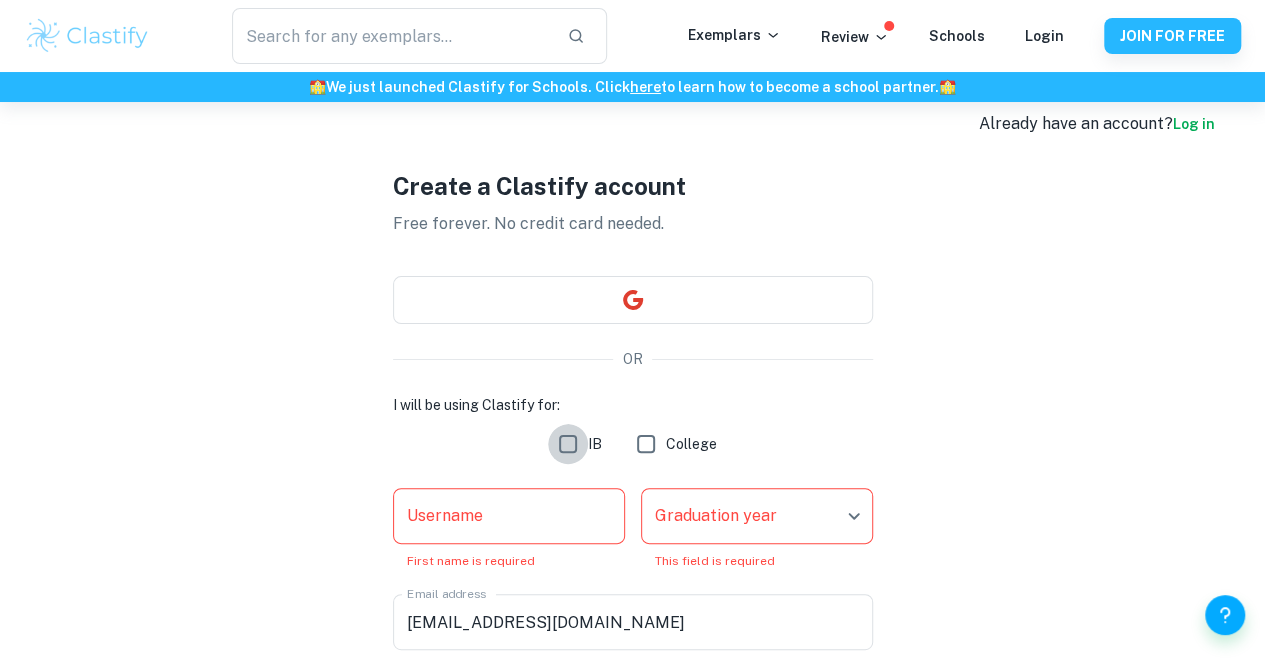click on "IB" at bounding box center [568, 444] 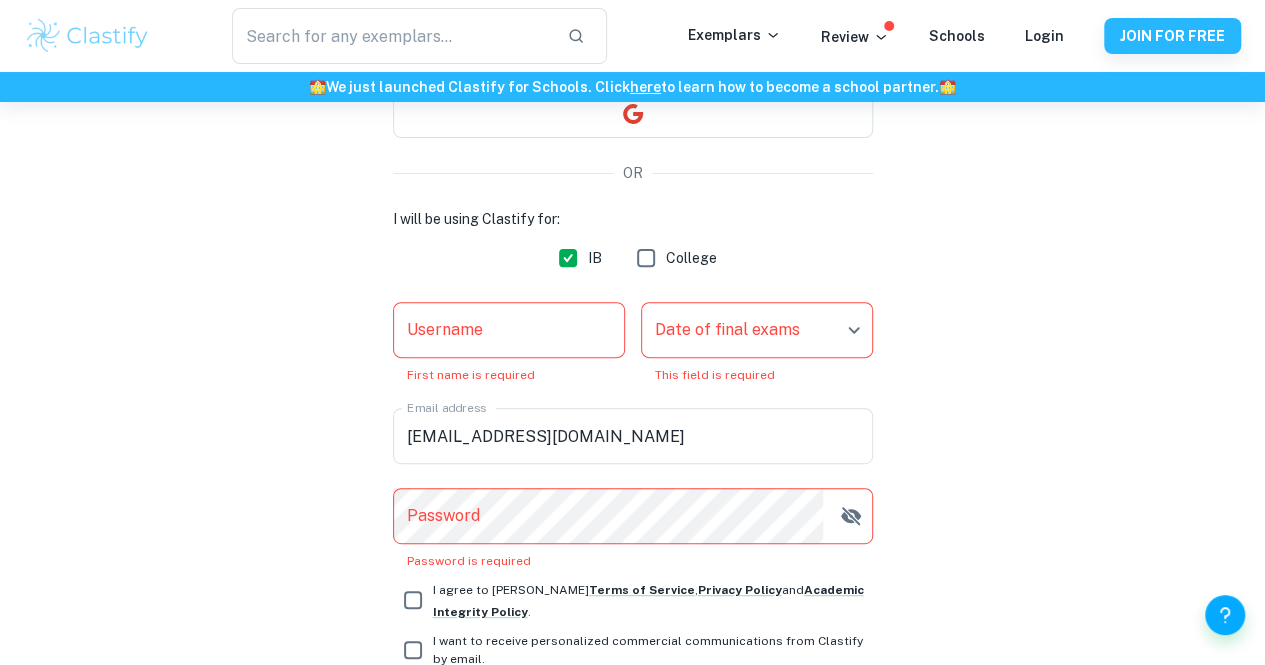 scroll, scrollTop: 228, scrollLeft: 0, axis: vertical 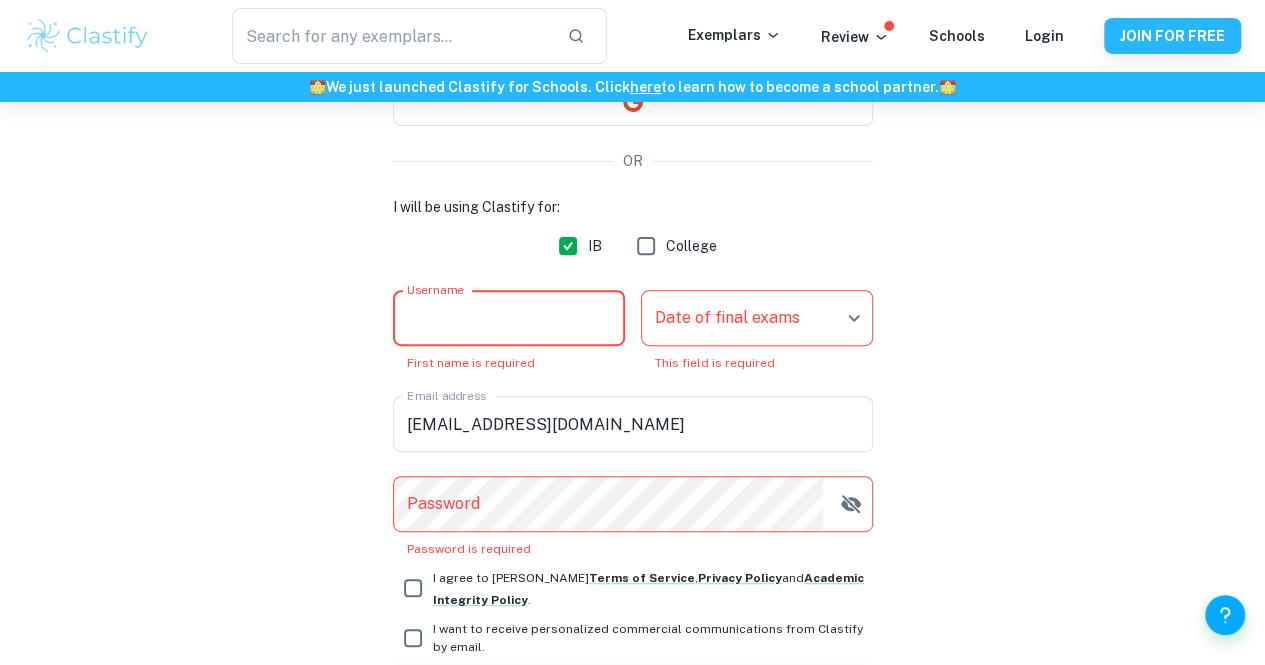 click on "Username" at bounding box center (509, 318) 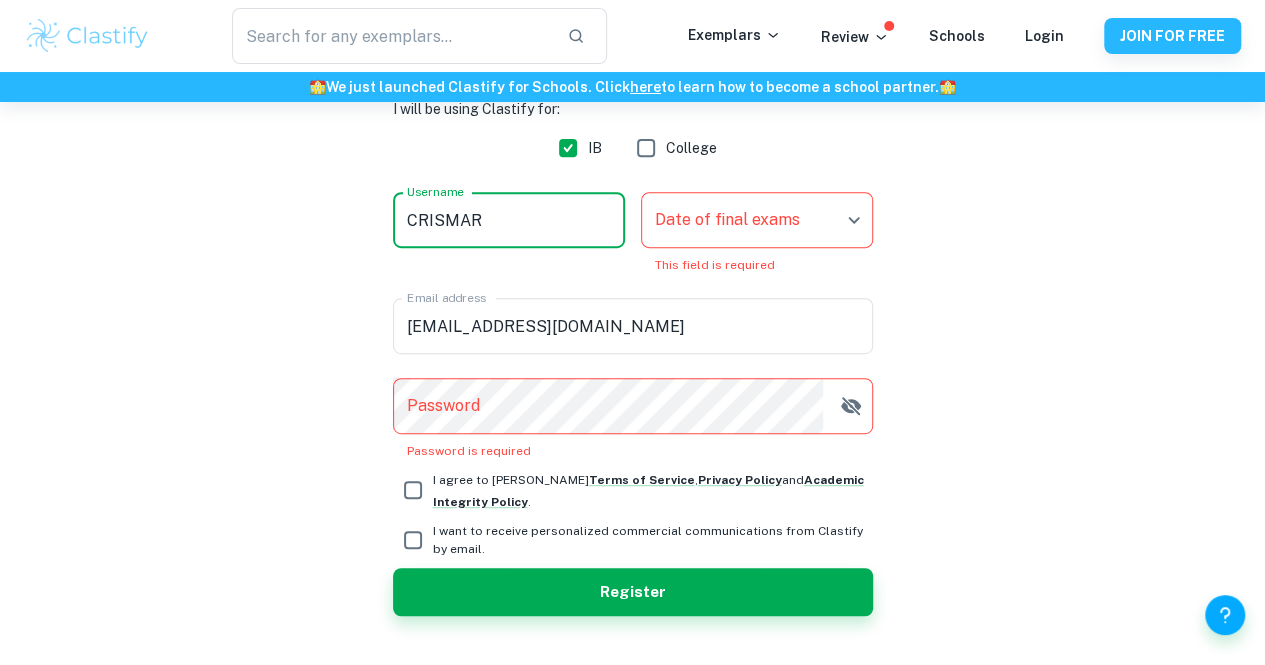 scroll, scrollTop: 372, scrollLeft: 0, axis: vertical 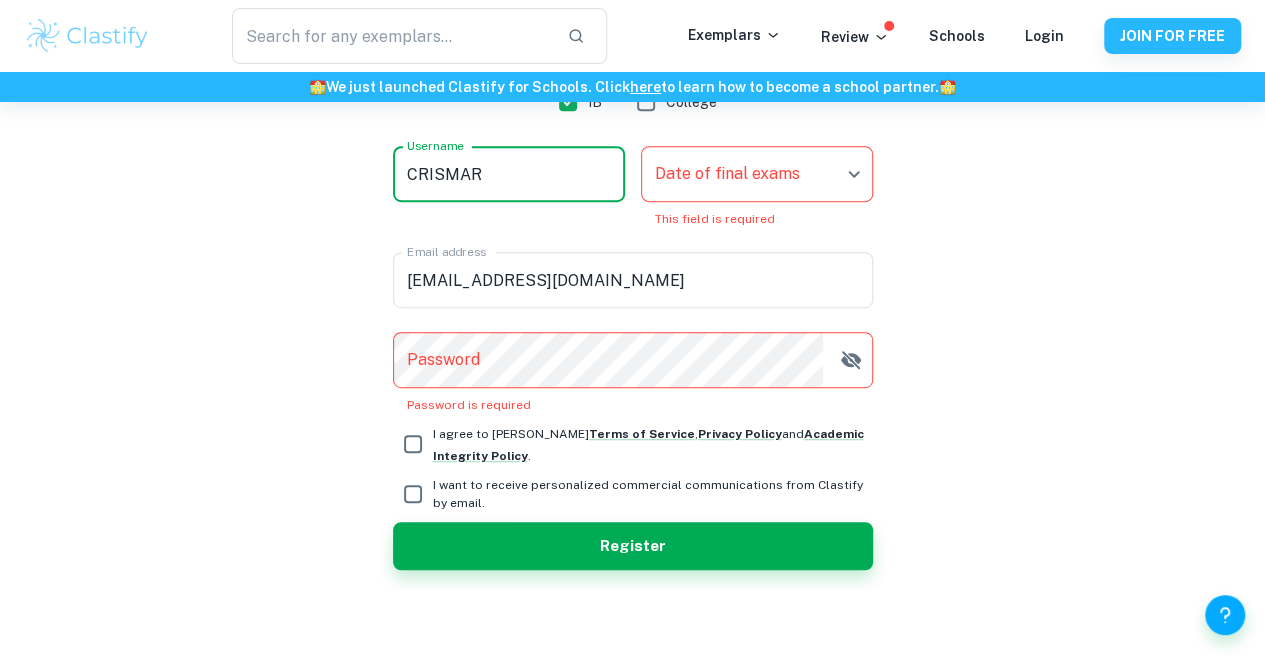 type on "CRISMAR" 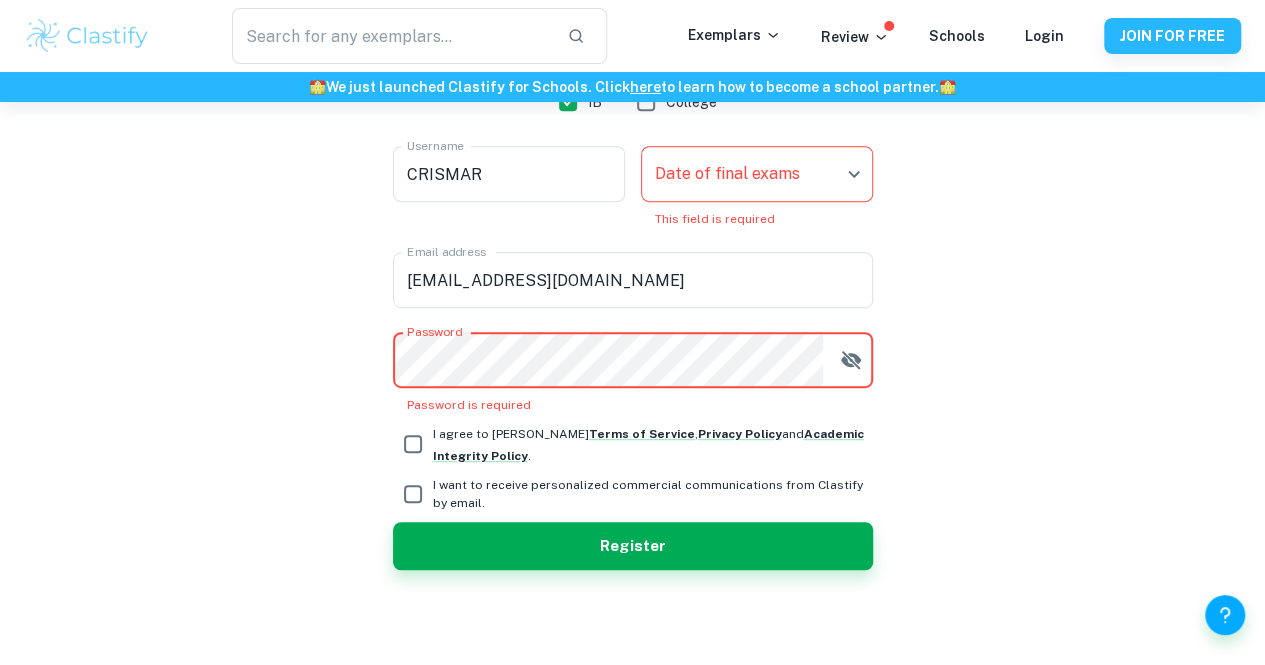 scroll, scrollTop: 346, scrollLeft: 0, axis: vertical 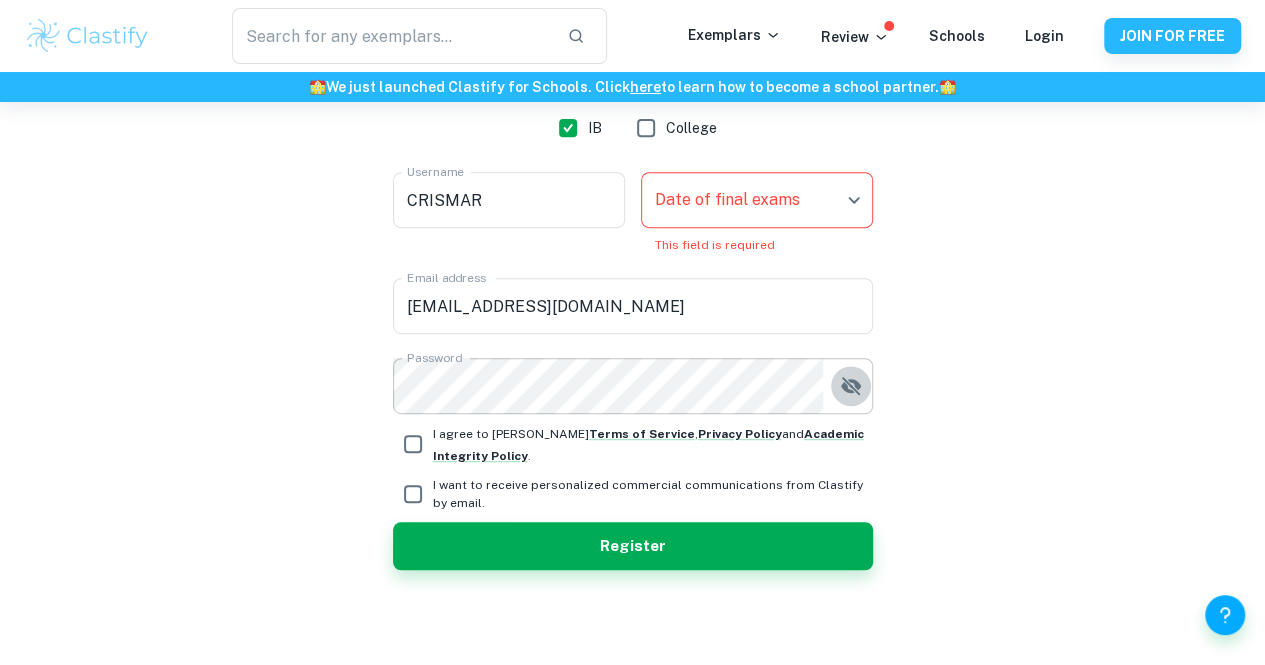 click 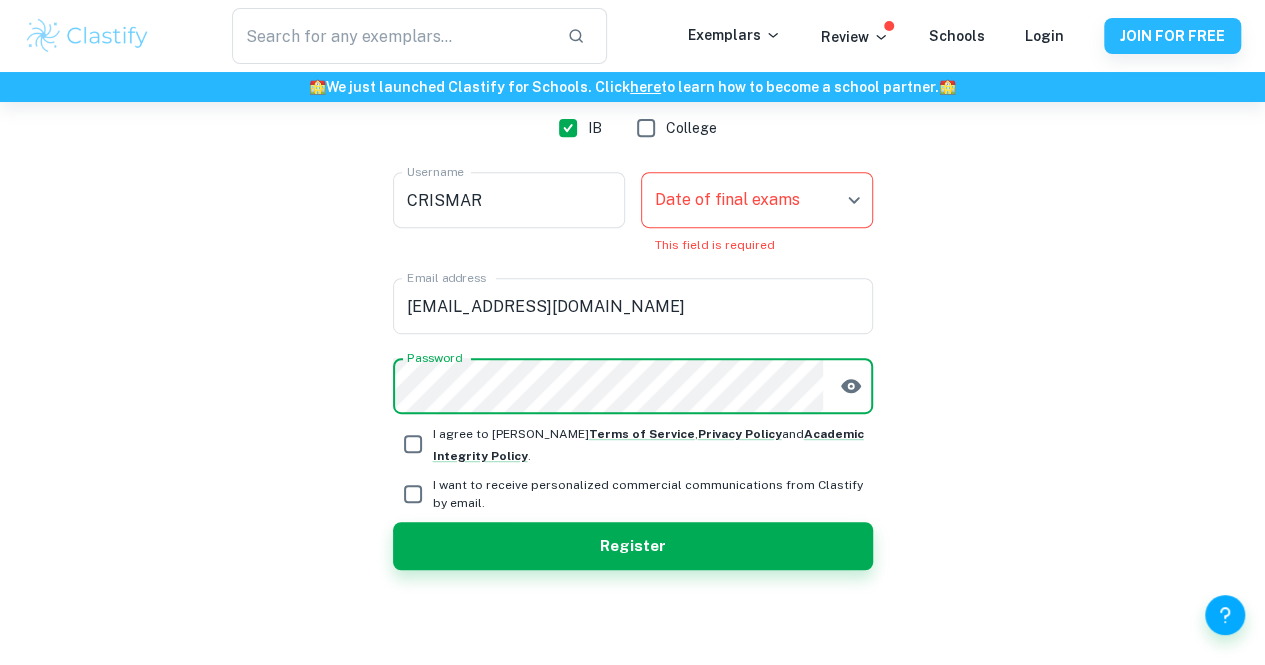 click on "Create a Clastify account Free forever. No credit card needed. OR I will be using Clastify for: IB College Username CRISMAR Username Date of final exams ​ Date of final exams This field is required Email address [EMAIL_ADDRESS][DOMAIN_NAME] Email address Password Password I agree to [PERSON_NAME]  Terms of Service ,  Privacy Policy  and  Academic Integrity Policy . I want to receive personalized commercial communications from Clastify by email. Register" at bounding box center [632, 211] 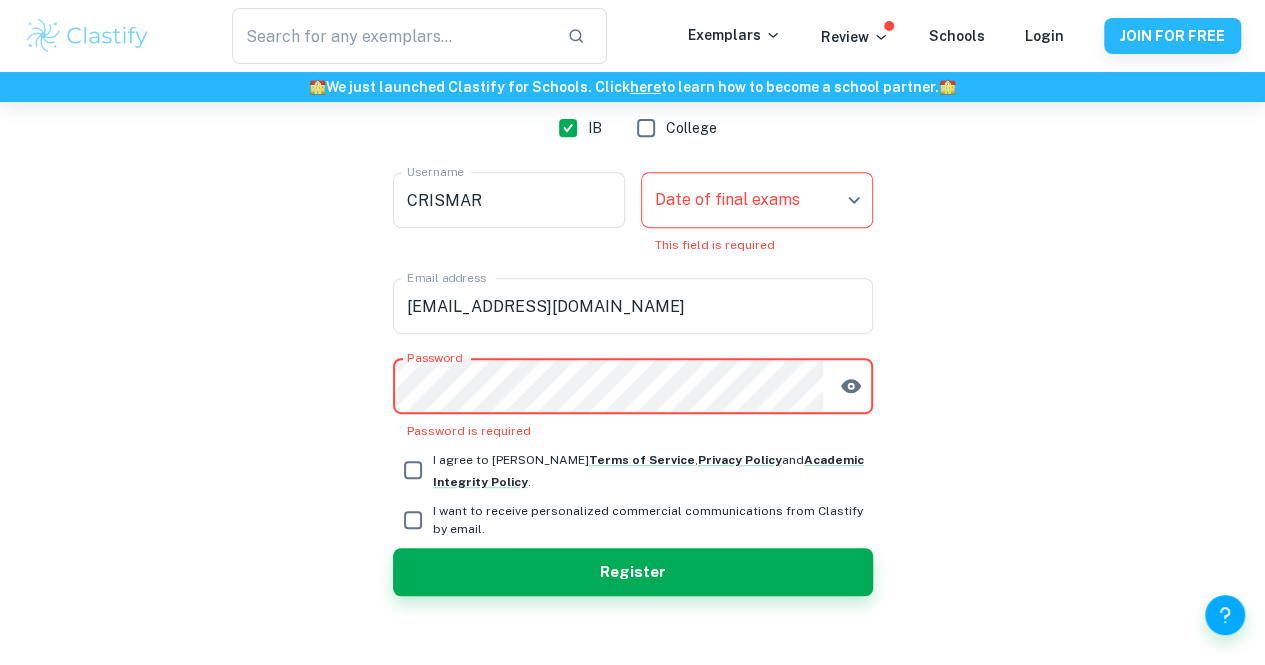 click on "Create a Clastify account Free forever. No credit card needed. OR I will be using Clastify for: IB College Username CRISMAR Username Date of final exams ​ Date of final exams This field is required Email address [EMAIL_ADDRESS][DOMAIN_NAME] Email address Password Password Password is required I agree to [PERSON_NAME]  Terms of Service ,  Privacy Policy  and  Academic Integrity Policy . I want to receive personalized commercial communications from Clastify by email. Register" at bounding box center [632, 224] 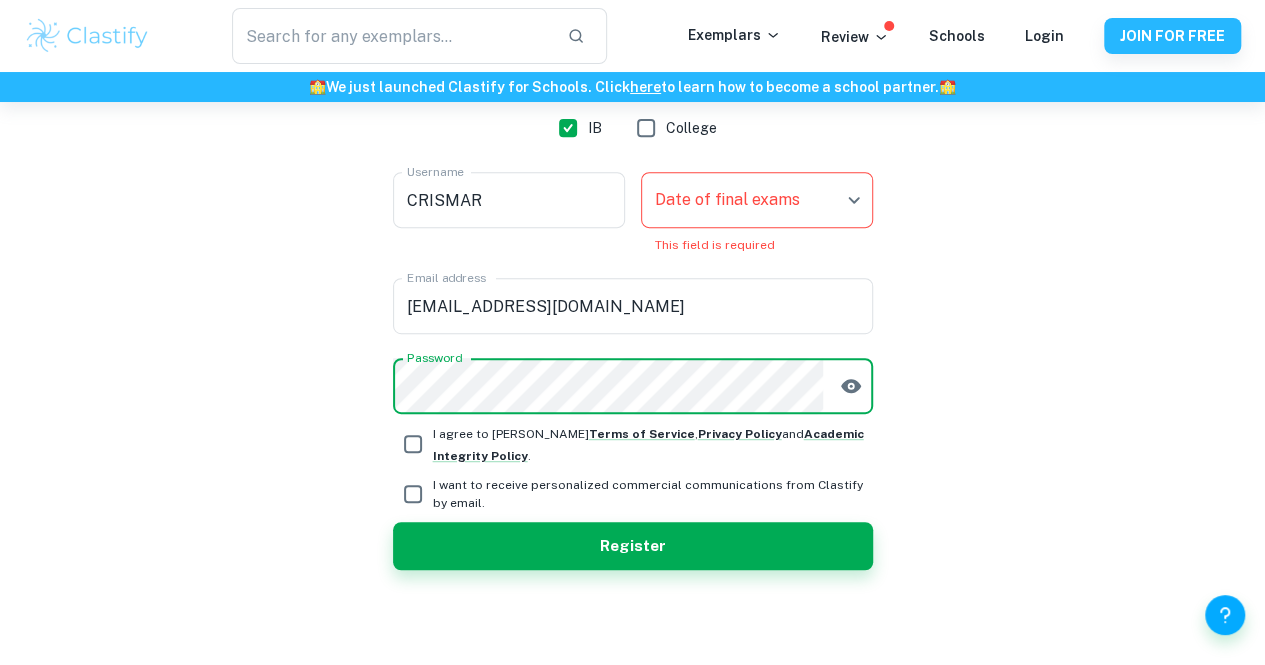 click on "I agree to [PERSON_NAME]  Terms of Service ,  Privacy Policy  and  Academic Integrity Policy ." at bounding box center (413, 444) 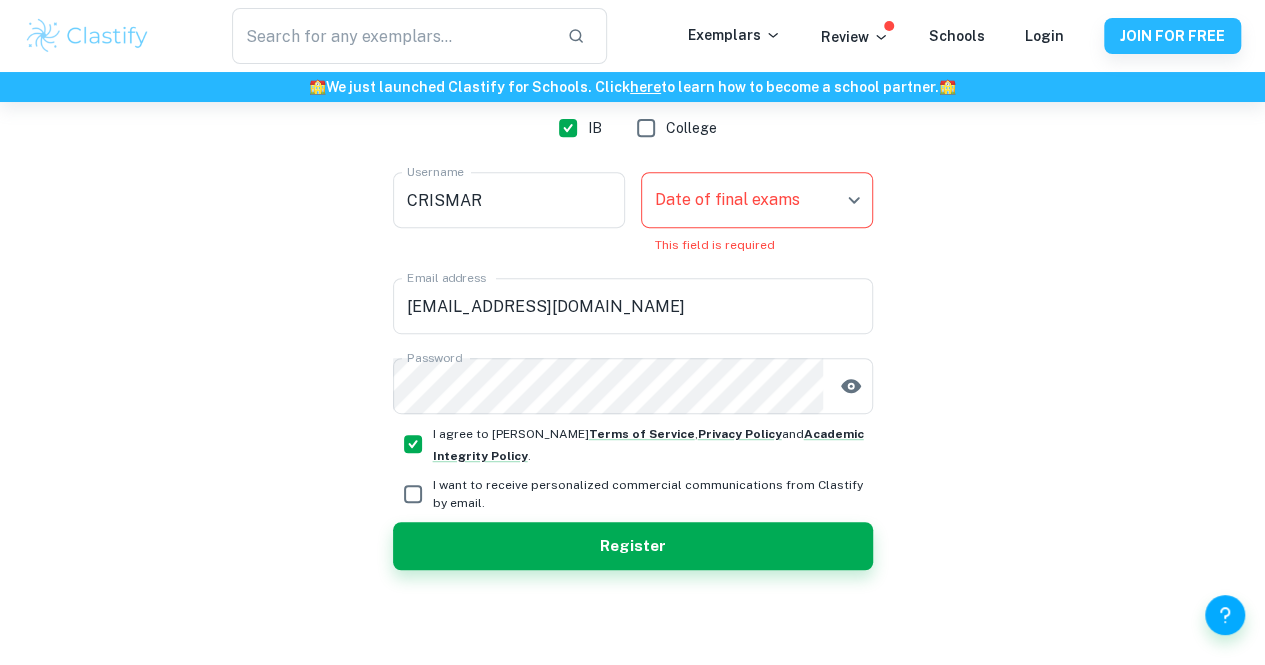 click on "I want to receive personalized commercial communications from Clastify by email." at bounding box center [413, 494] 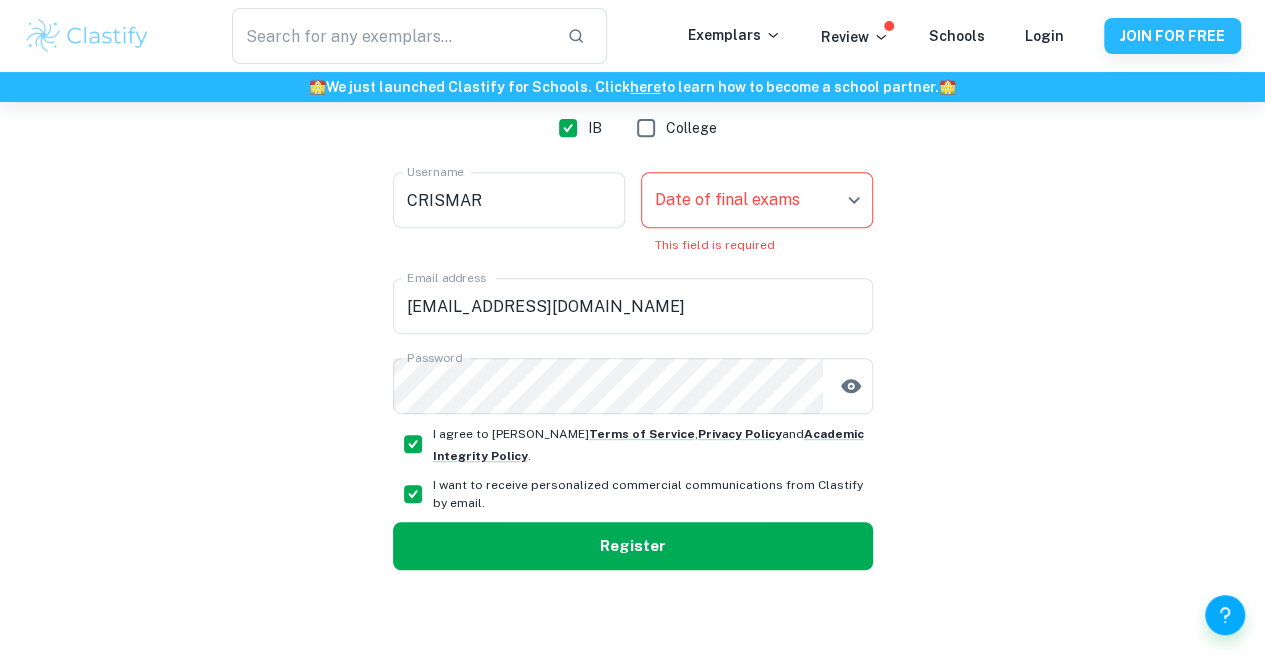 click on "Register" at bounding box center (633, 546) 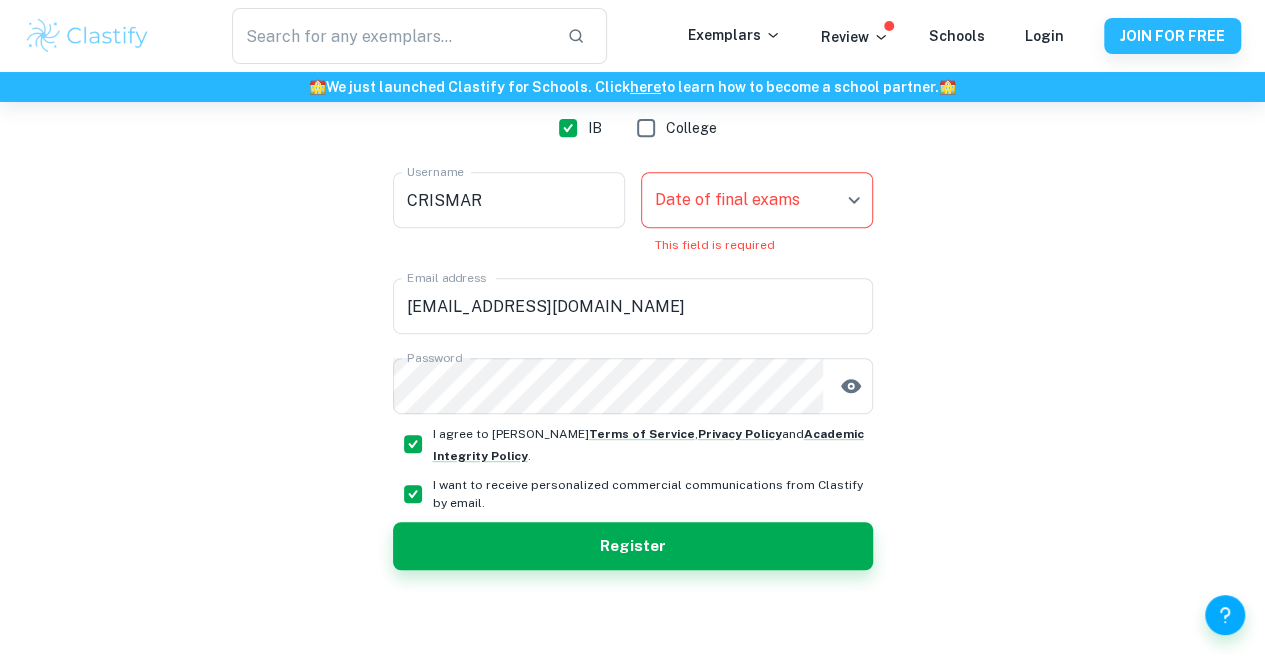 click on "We value your privacy We use cookies to enhance your browsing experience, serve personalised ads or content, and analyse our traffic. By clicking "Accept All", you consent to our use of cookies.   Cookie Policy Customise   Reject All   Accept All   Customise Consent Preferences   We use cookies to help you navigate efficiently and perform certain functions. You will find detailed information about all cookies under each consent category below. The cookies that are categorised as "Necessary" are stored on your browser as they are essential for enabling the basic functionalities of the site. ...  Show more For more information on how Google's third-party cookies operate and handle your data, see:   Google Privacy Policy Necessary Always Active Necessary cookies are required to enable the basic features of this site, such as providing secure log-in or adjusting your consent preferences. These cookies do not store any personally identifiable data. Functional Analytics Performance Advertisement Uncategorised" at bounding box center (632, 88) 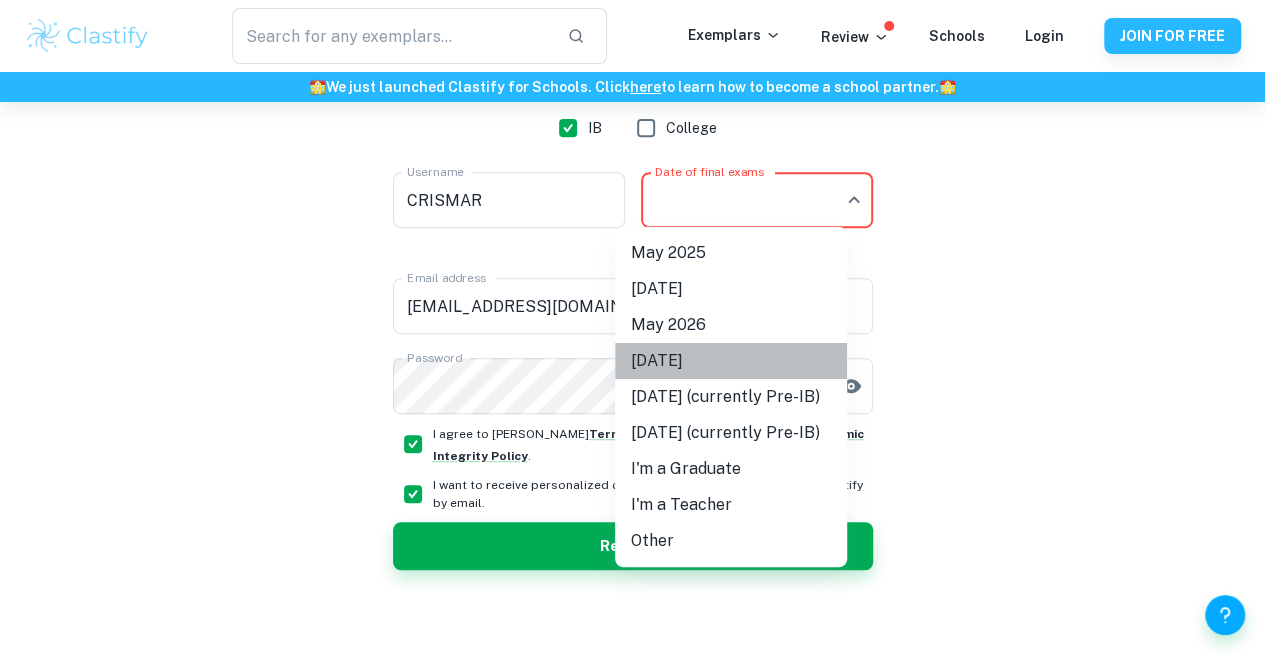 click on "[DATE]" at bounding box center [731, 361] 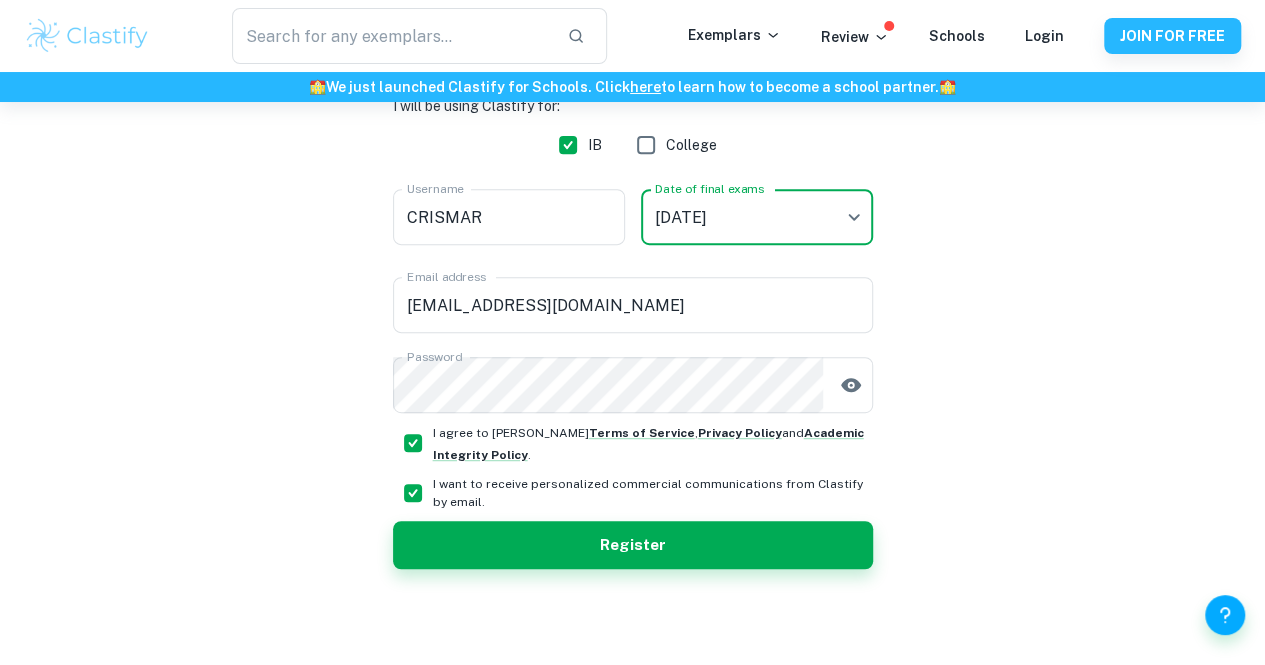 scroll, scrollTop: 328, scrollLeft: 0, axis: vertical 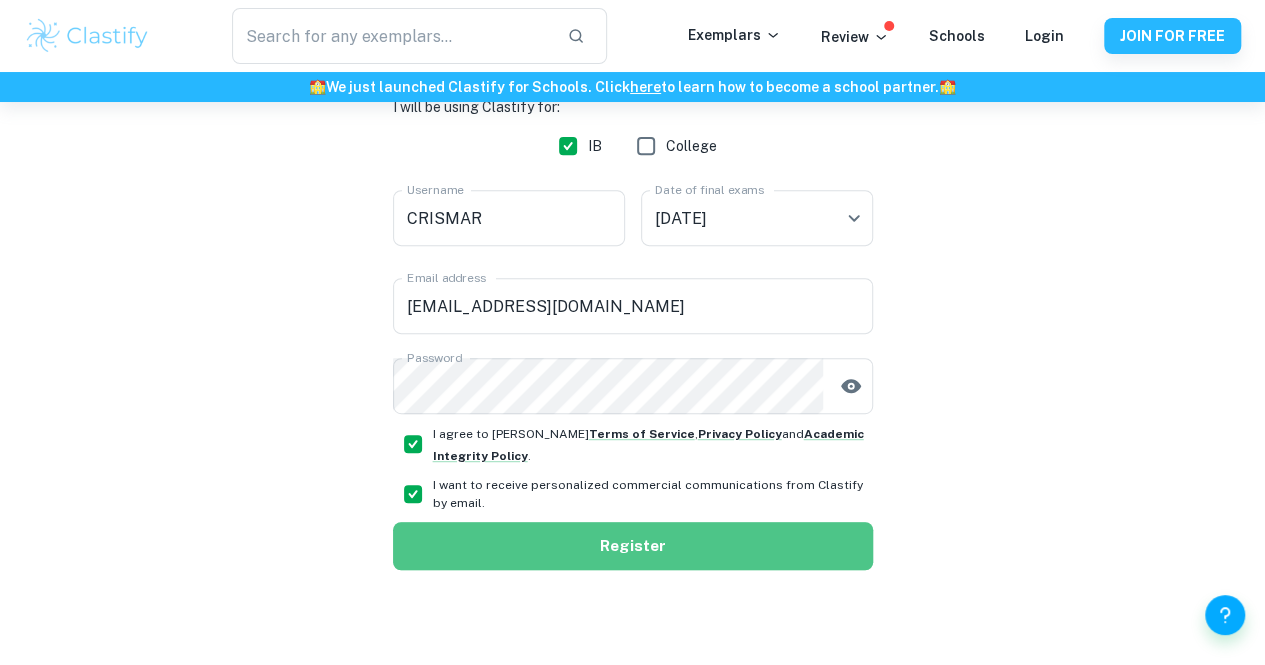 click on "Register" at bounding box center (633, 546) 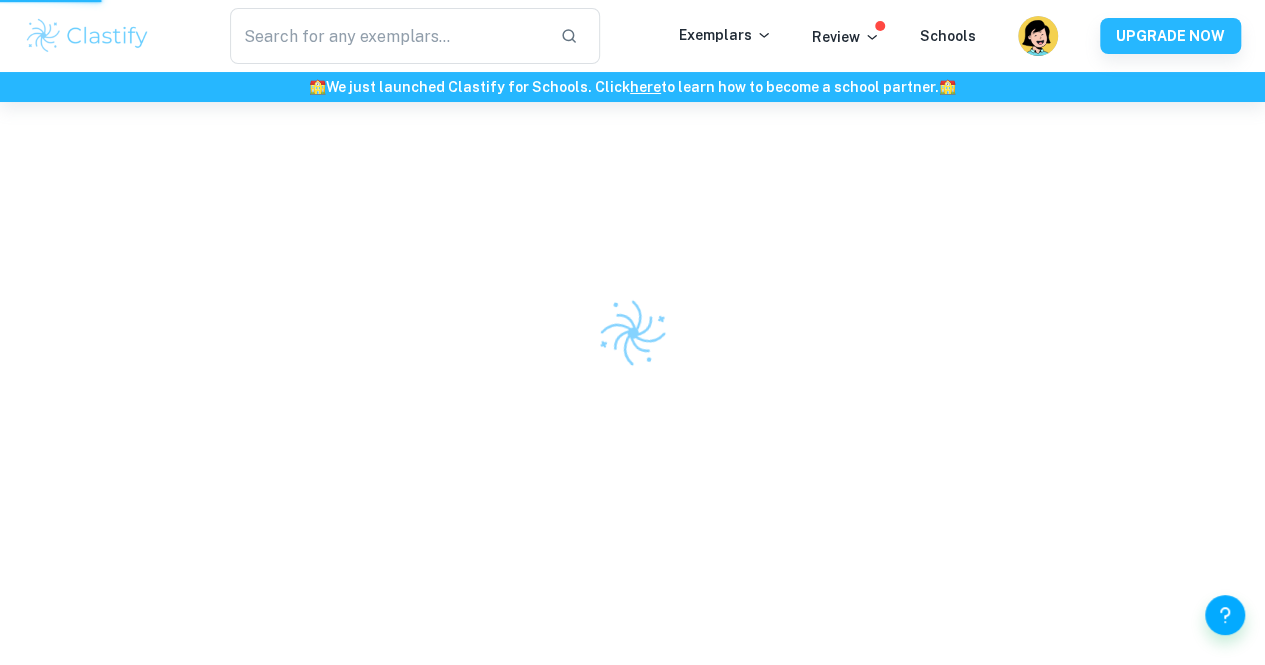 scroll, scrollTop: 102, scrollLeft: 0, axis: vertical 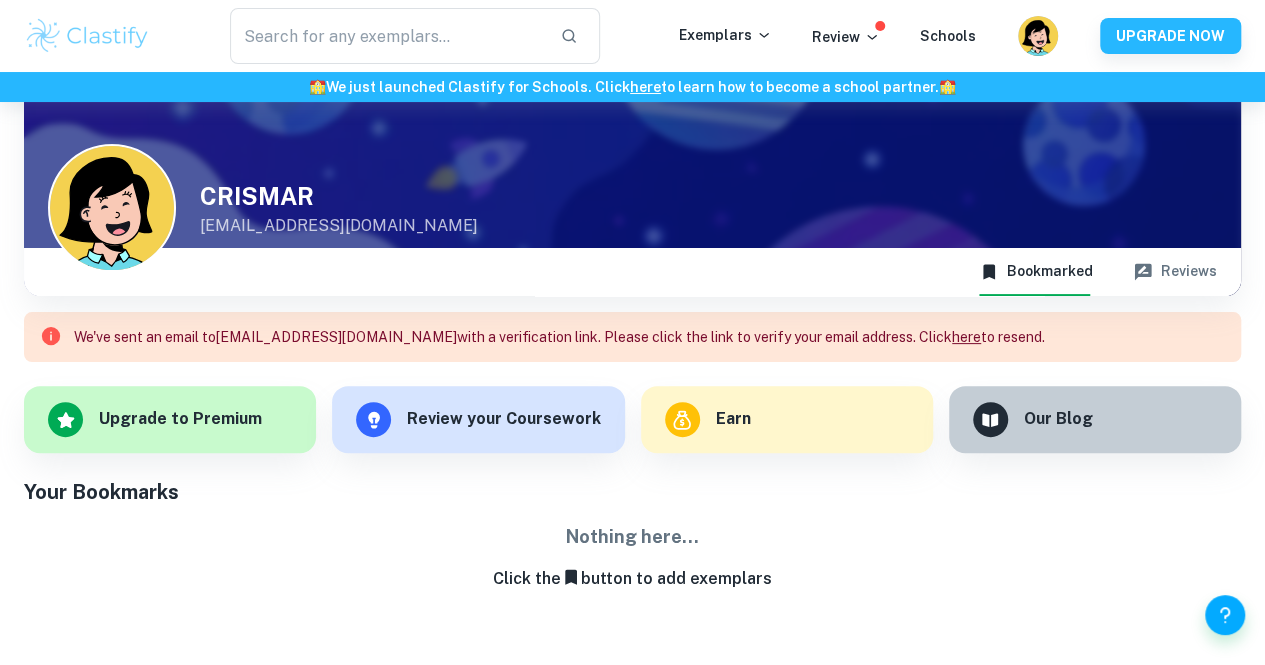 click on "We've sent an email to  [EMAIL_ADDRESS][DOMAIN_NAME]  with a verification link. Please click the link to verify your email address. Click  here  to resend." at bounding box center (559, 337) 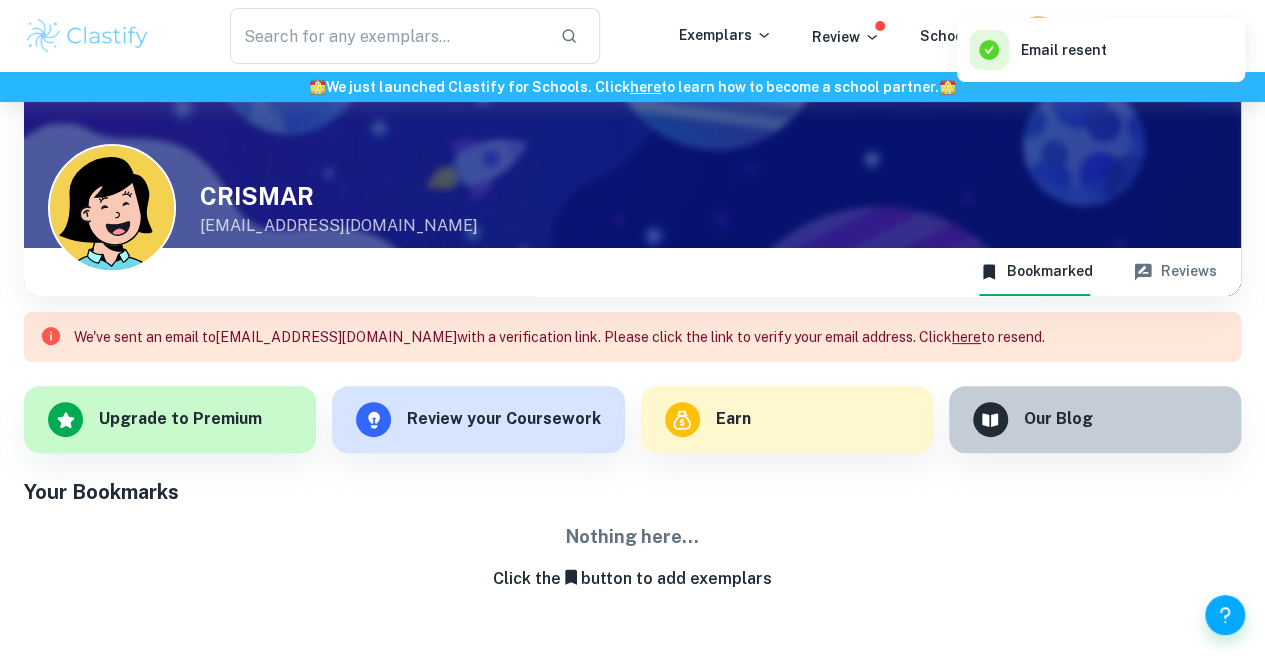 click on "here" at bounding box center (966, 337) 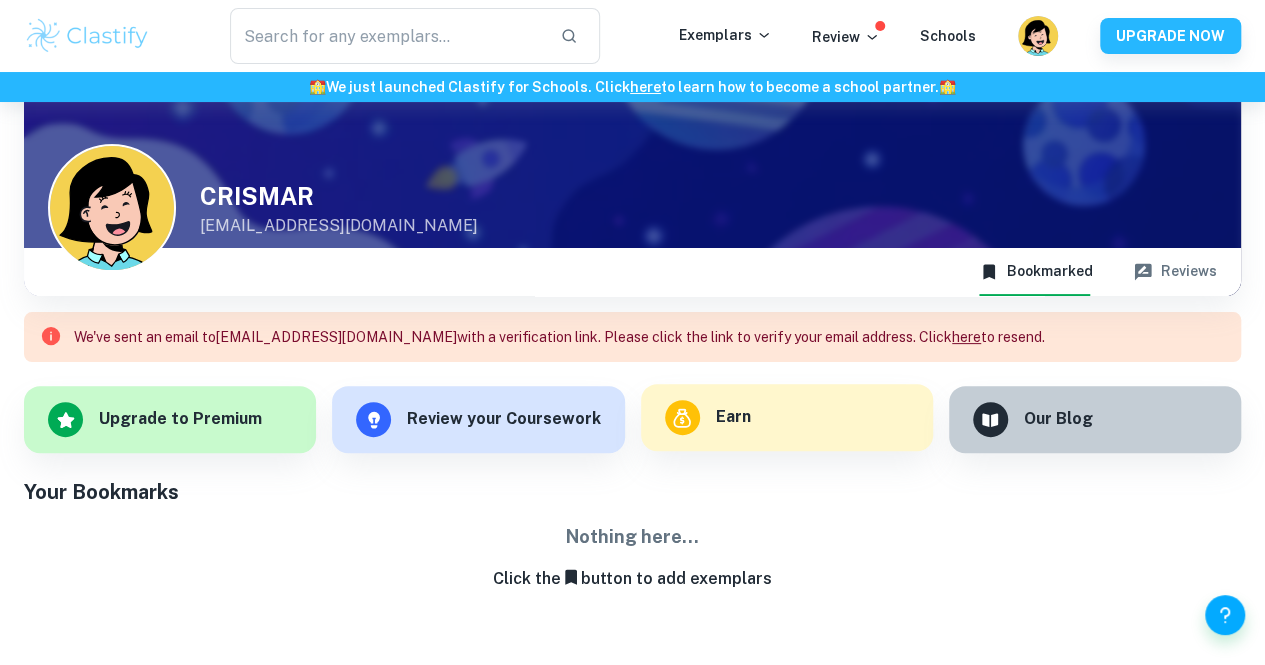 click on "Earn" at bounding box center [787, 417] 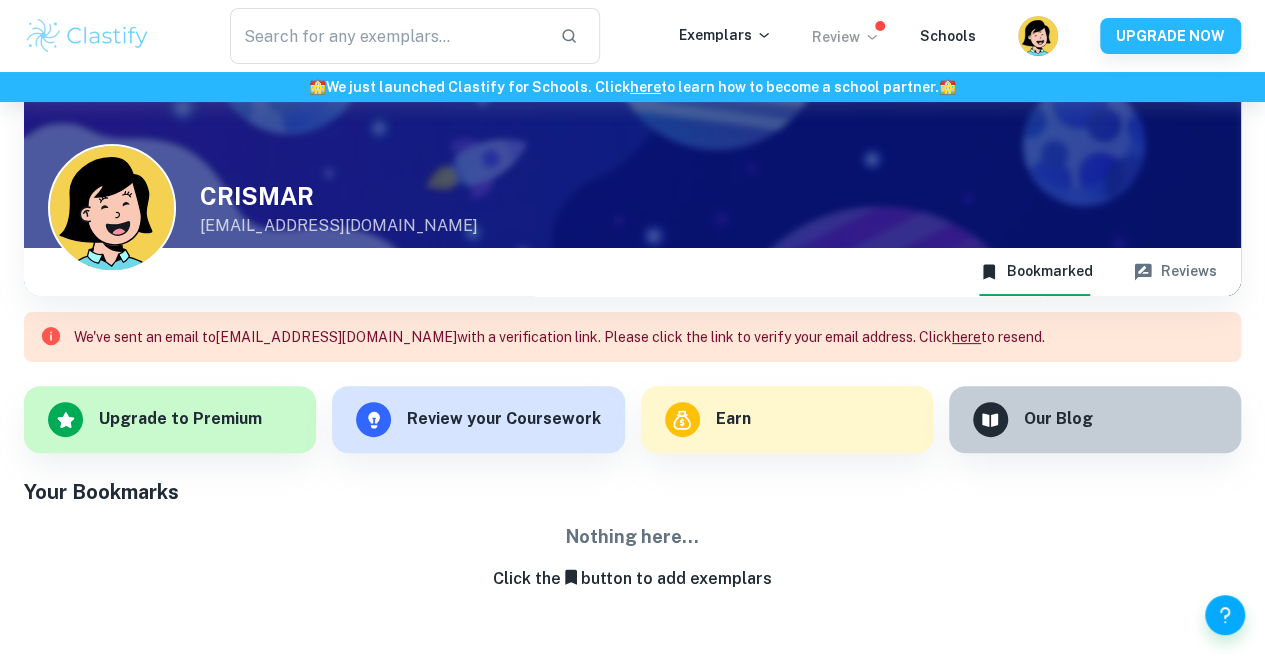 click on "Review" at bounding box center [846, 37] 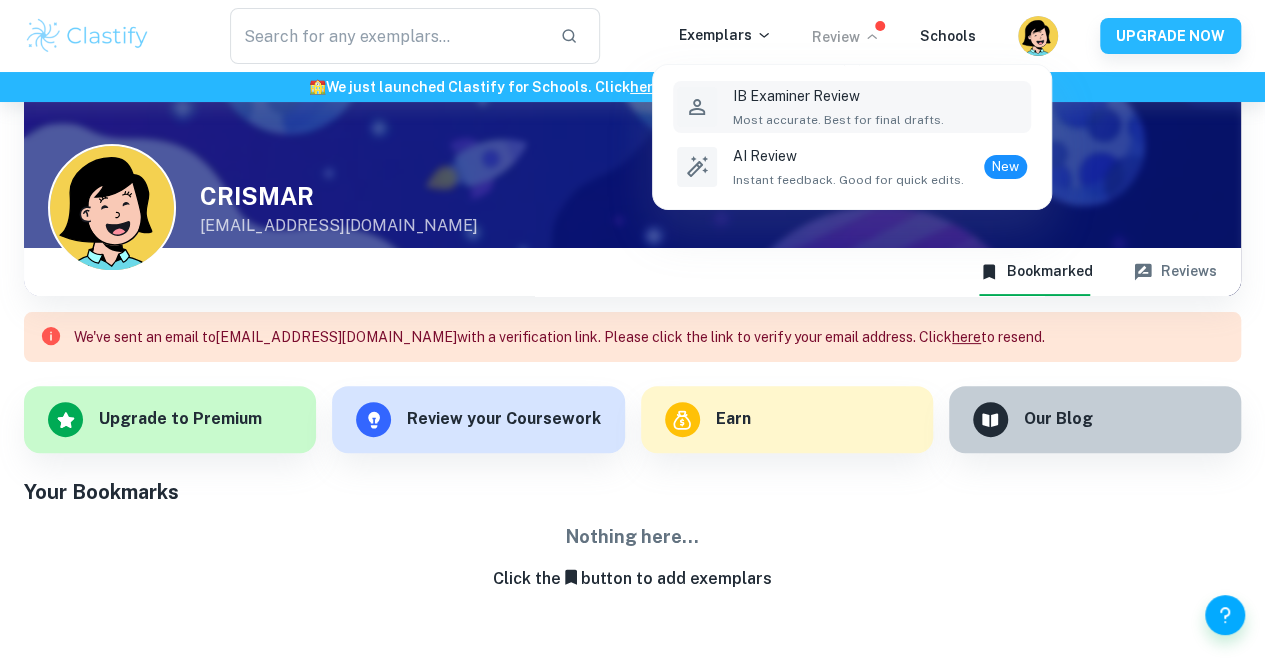 click on "IB Examiner Review" at bounding box center (838, 96) 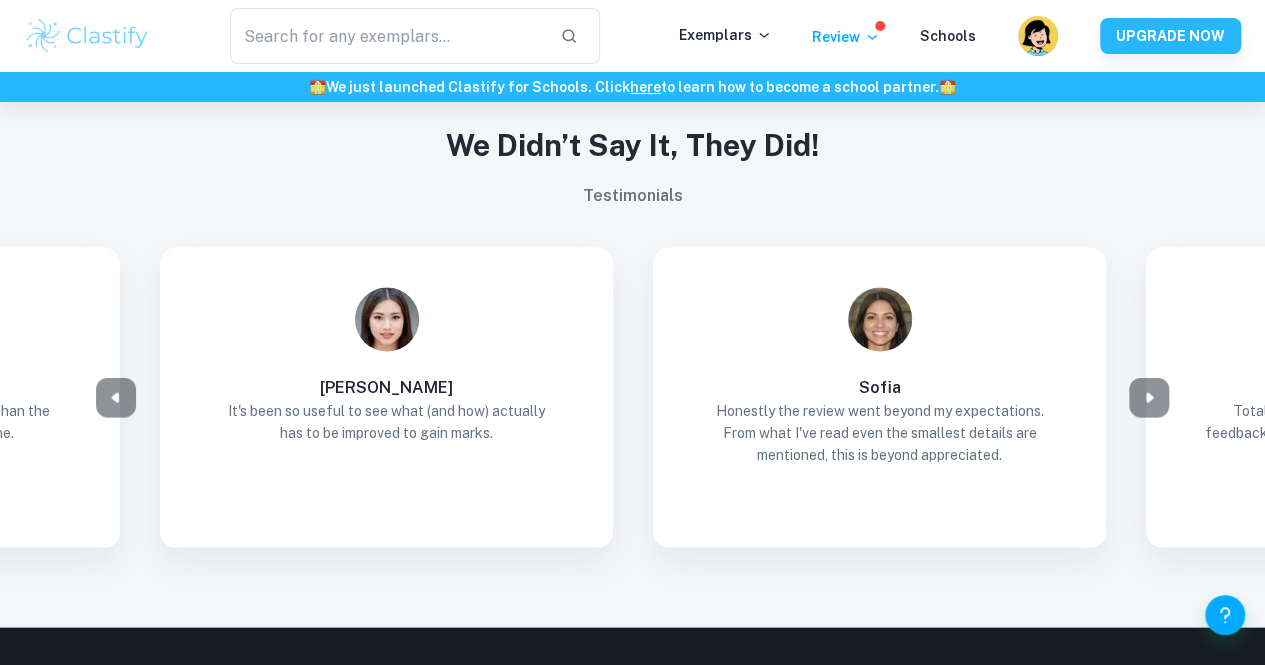 scroll, scrollTop: 1768, scrollLeft: 0, axis: vertical 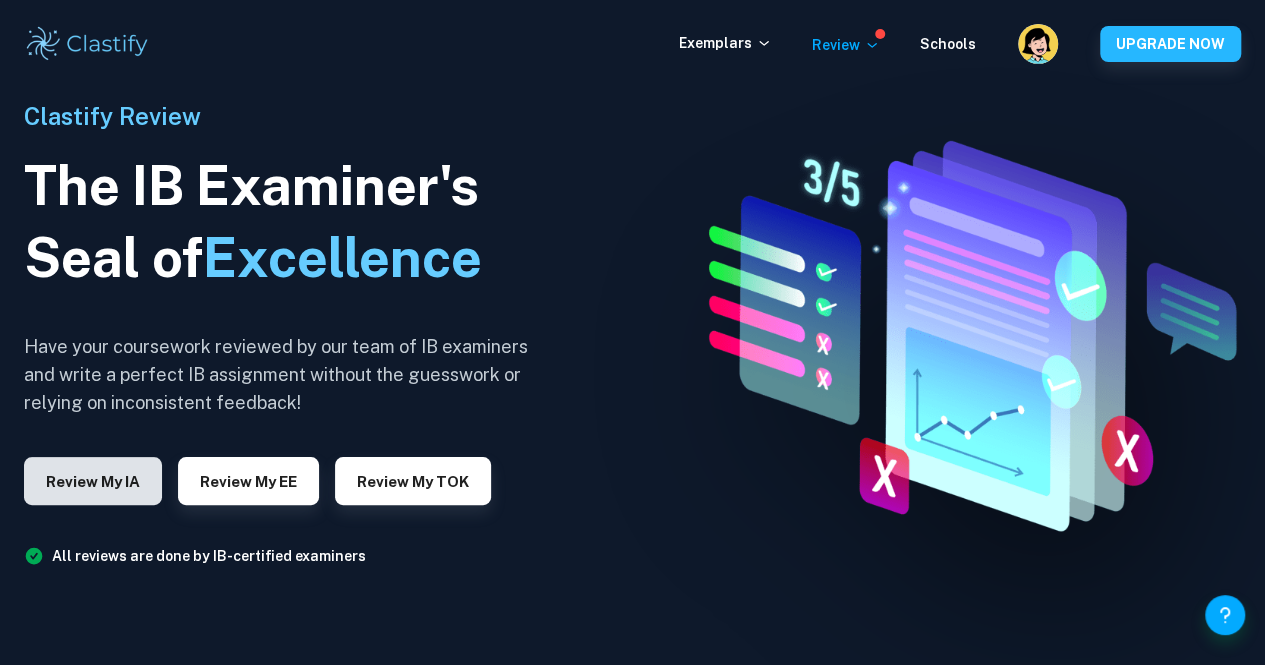 click on "Review my IA" at bounding box center (93, 481) 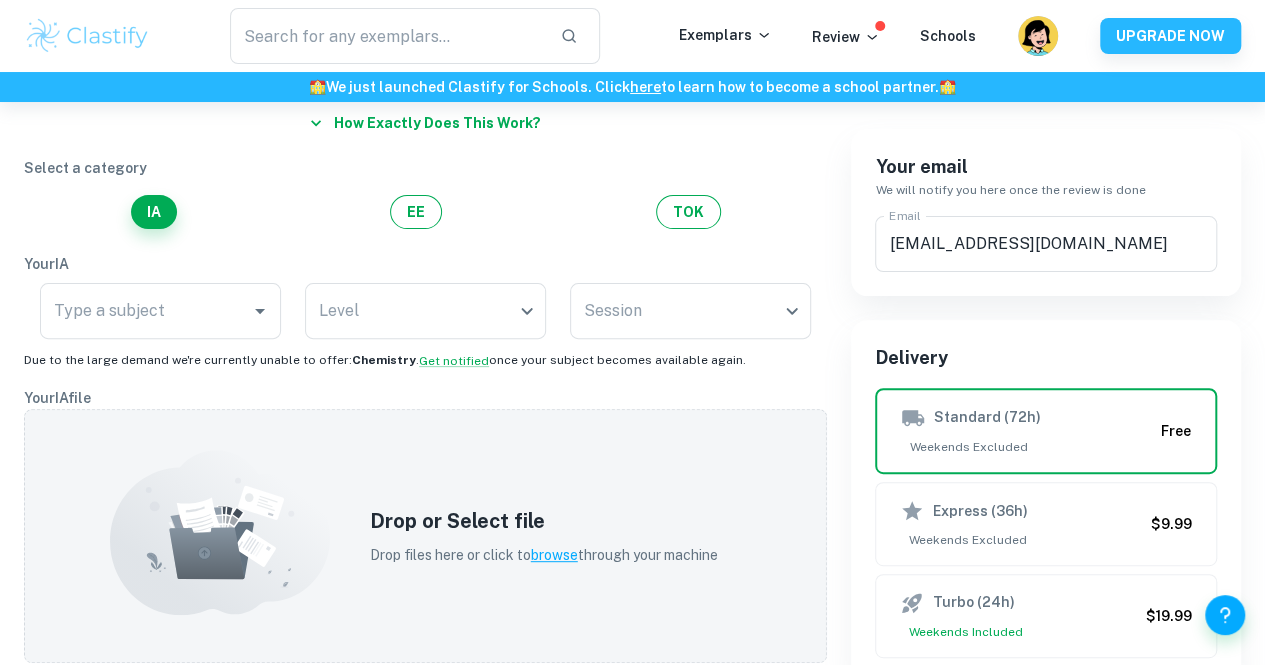 scroll, scrollTop: 0, scrollLeft: 0, axis: both 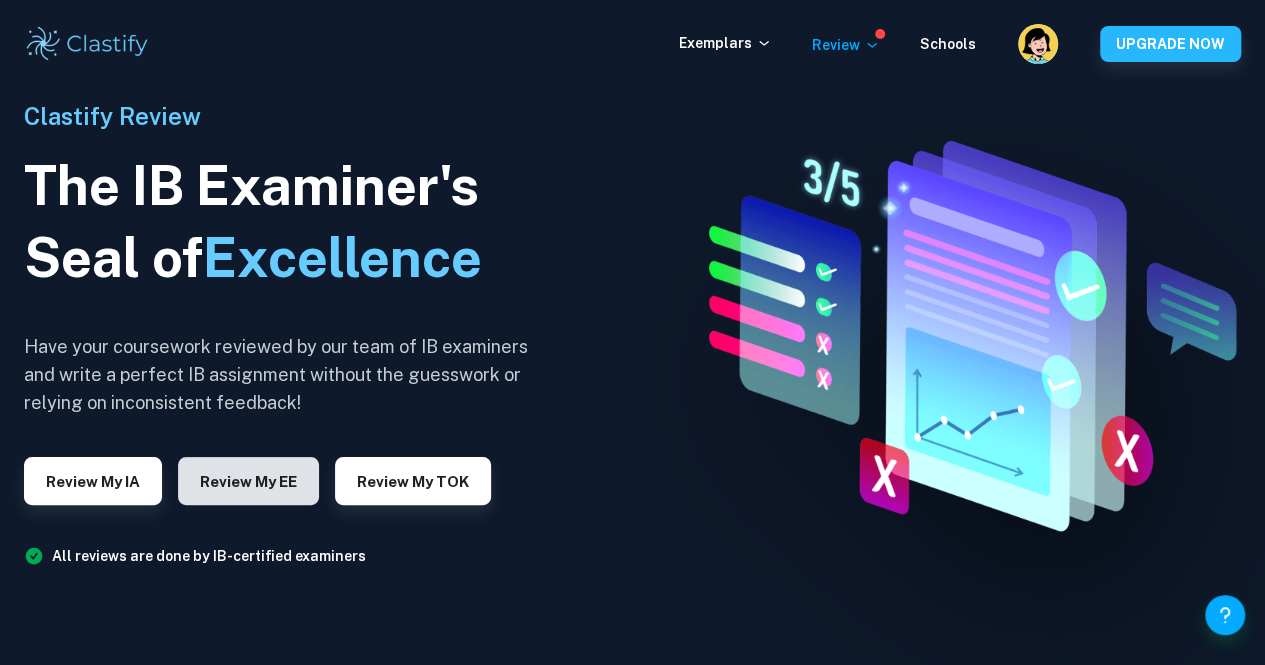 click on "Review my EE" at bounding box center [248, 481] 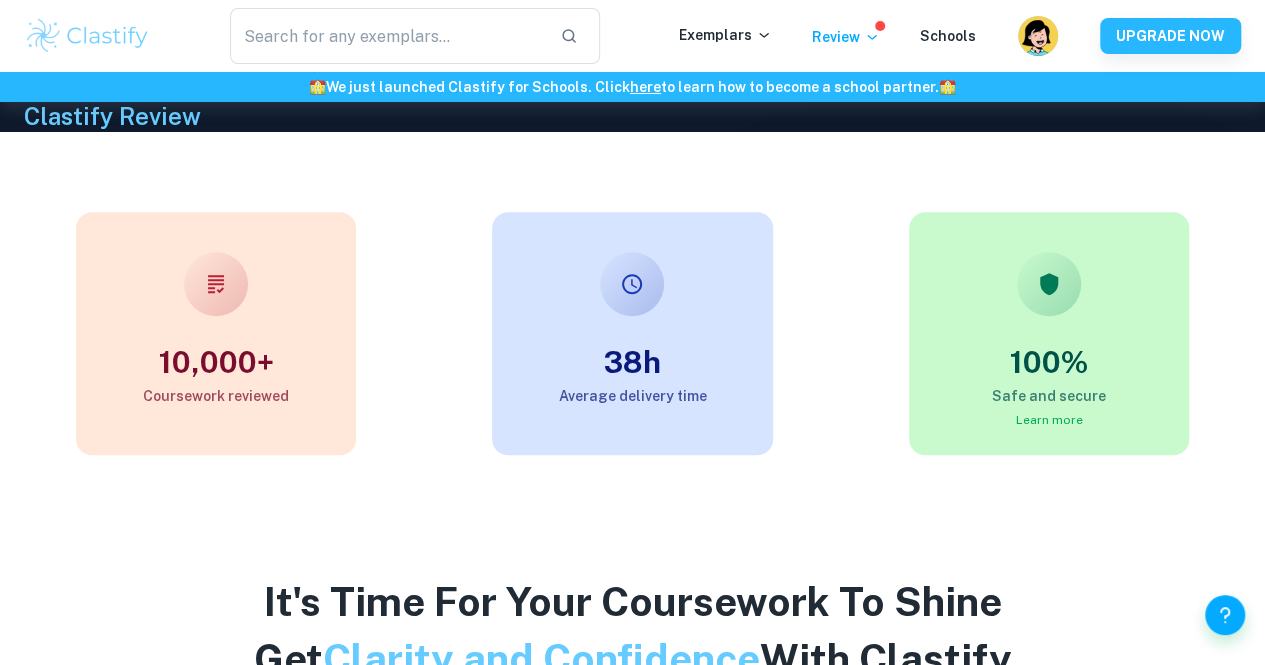 scroll, scrollTop: 537, scrollLeft: 0, axis: vertical 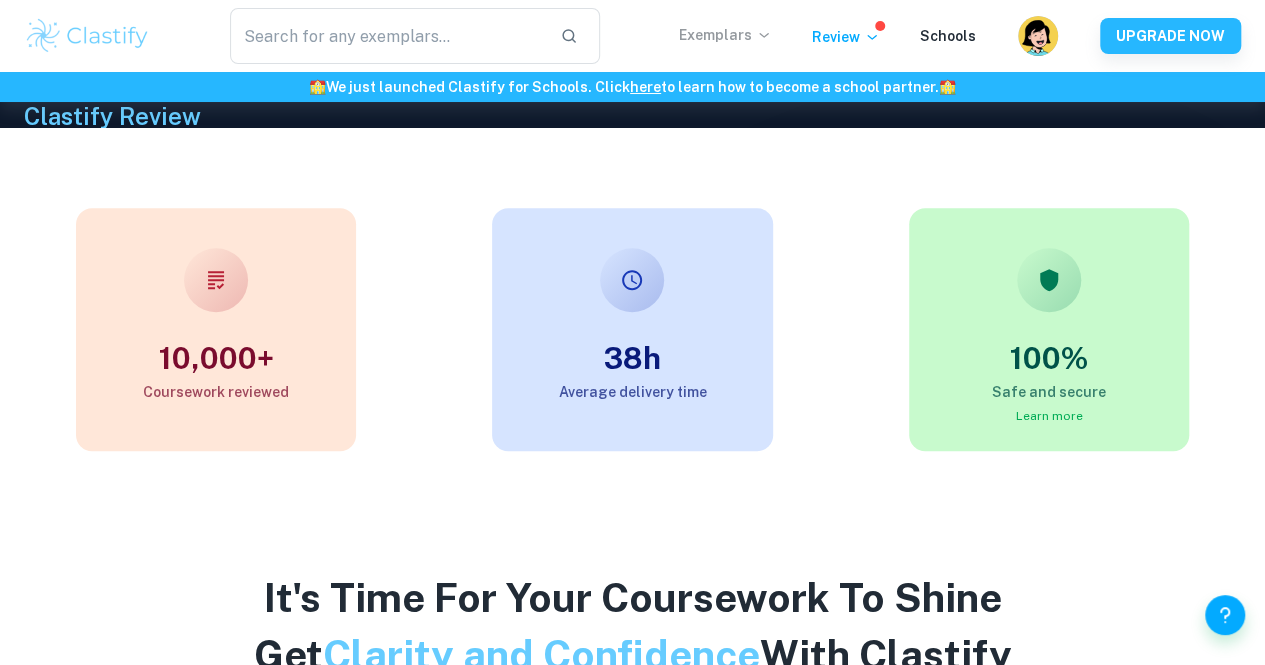click on "Exemplars" at bounding box center (725, 35) 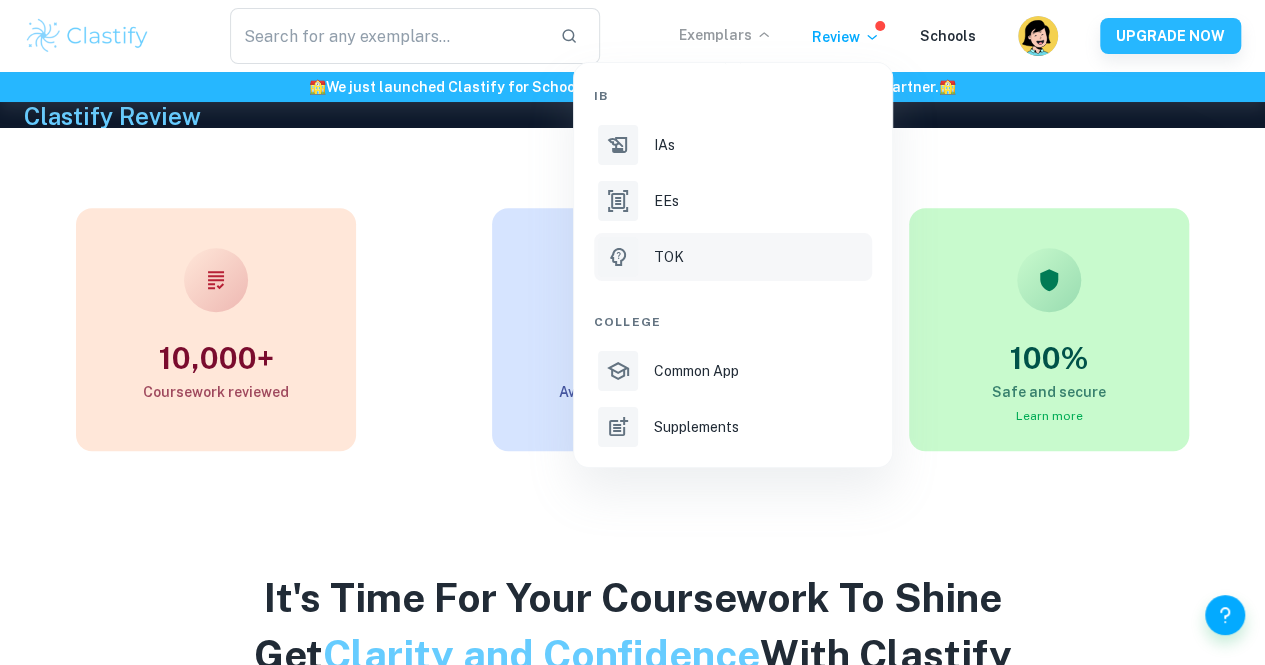 click on "TOK" at bounding box center (761, 257) 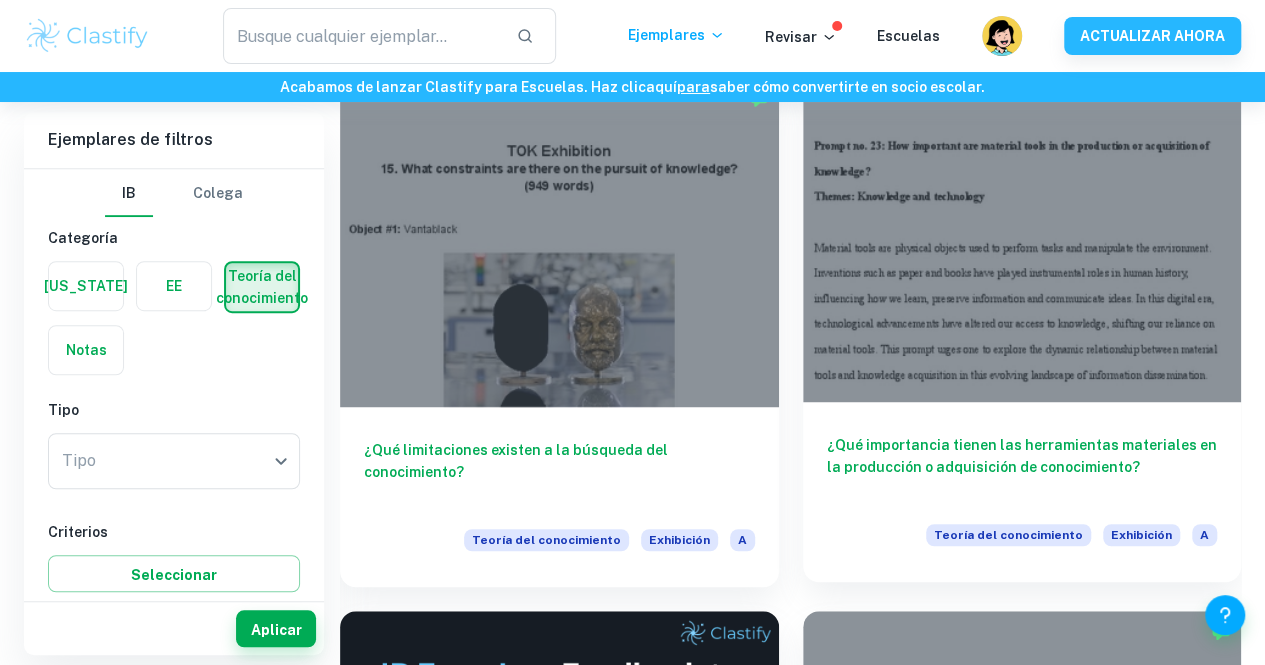 scroll, scrollTop: 0, scrollLeft: 0, axis: both 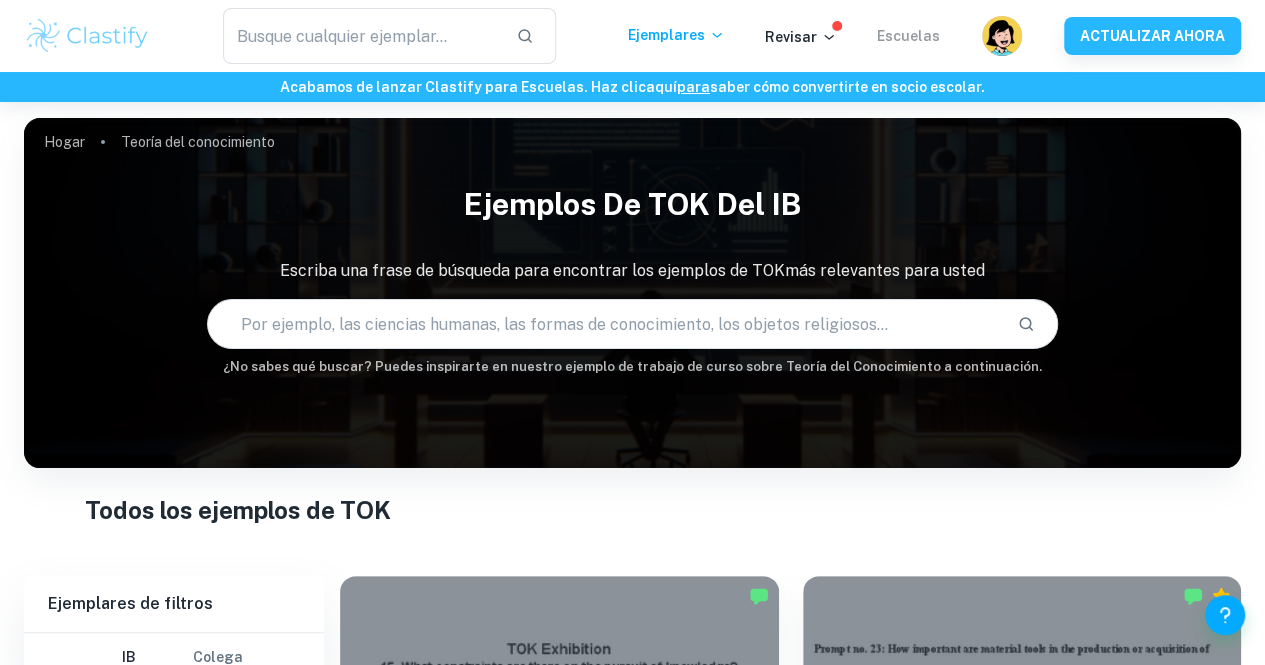 click on "Escuelas" at bounding box center (908, 36) 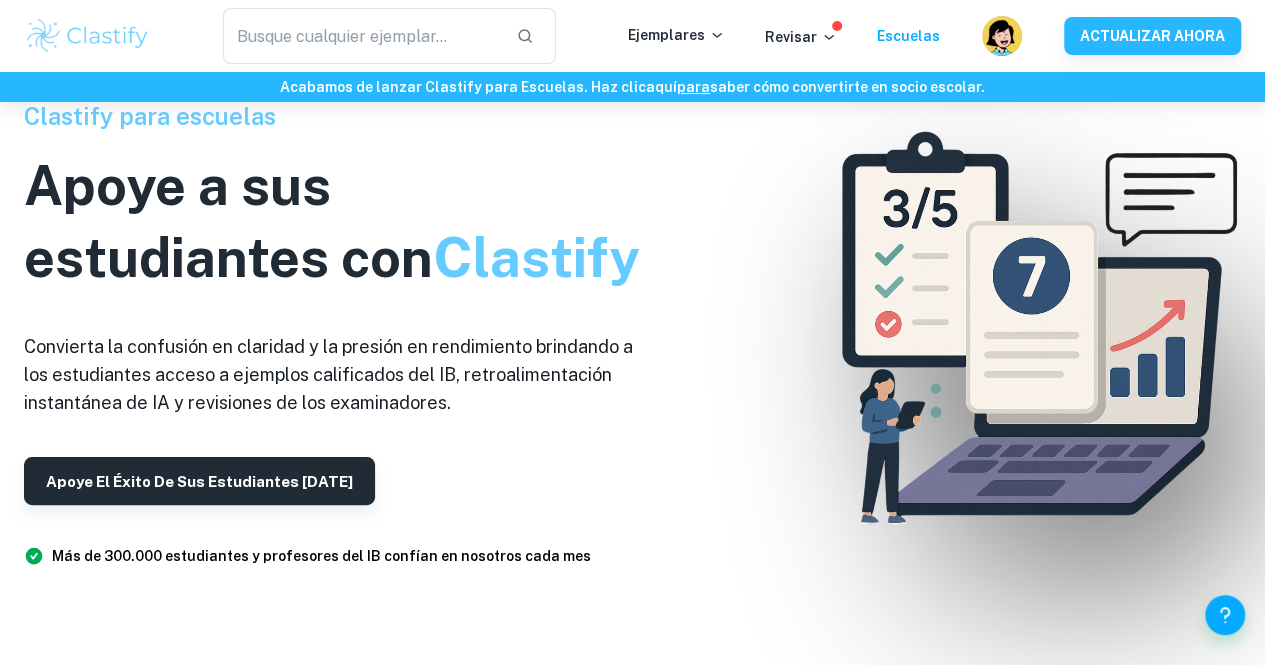 scroll, scrollTop: 27, scrollLeft: 0, axis: vertical 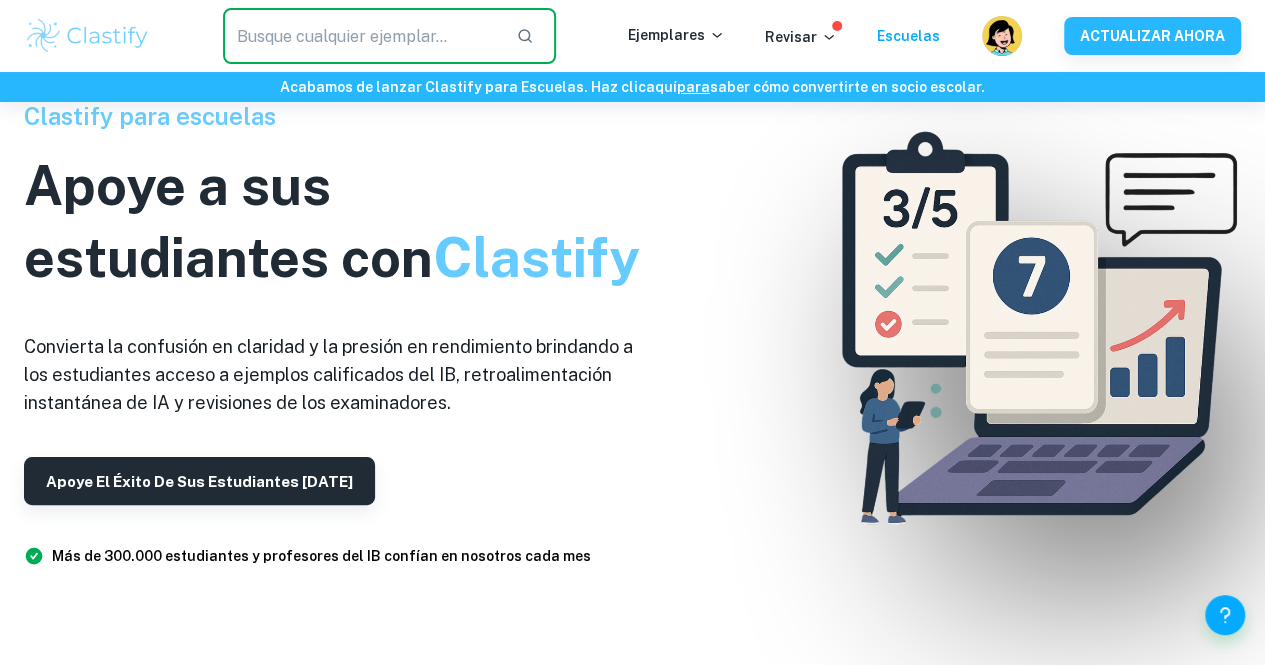click at bounding box center (362, 36) 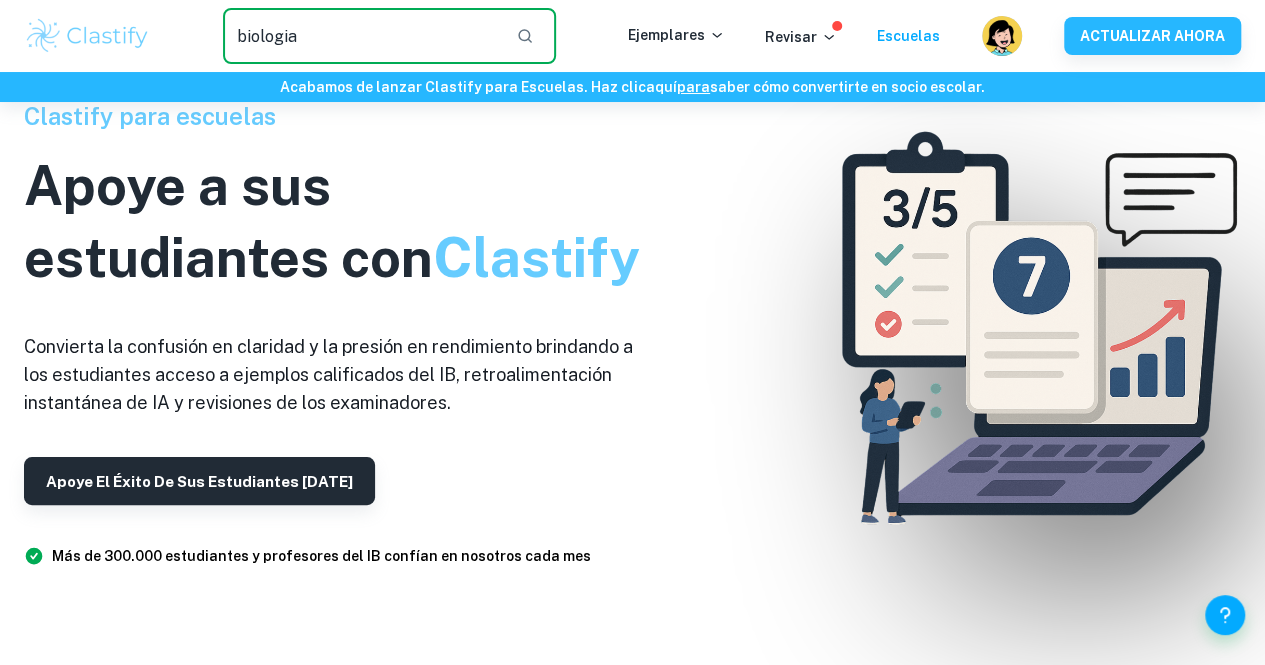 type on "biologia" 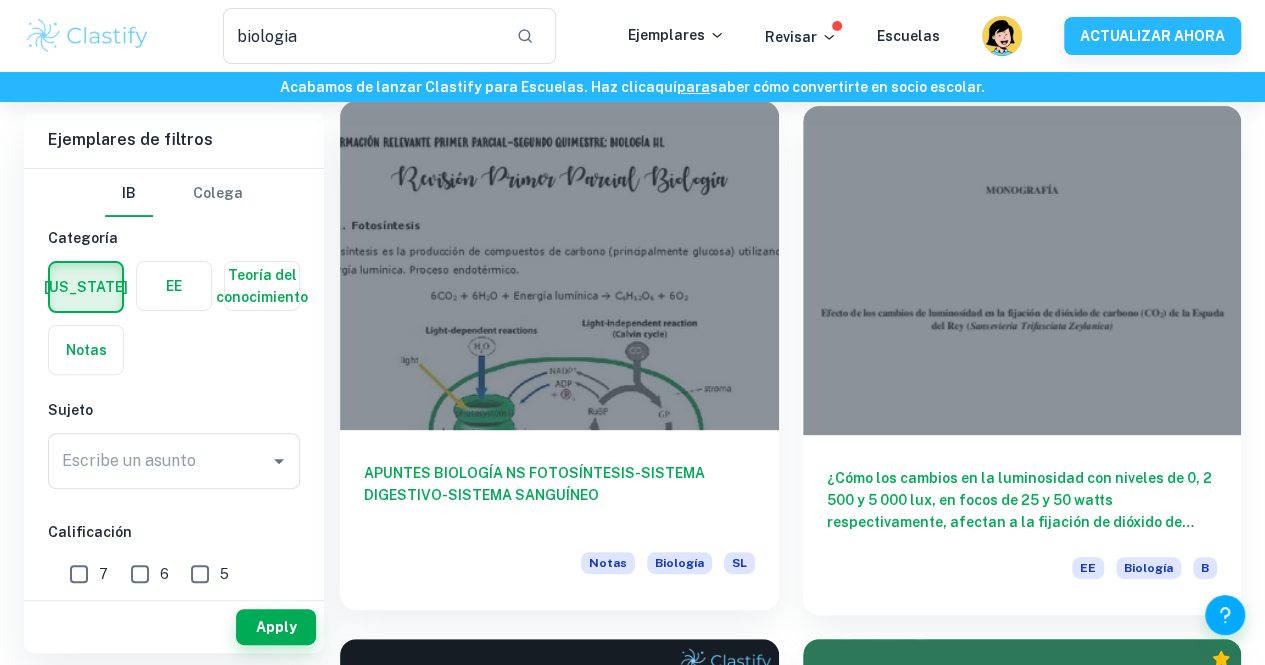 scroll, scrollTop: 113, scrollLeft: 0, axis: vertical 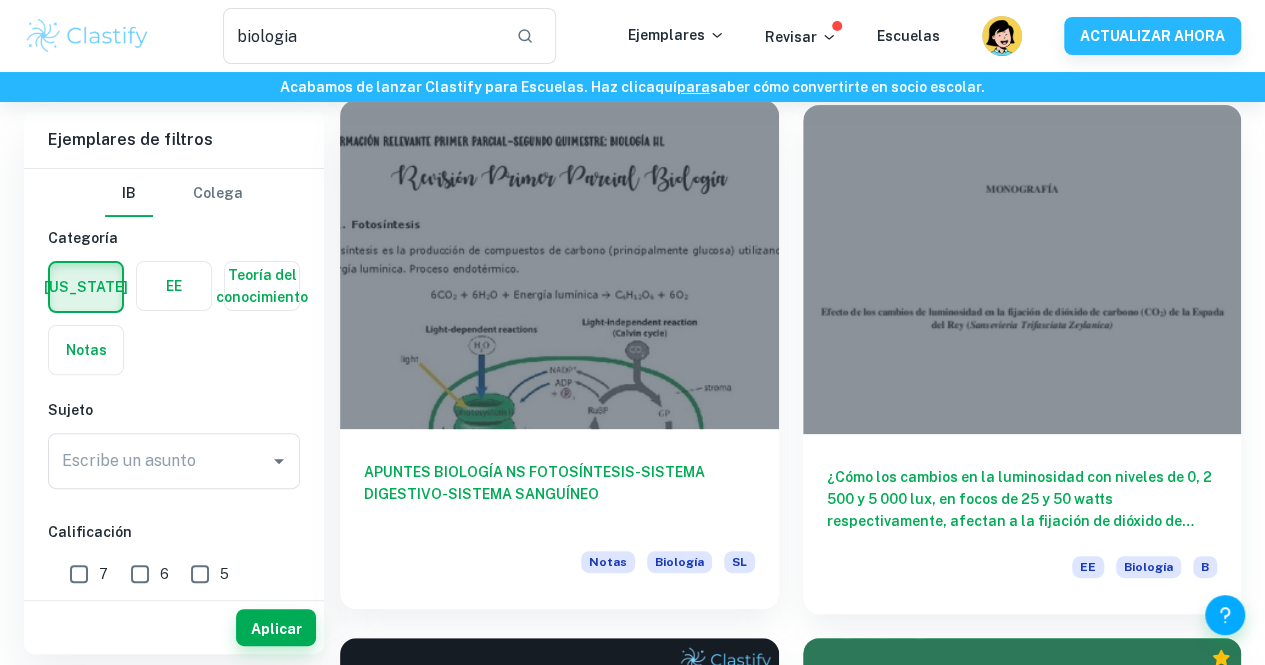 click at bounding box center (559, 264) 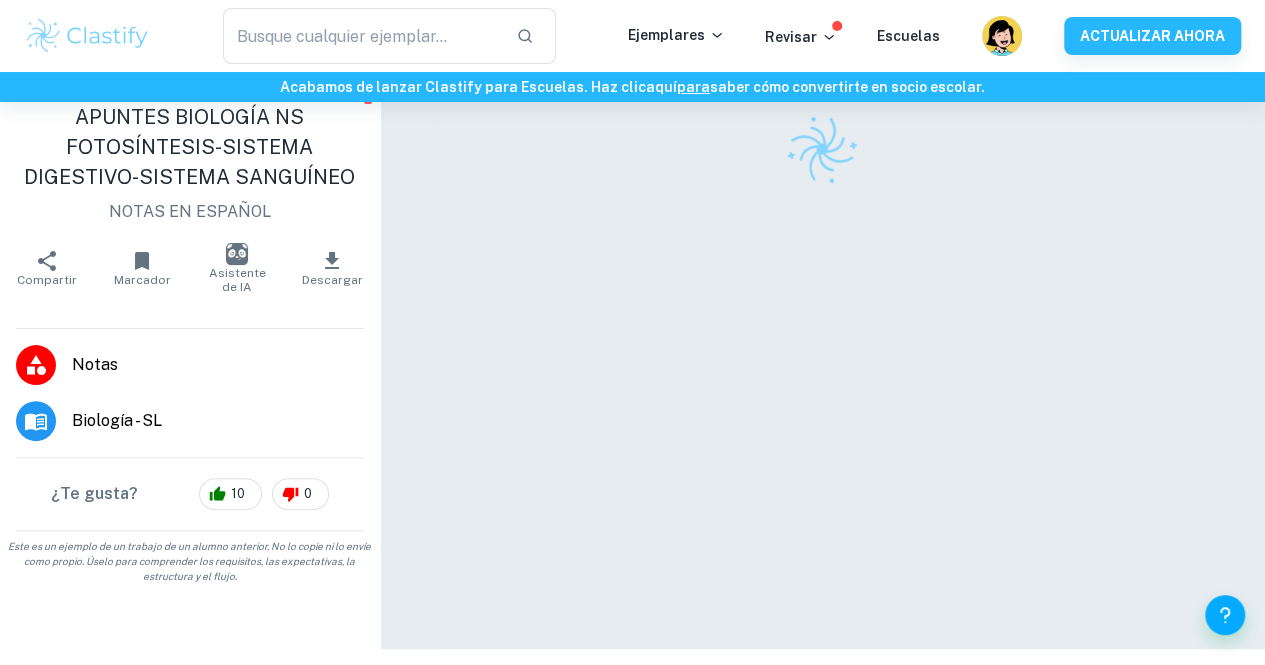 scroll, scrollTop: 102, scrollLeft: 0, axis: vertical 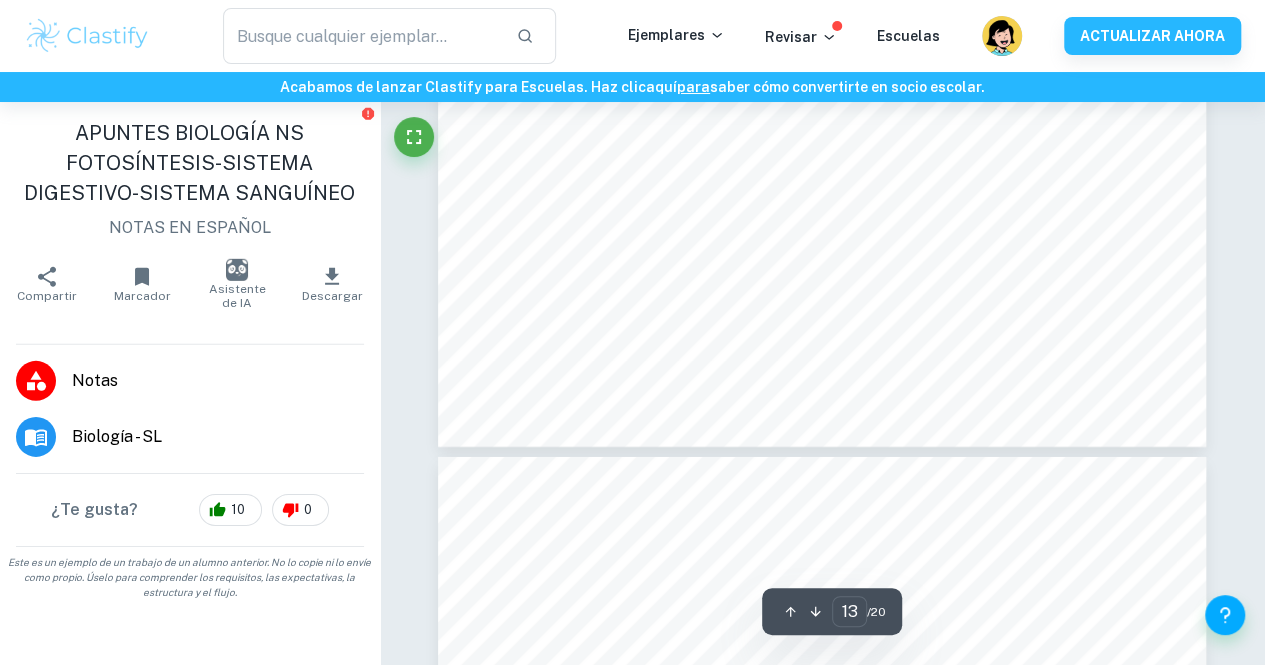 type on "14" 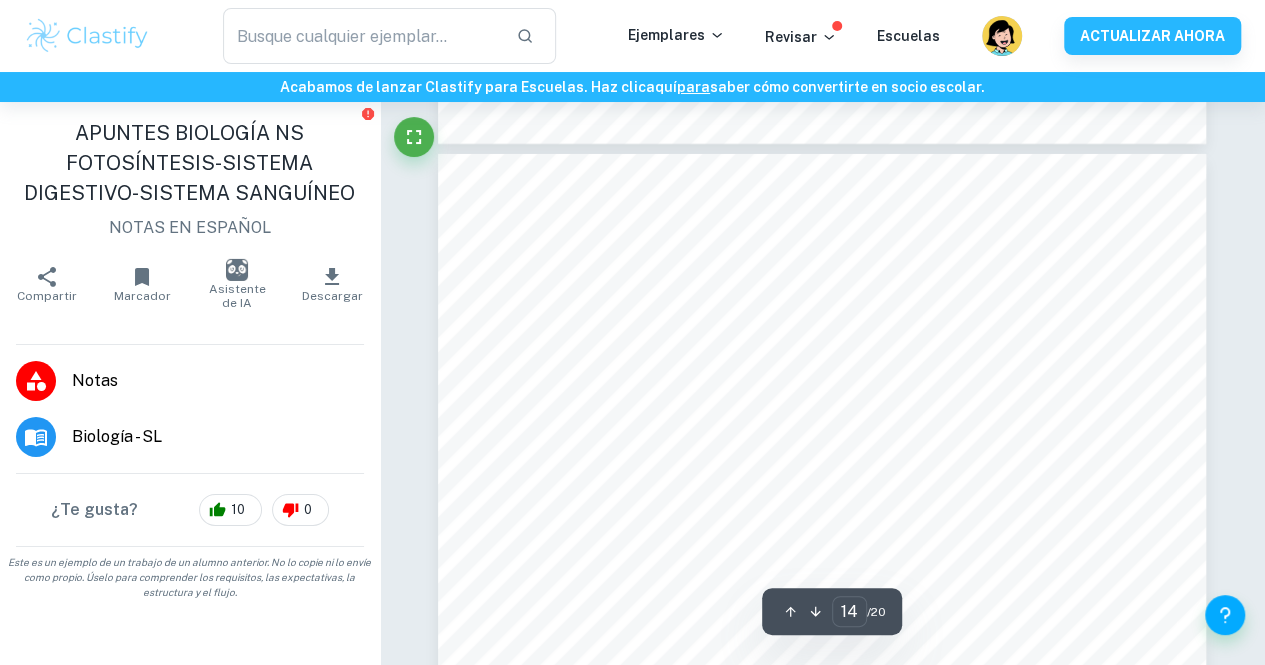 type on "biologia" 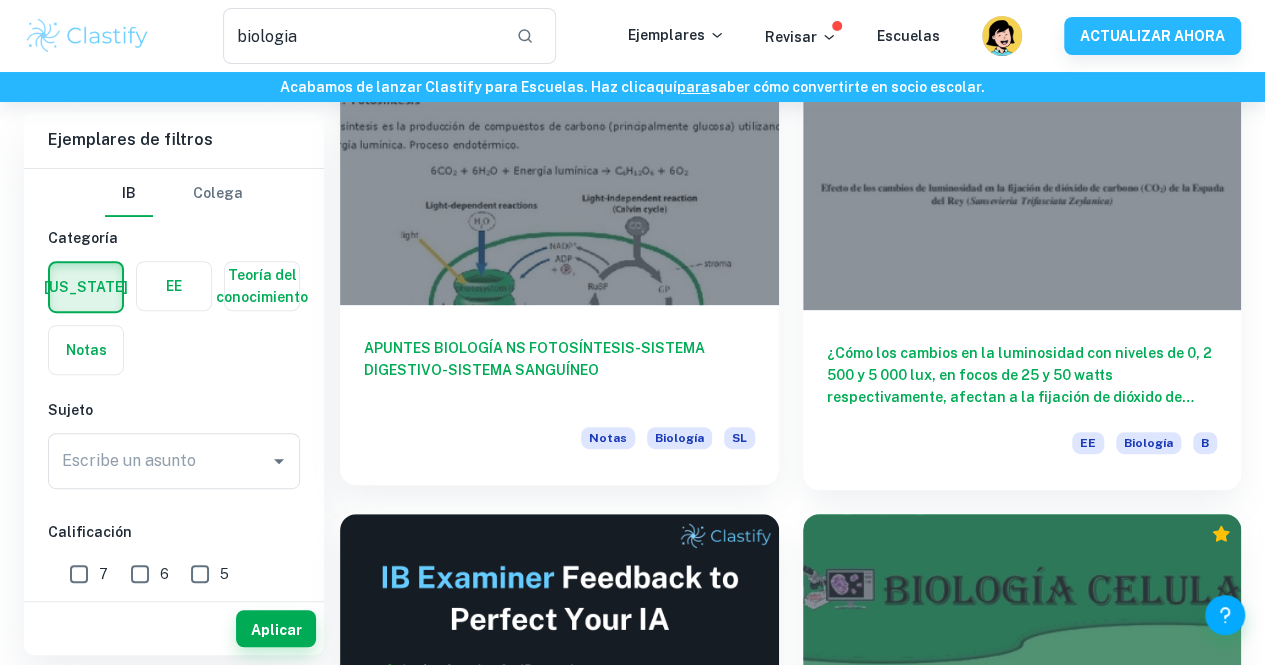 scroll, scrollTop: 239, scrollLeft: 0, axis: vertical 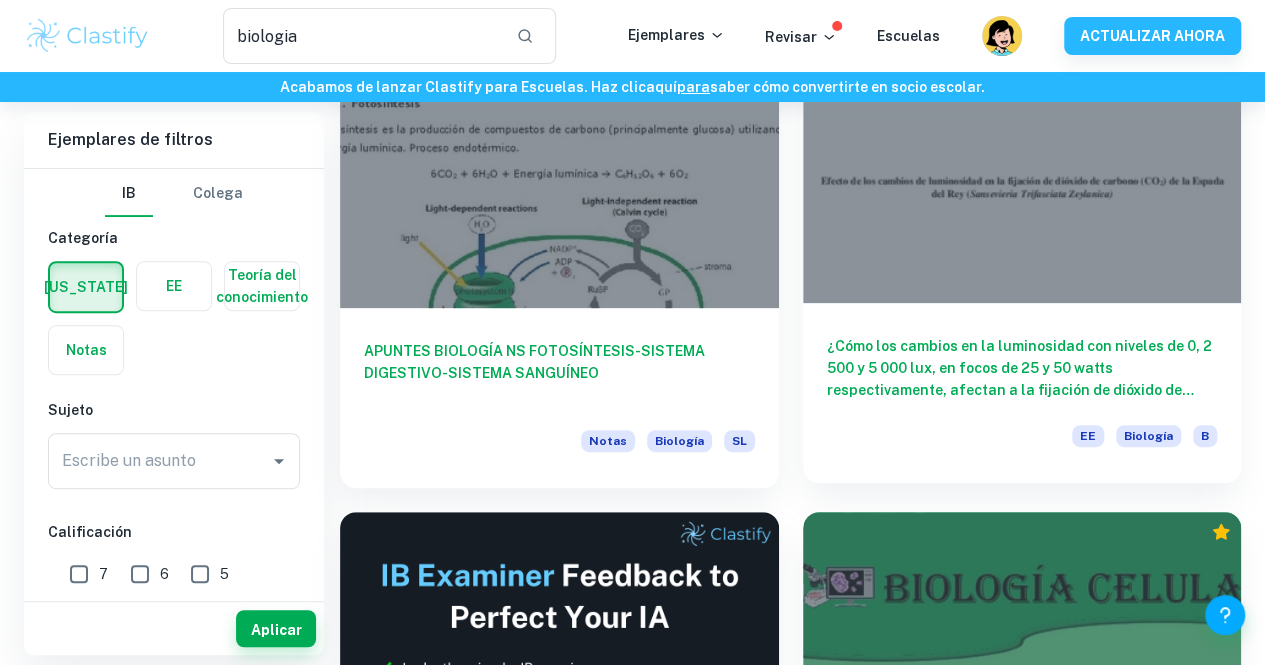 click on "¿Cómo los cambios en la luminosidad con niveles de 0, 2 500 y 5 000 lux, en focos de 25 y 50 watts respectivamente, afectan a la fijación de dióxido de carbono (CO2) en la Sansevieria Trifasciata Zeylanica? Biología NM EE Biología B" at bounding box center (1022, 393) 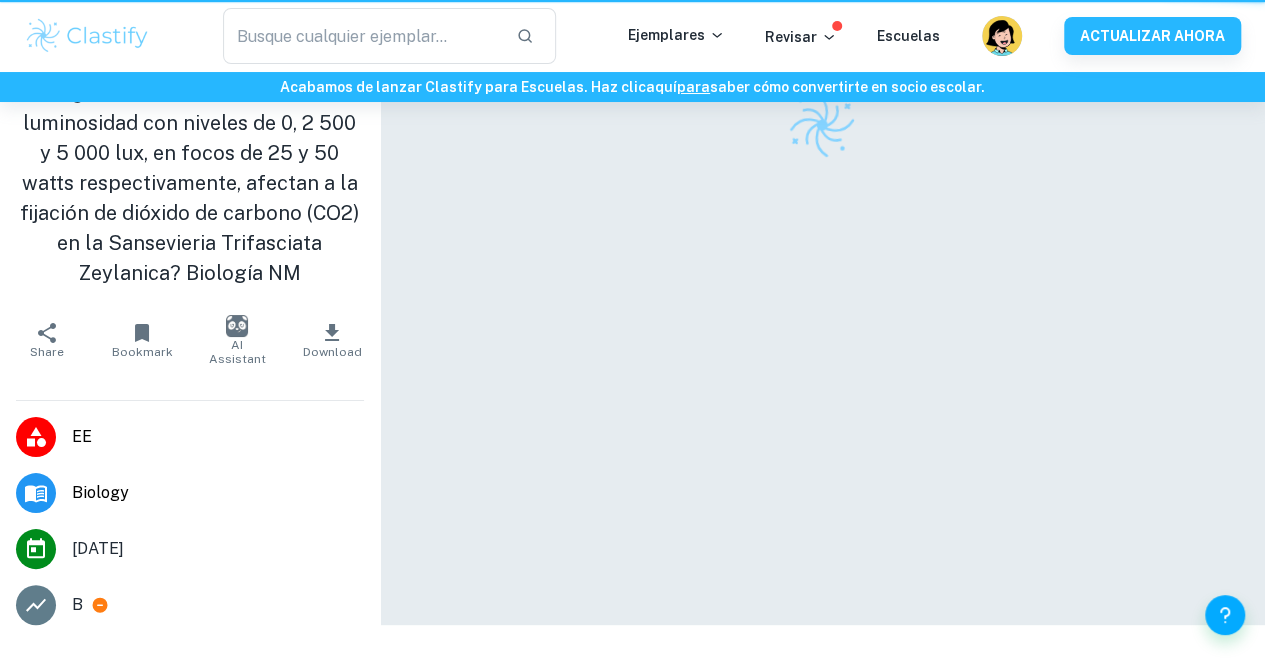 scroll, scrollTop: 0, scrollLeft: 0, axis: both 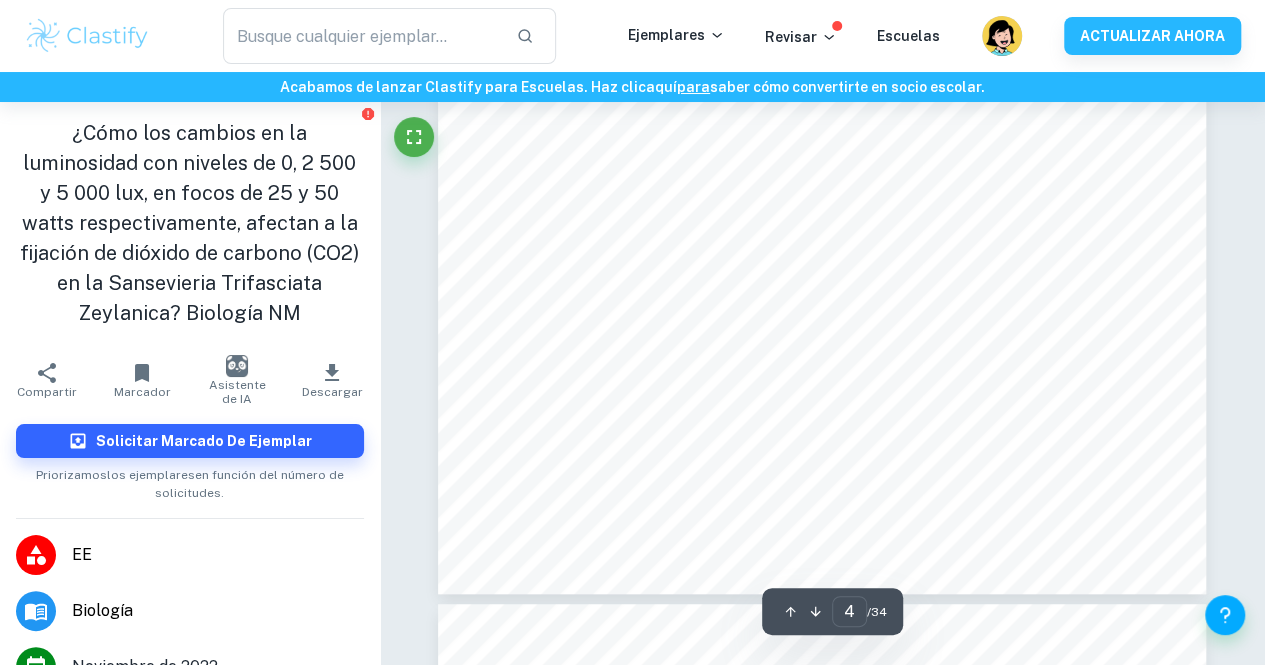 type on "5" 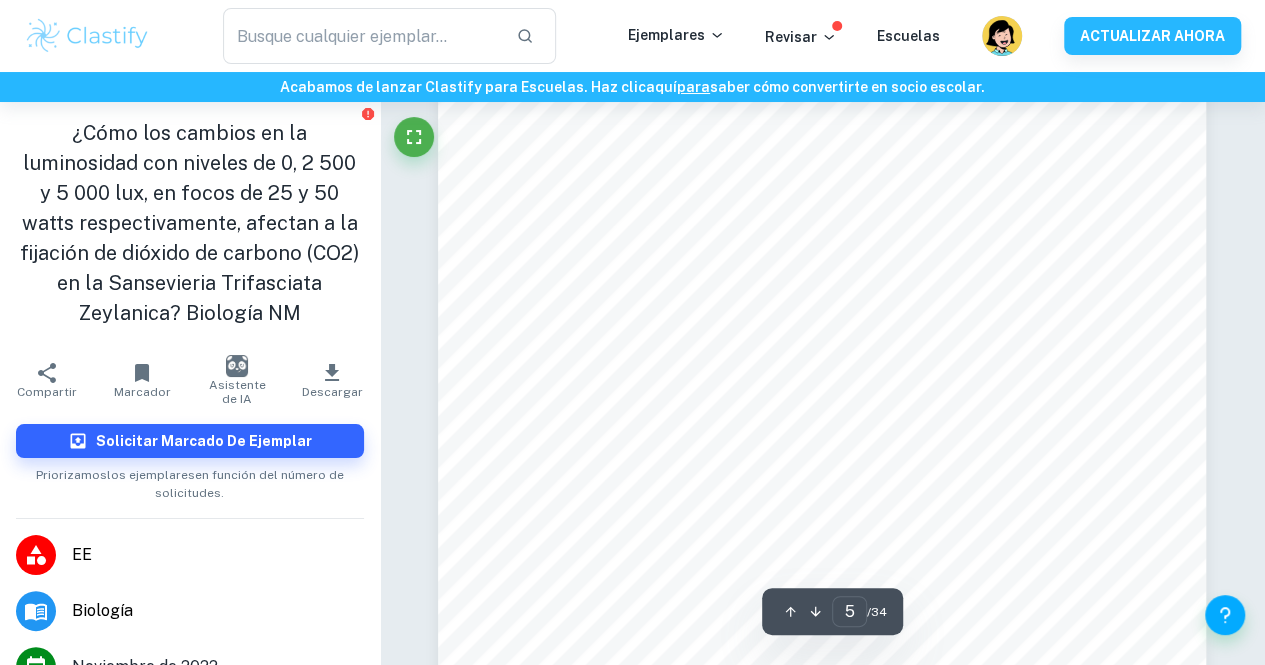 scroll, scrollTop: 4759, scrollLeft: 0, axis: vertical 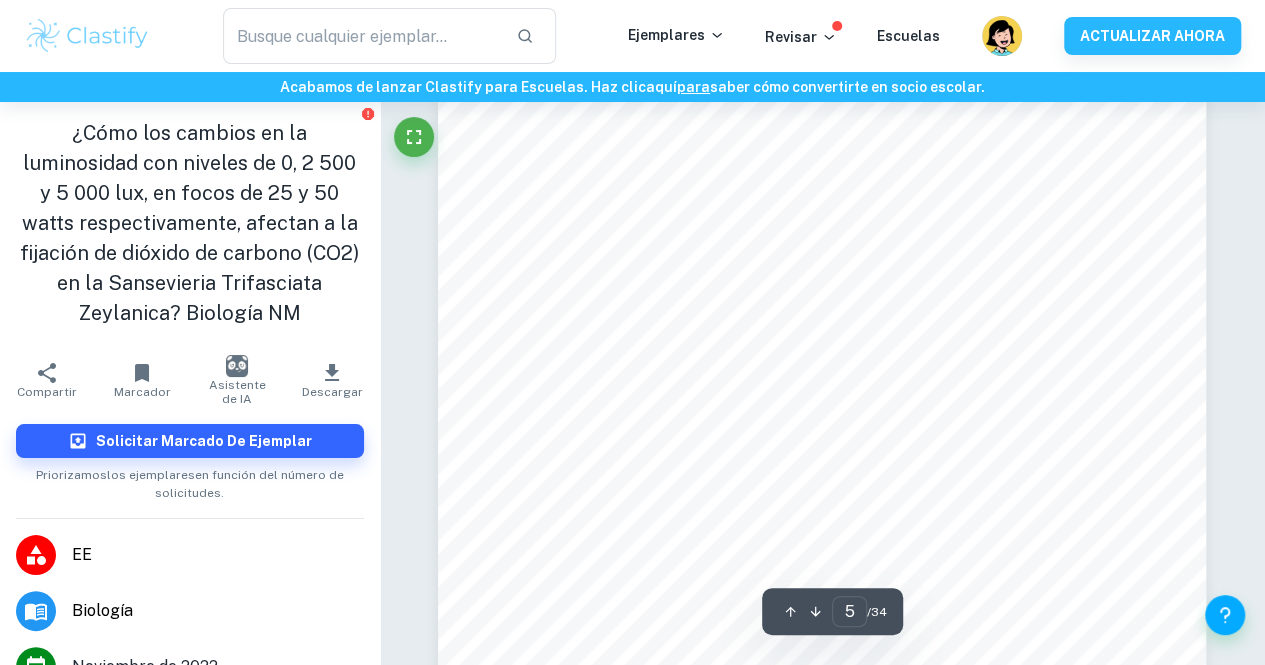 type on "biologia" 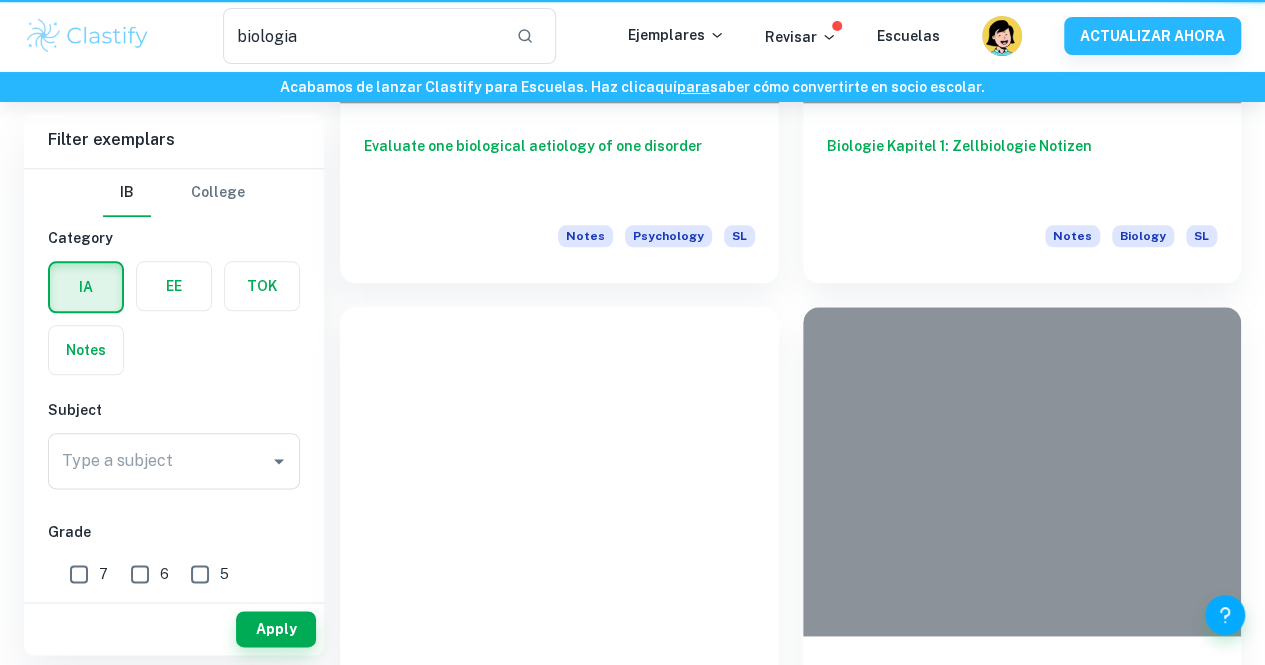 scroll, scrollTop: 239, scrollLeft: 0, axis: vertical 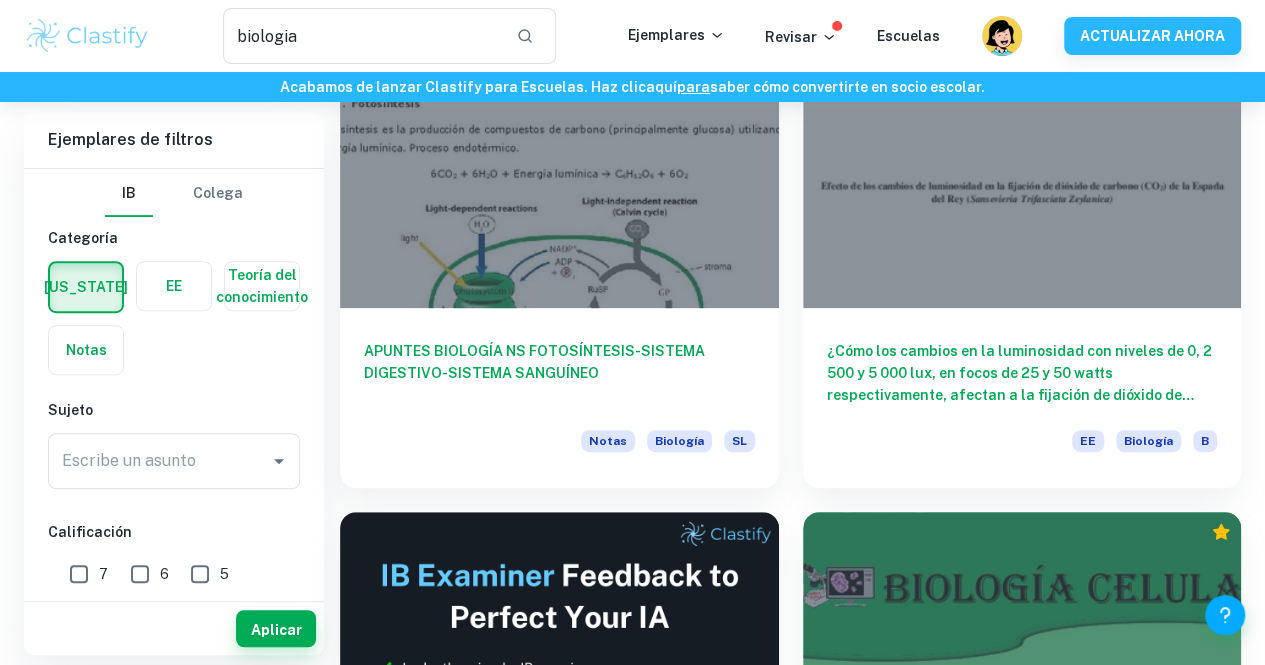 type 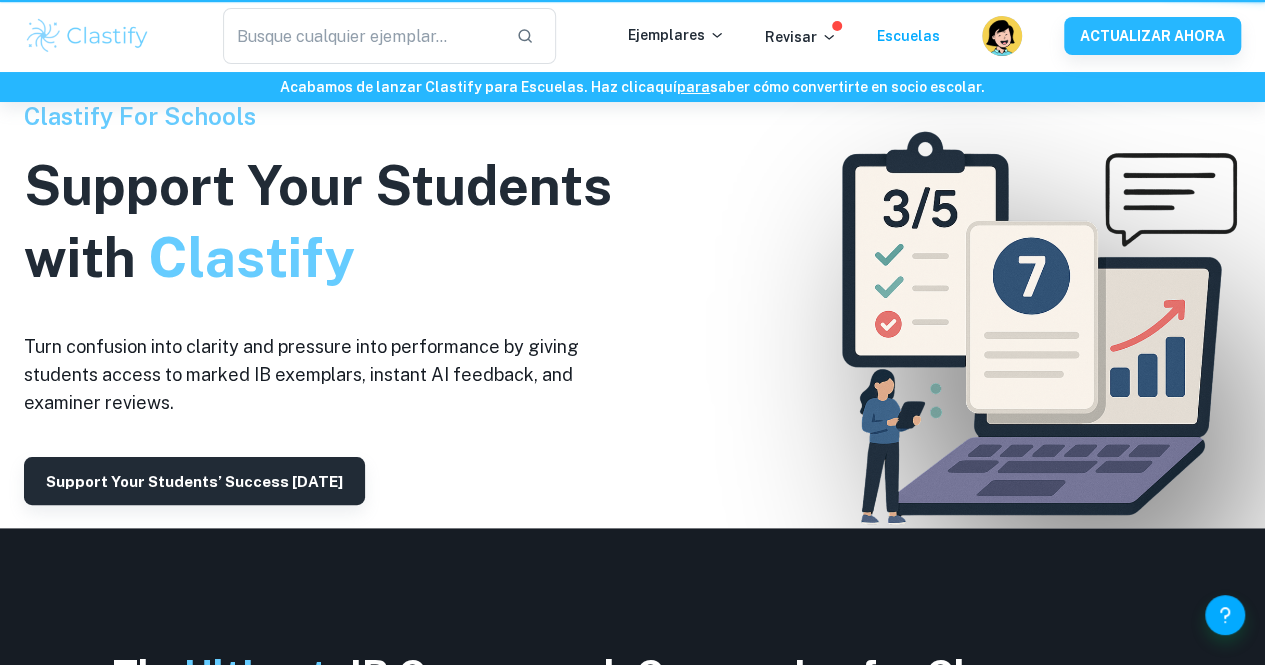 scroll, scrollTop: 27, scrollLeft: 0, axis: vertical 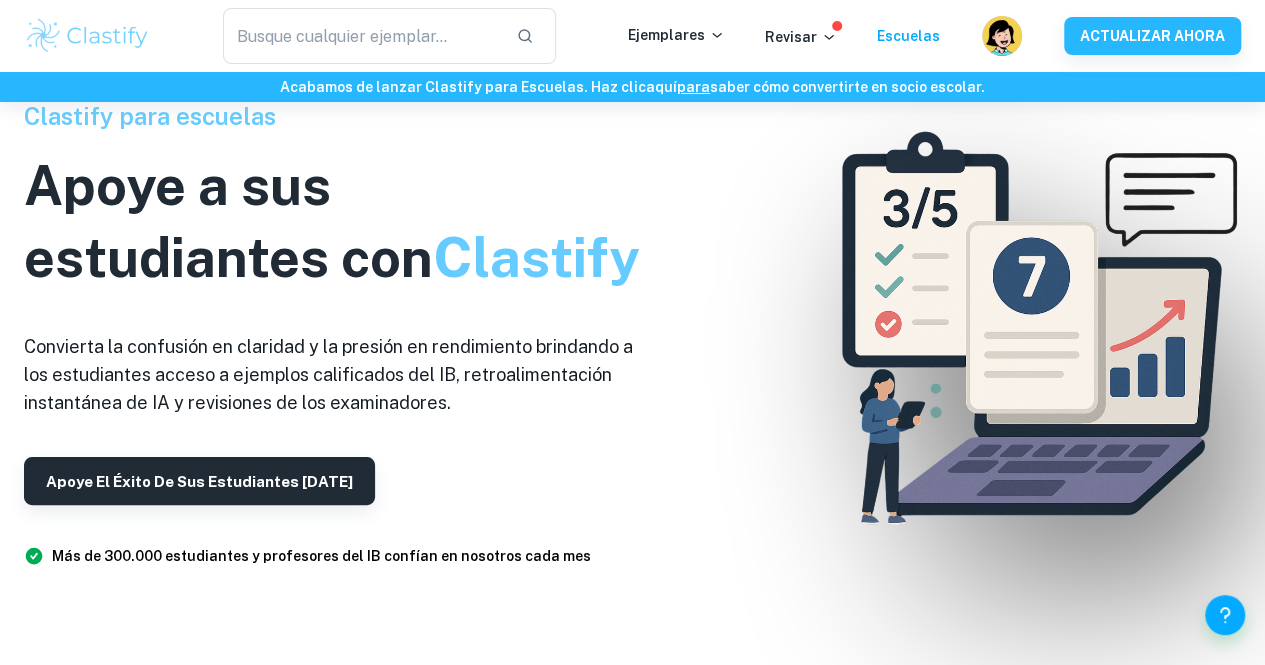 click on "saber cómo convertirte en socio escolar" at bounding box center [845, 87] 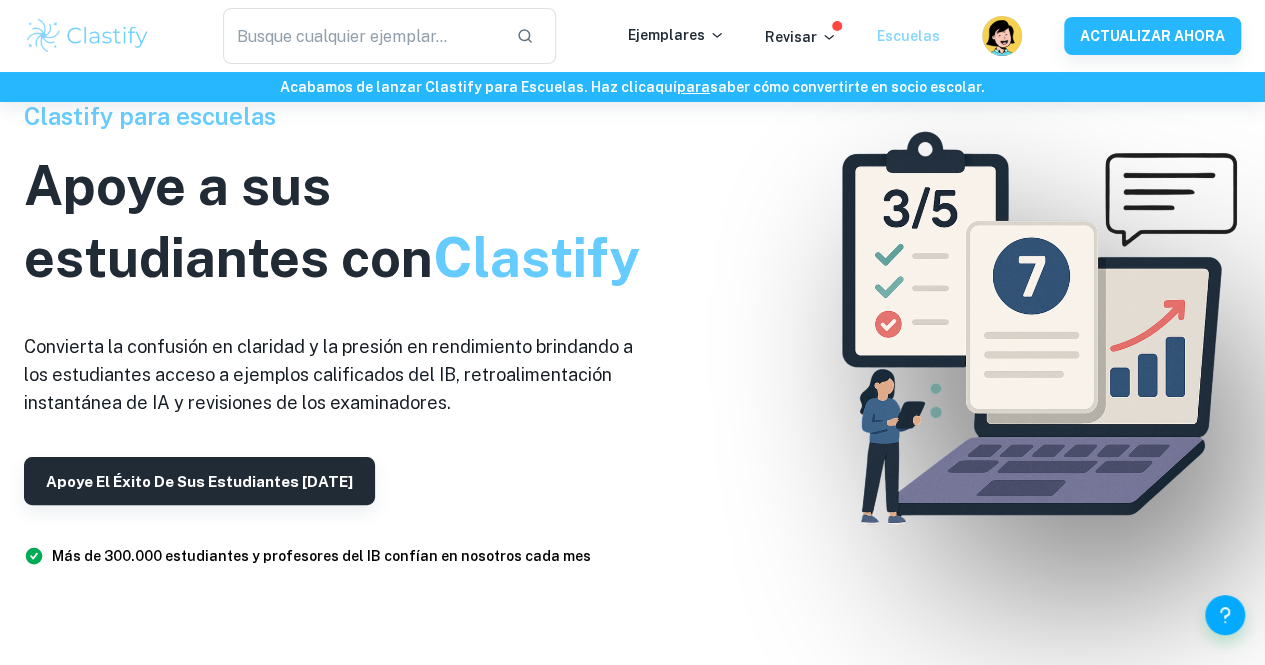 click on "Escuelas" at bounding box center [908, 36] 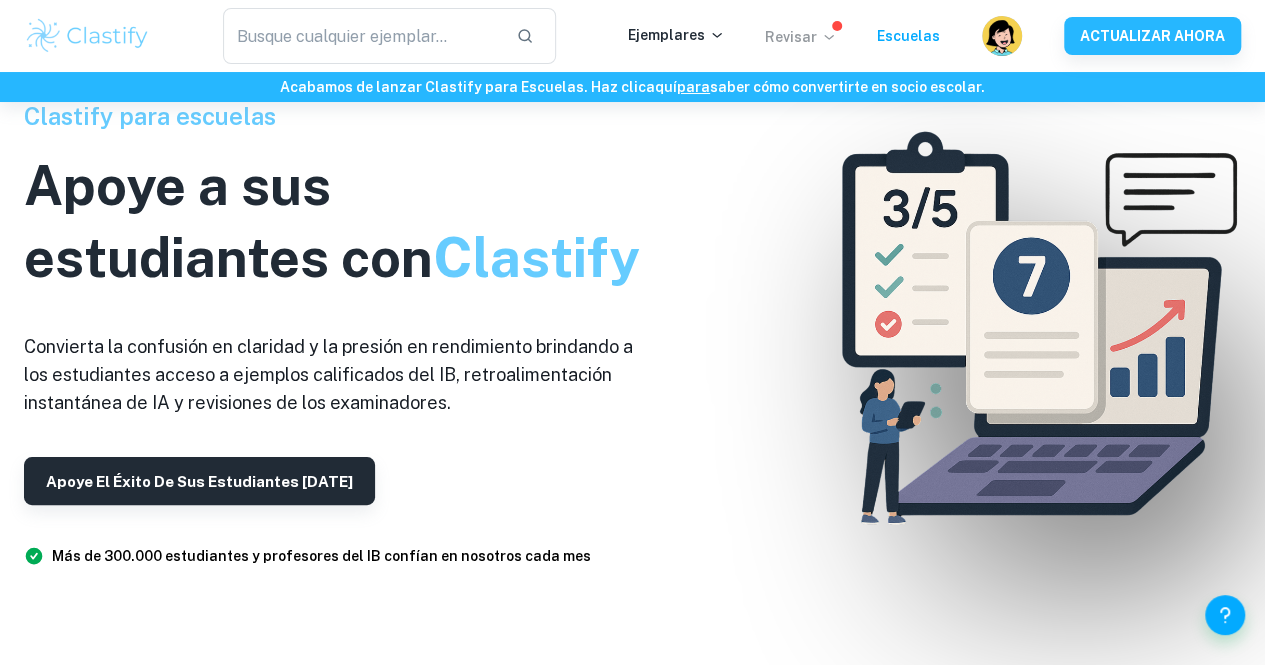click on "Revisar" at bounding box center (791, 37) 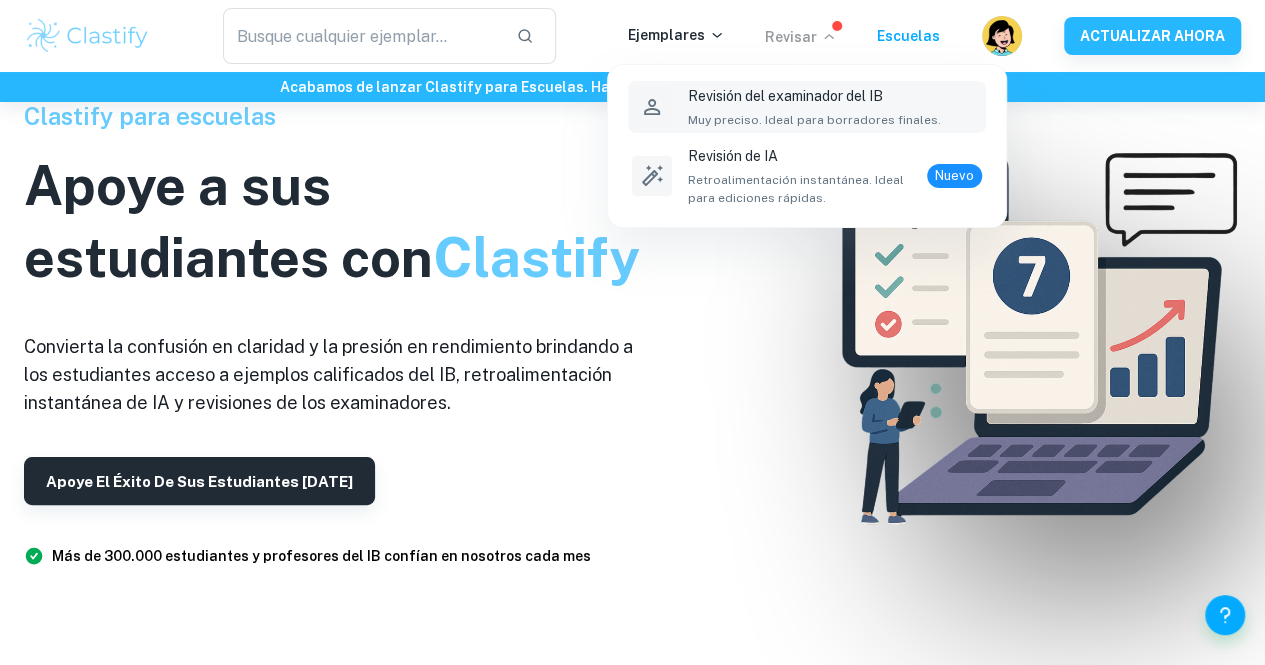 click on "Revisión del examinador del IB" at bounding box center [785, 96] 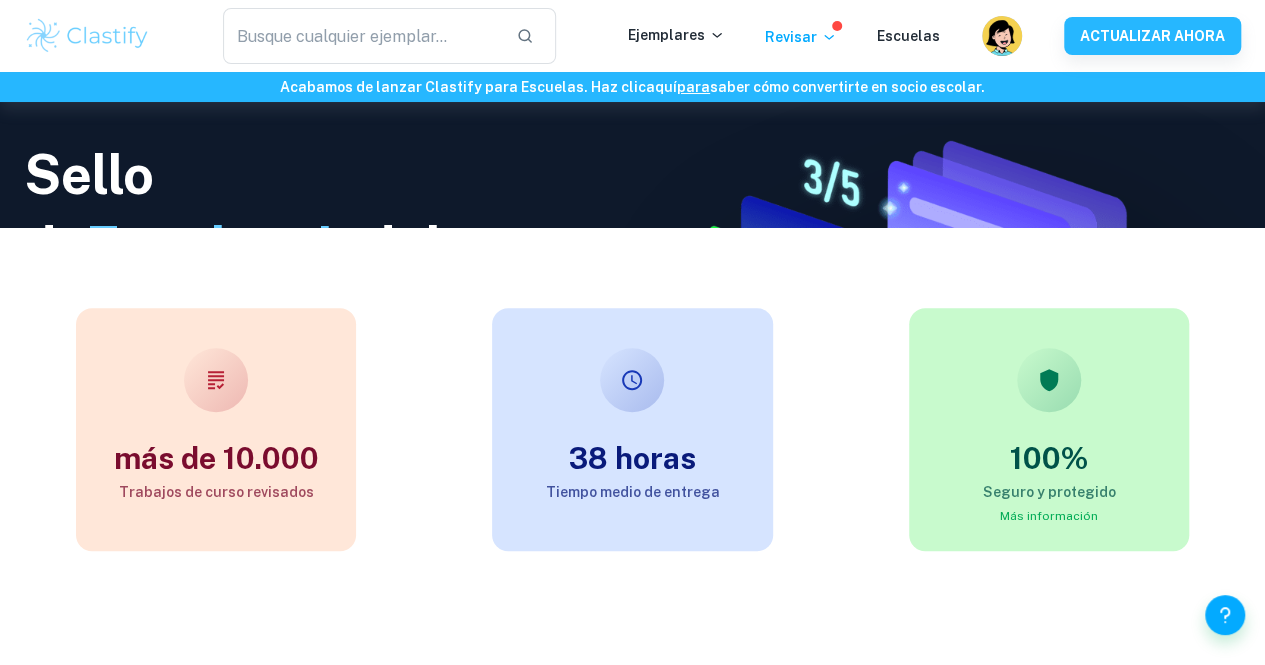 scroll, scrollTop: 256, scrollLeft: 0, axis: vertical 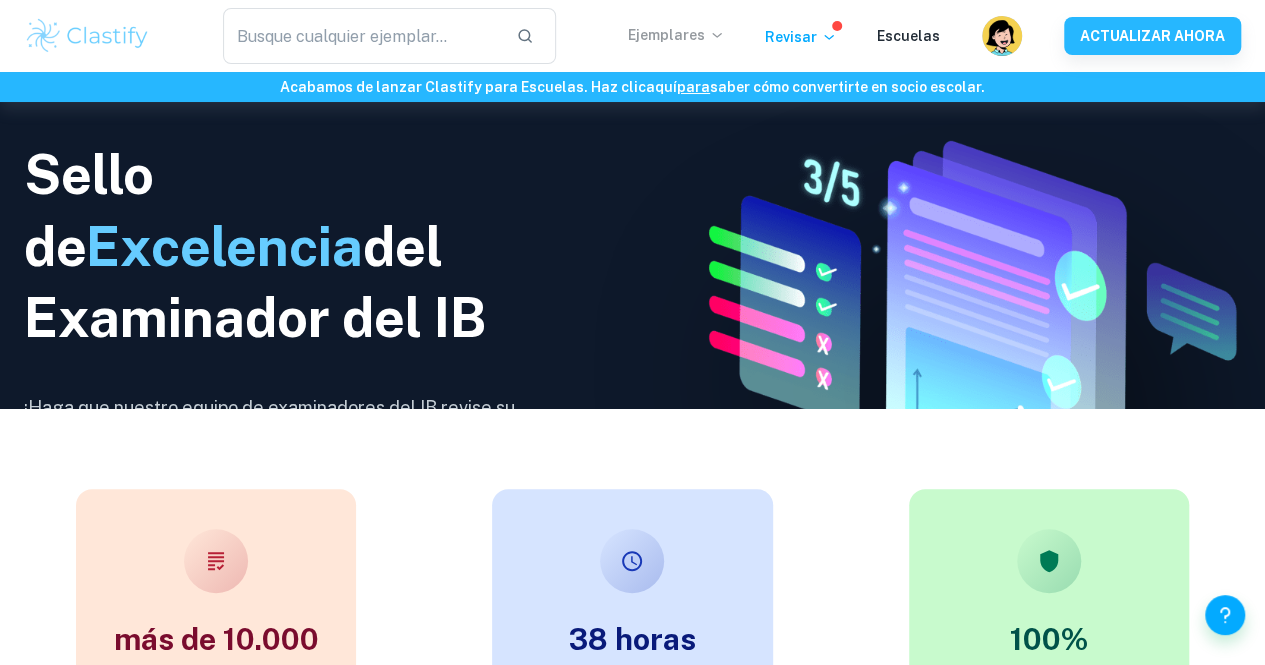 click on "Ejemplares" at bounding box center [666, 35] 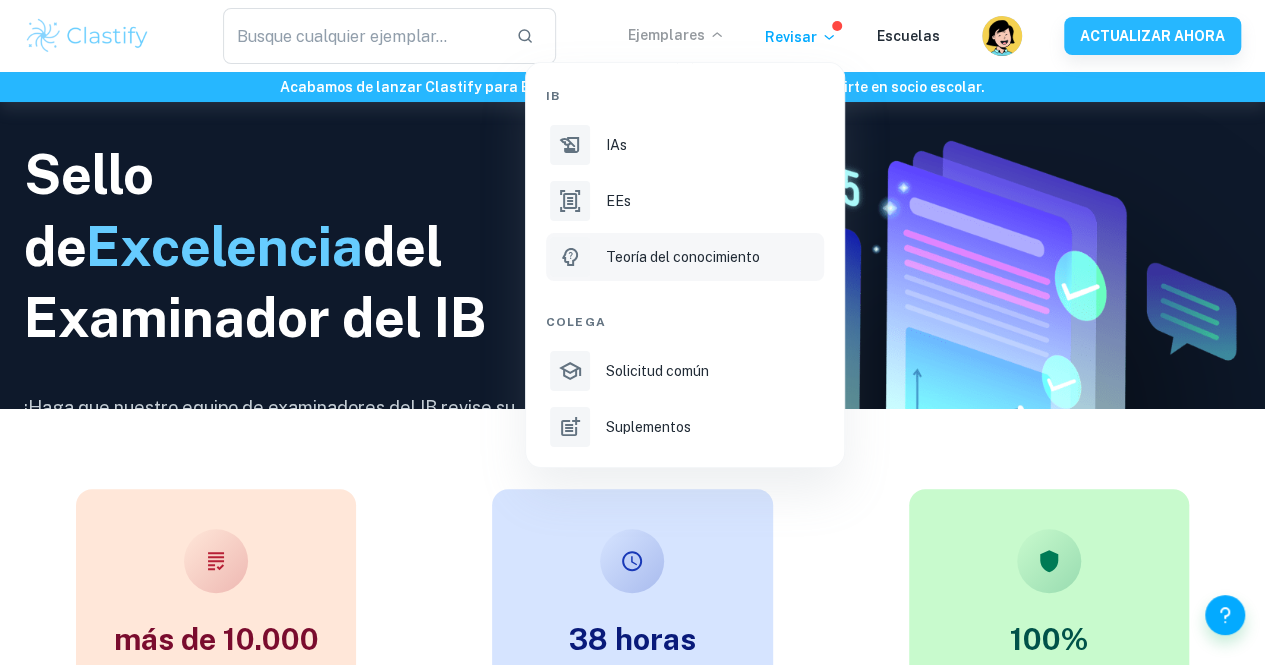 click on "Teoría del conocimiento" at bounding box center (683, 257) 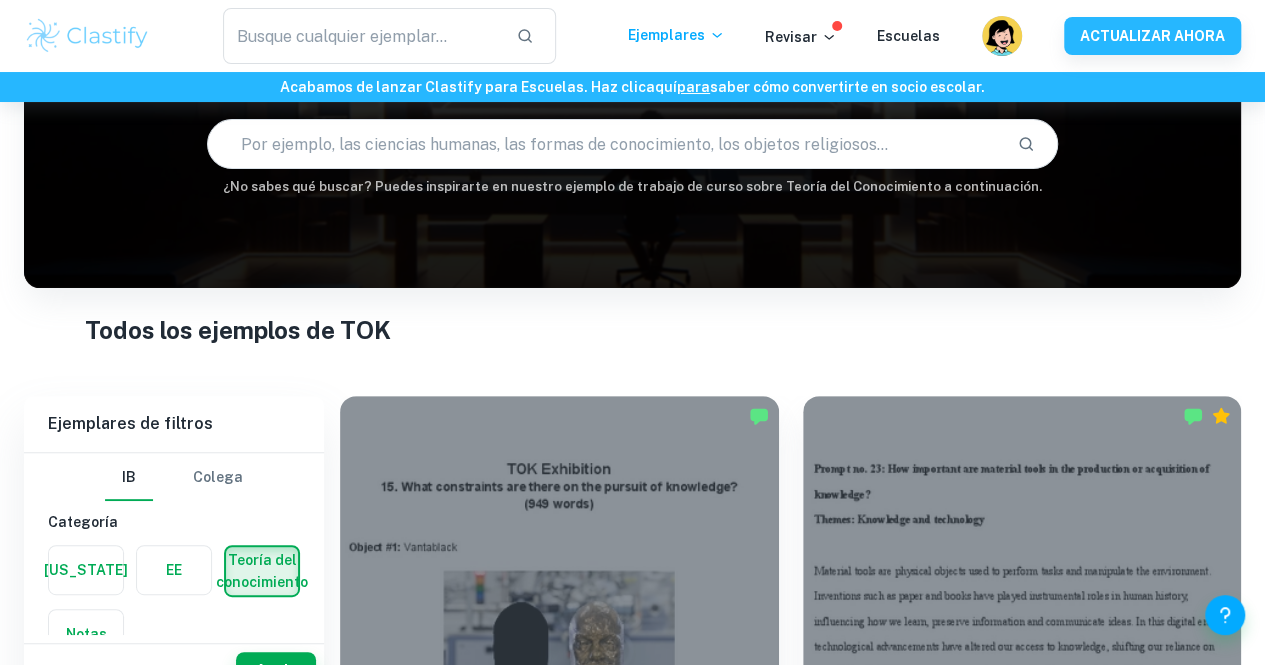 scroll, scrollTop: 160, scrollLeft: 0, axis: vertical 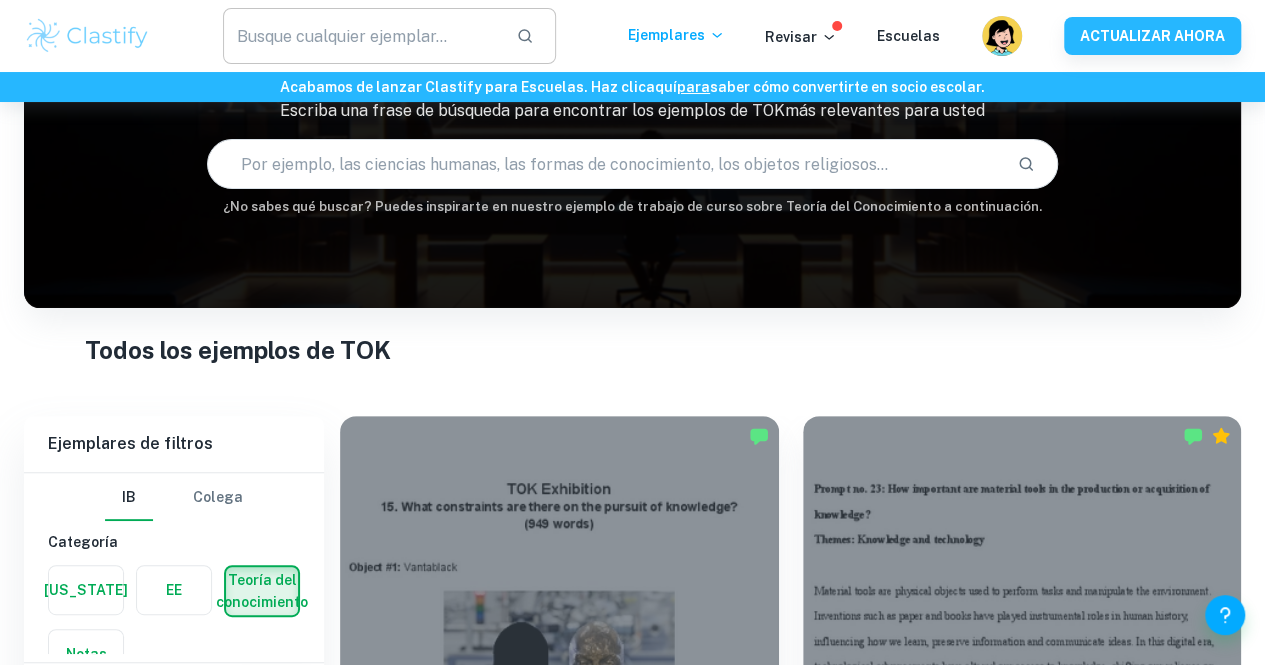 click at bounding box center [362, 36] 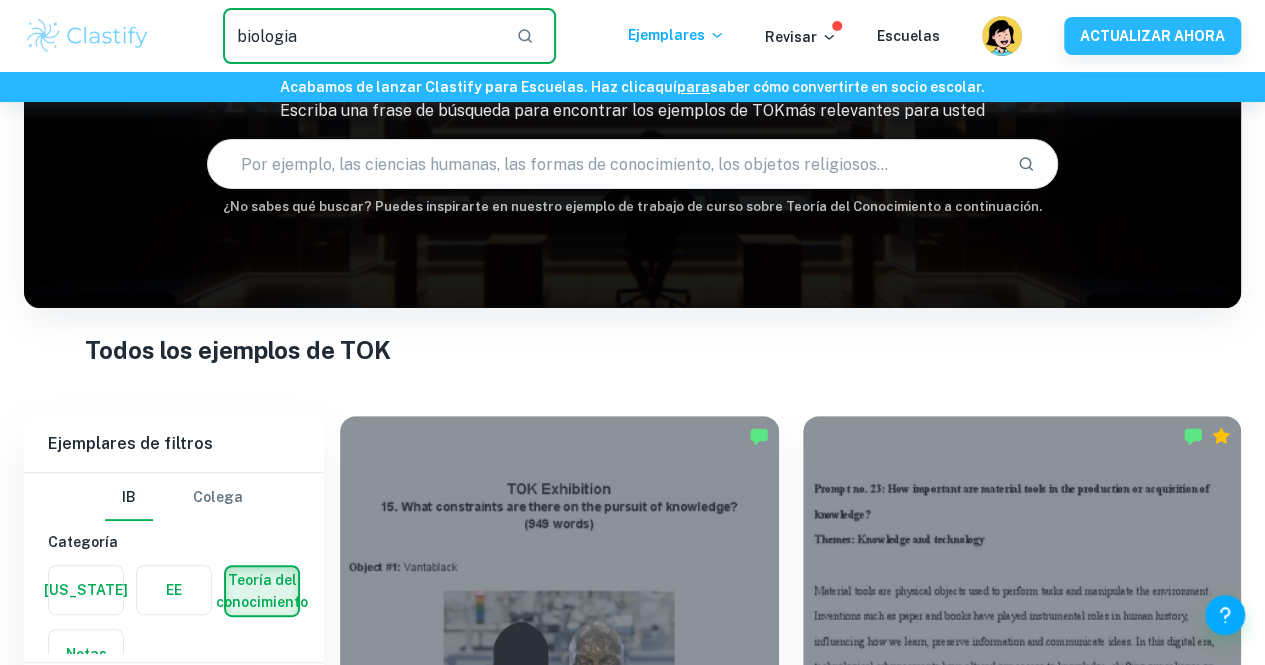 type on "biologia" 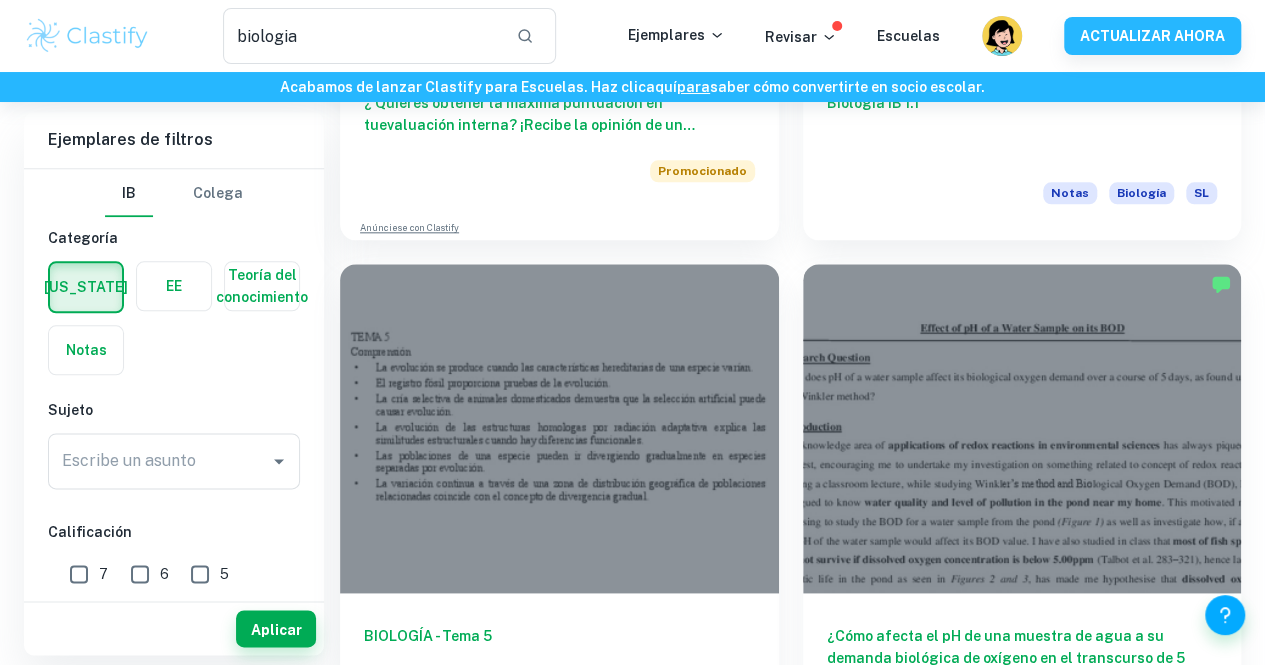 scroll, scrollTop: 1014, scrollLeft: 0, axis: vertical 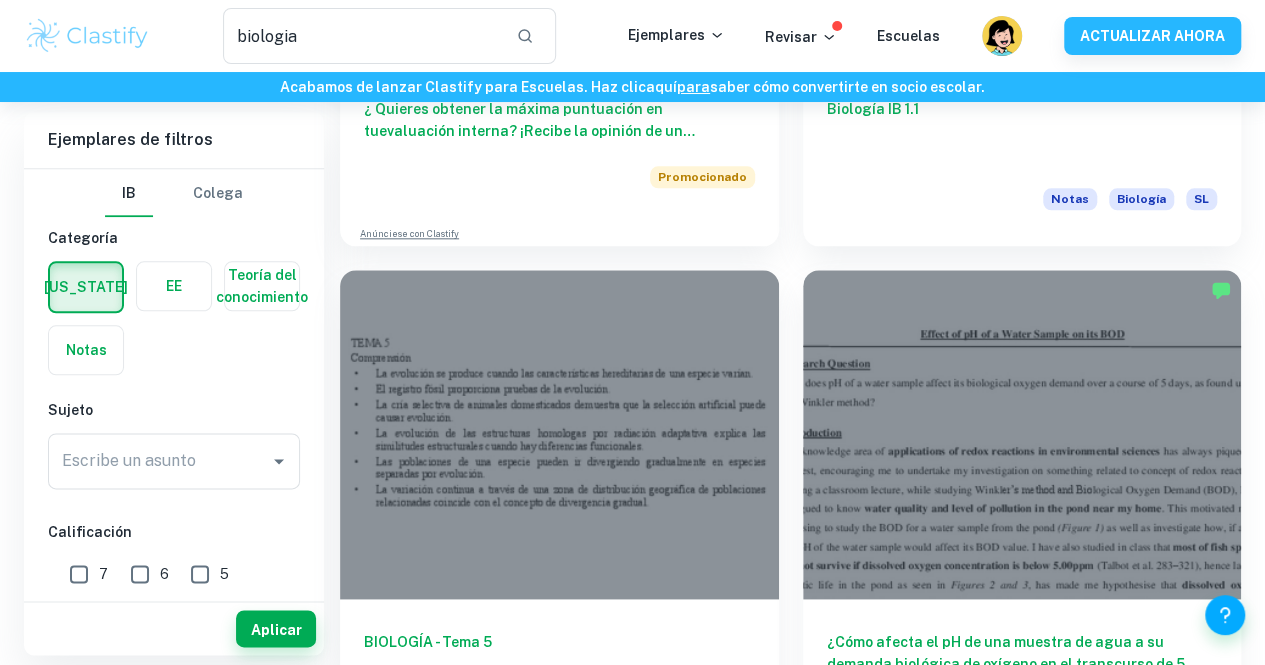 click on "¿Cómo afecta el pH de una muestra de agua a su demanda biológica de oxígeno a lo largo de 5 días, utilizando el método [PERSON_NAME]?" at bounding box center (1001, 1192) 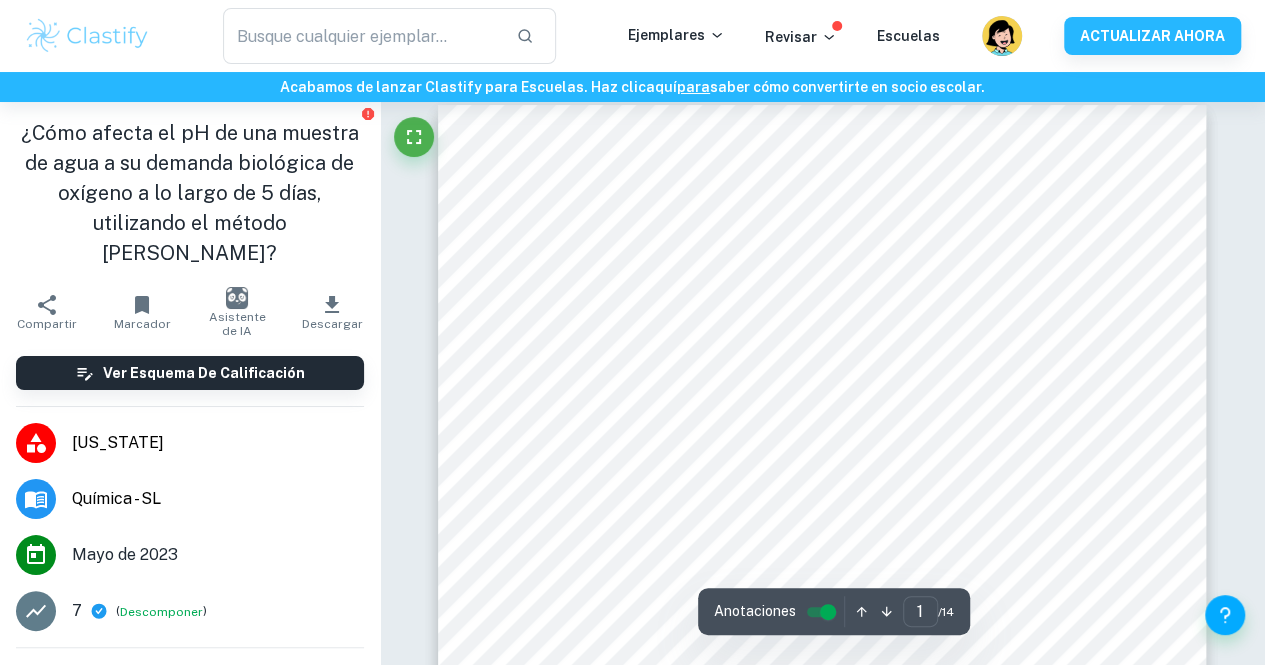 scroll, scrollTop: 0, scrollLeft: 0, axis: both 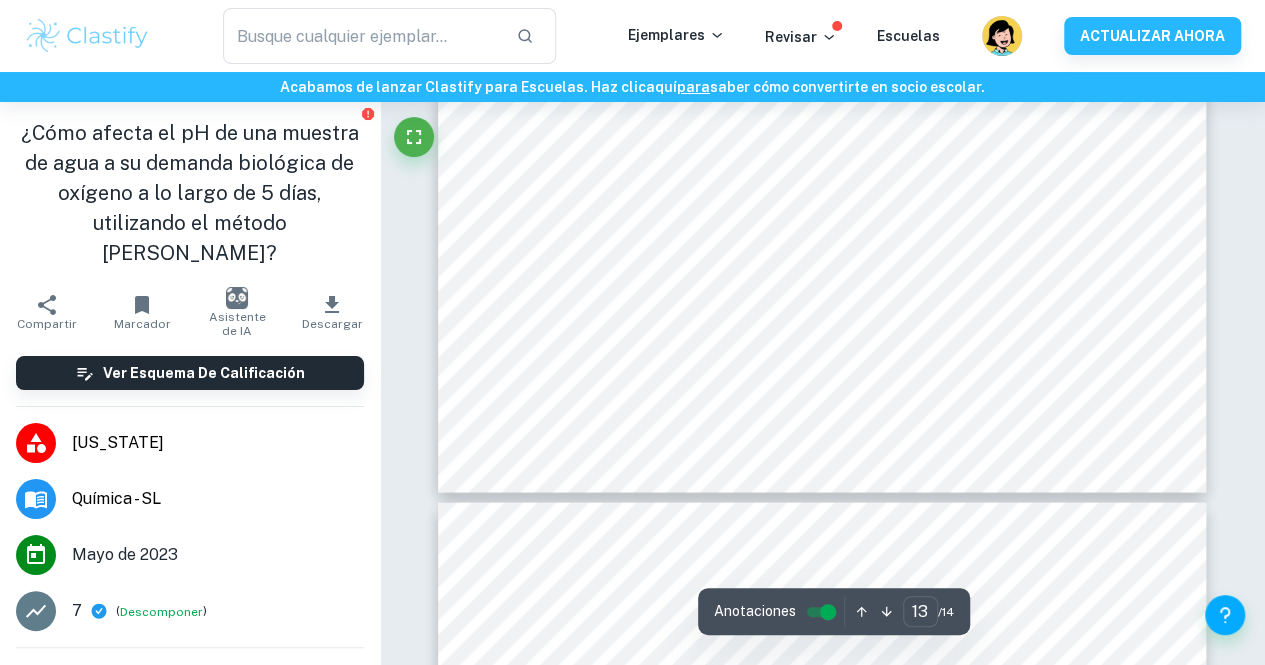 type on "14" 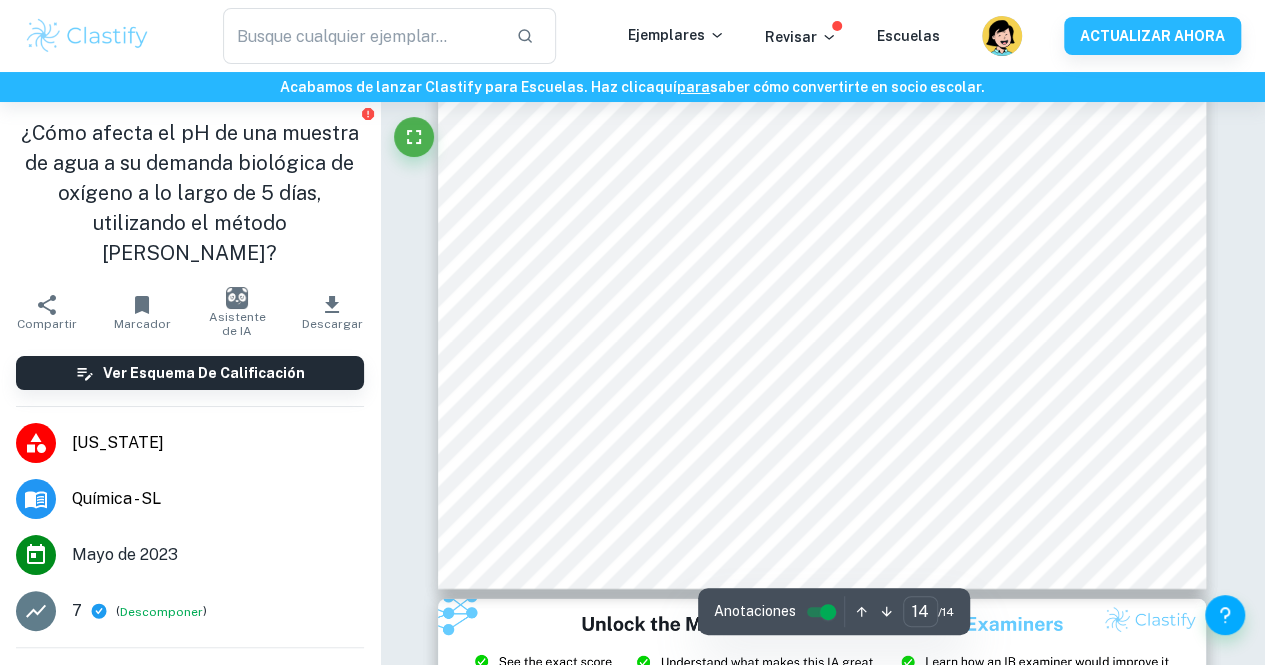 scroll, scrollTop: 13999, scrollLeft: 0, axis: vertical 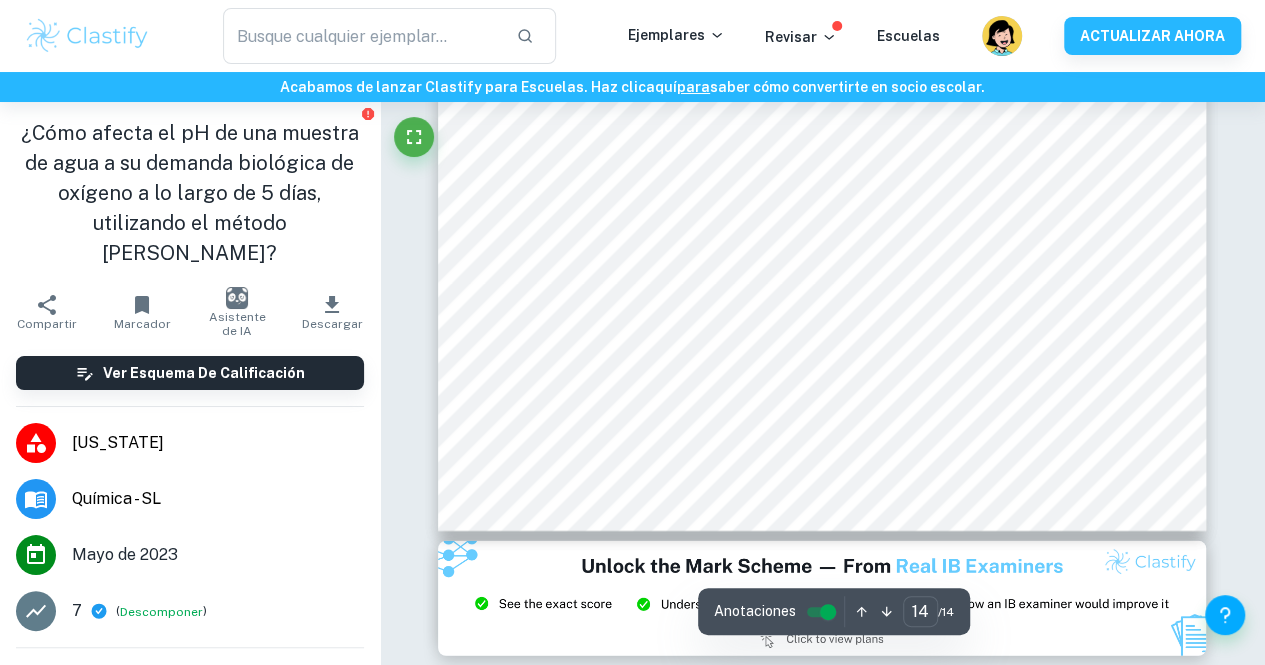 type on "biologia" 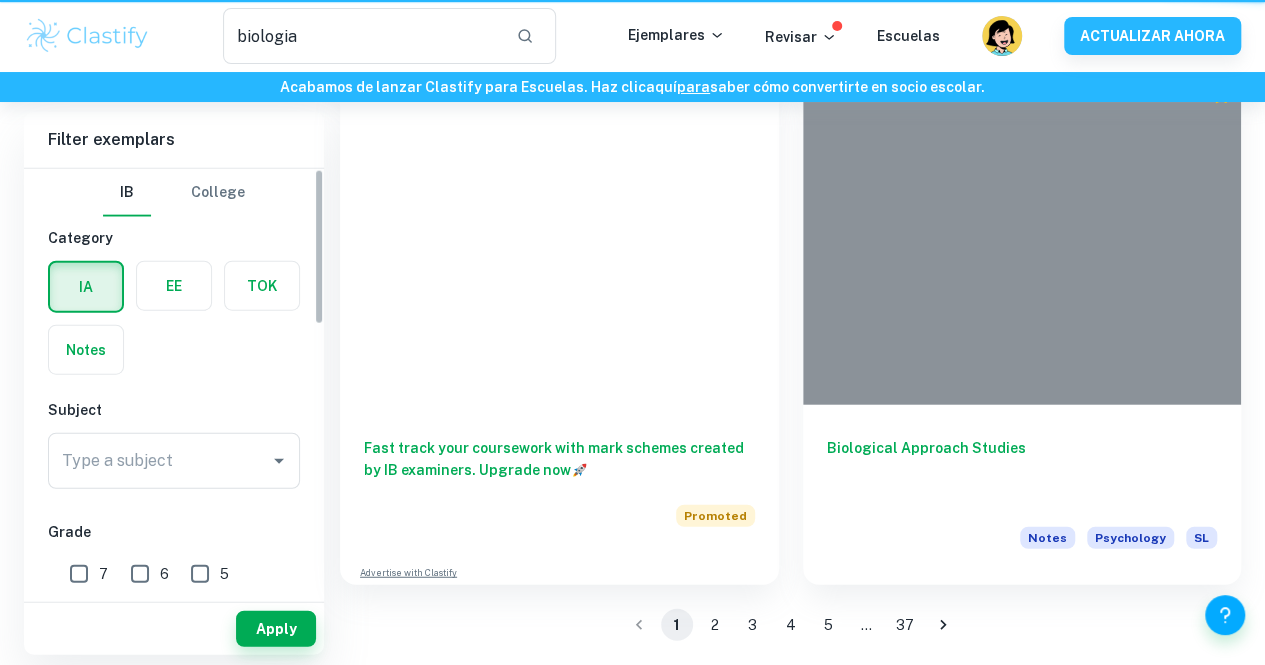 scroll, scrollTop: 1014, scrollLeft: 0, axis: vertical 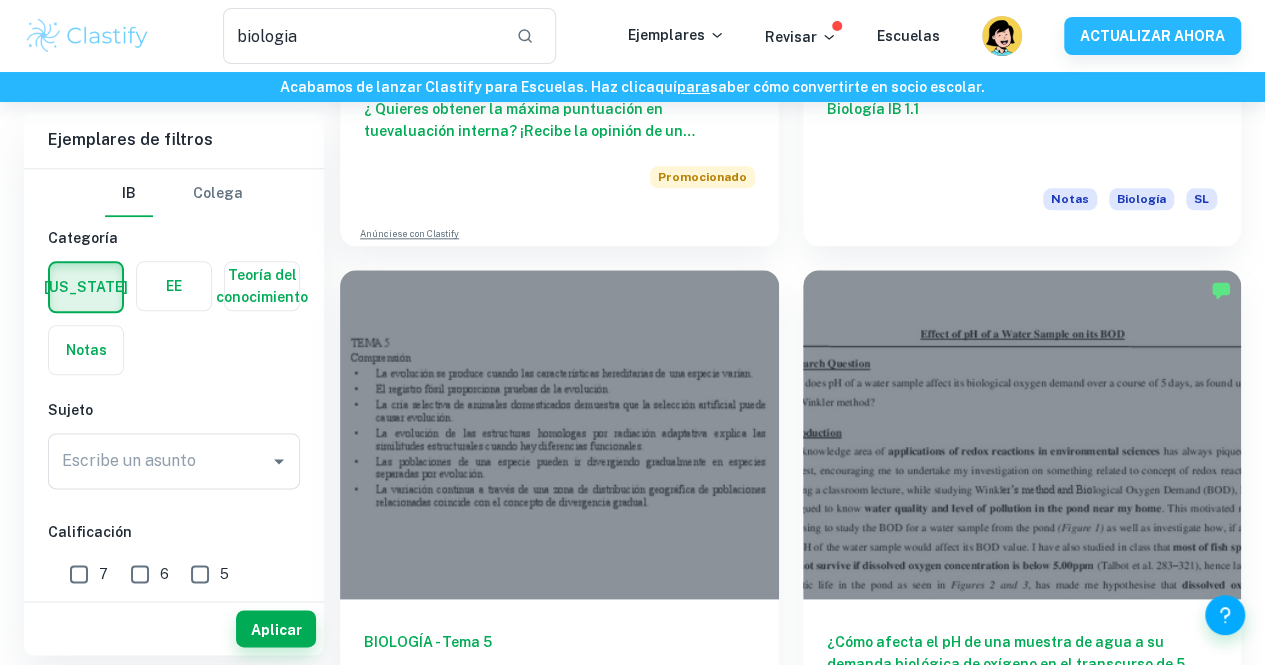 click on "Anúnciese con Clastify" at bounding box center (409, 1294) 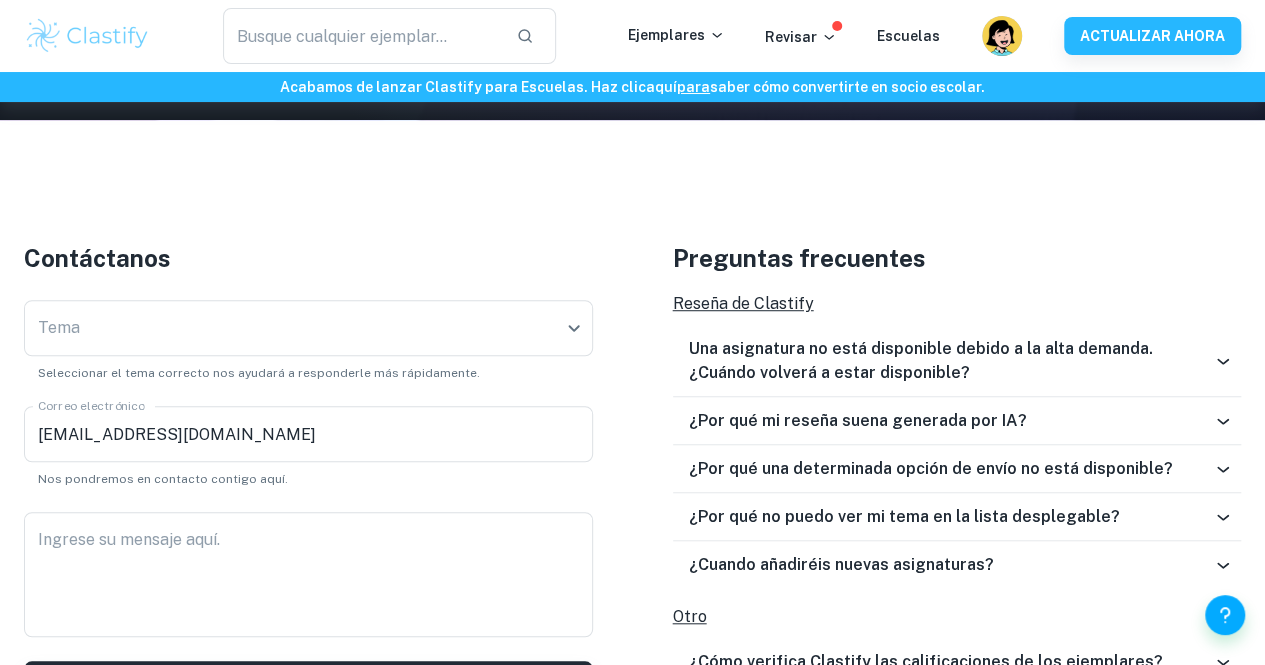 scroll, scrollTop: 544, scrollLeft: 0, axis: vertical 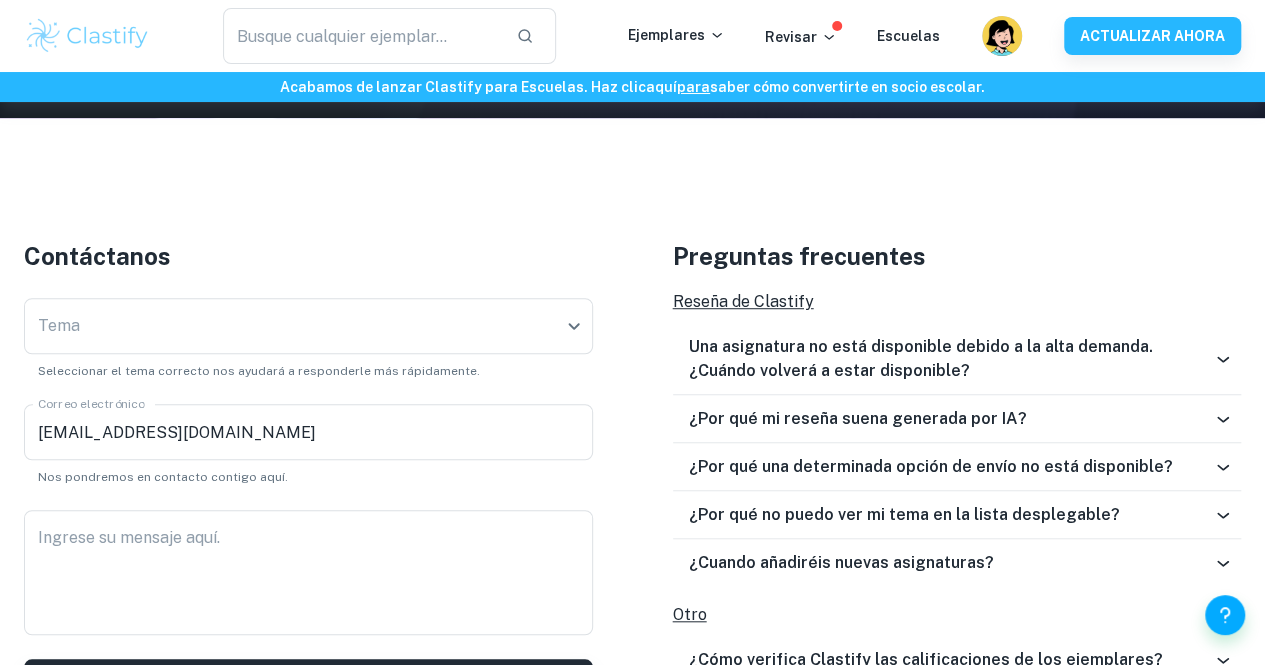 type on "biologia" 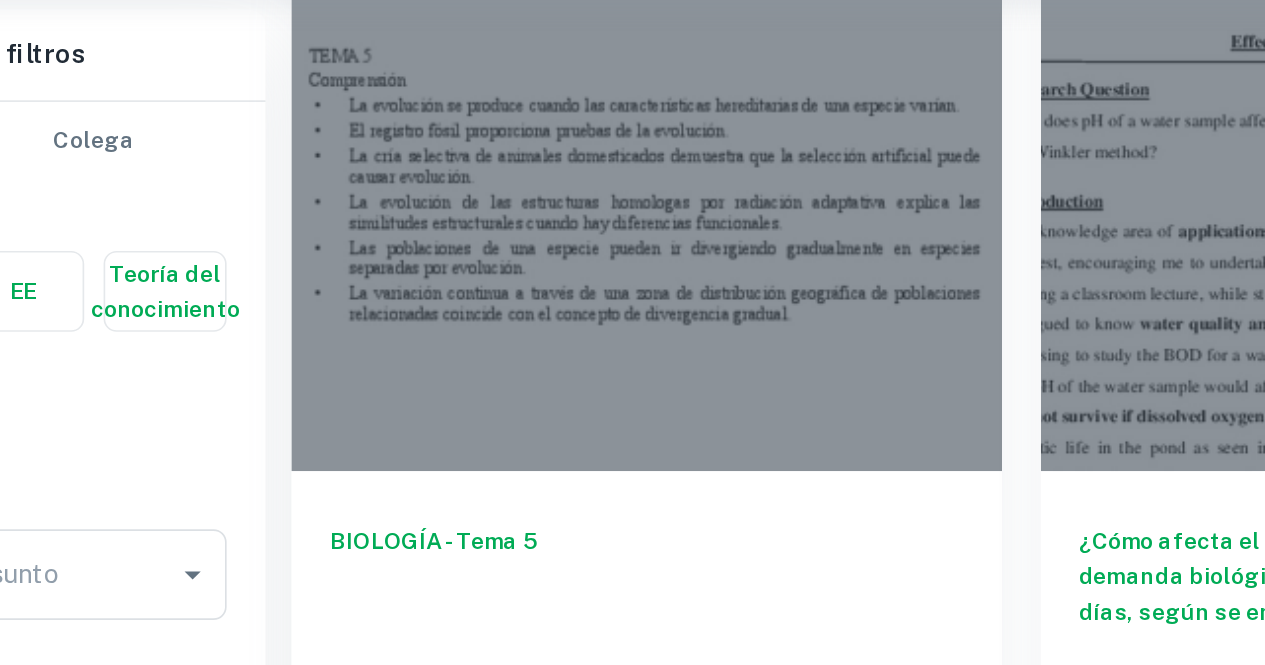 scroll, scrollTop: 1216, scrollLeft: 0, axis: vertical 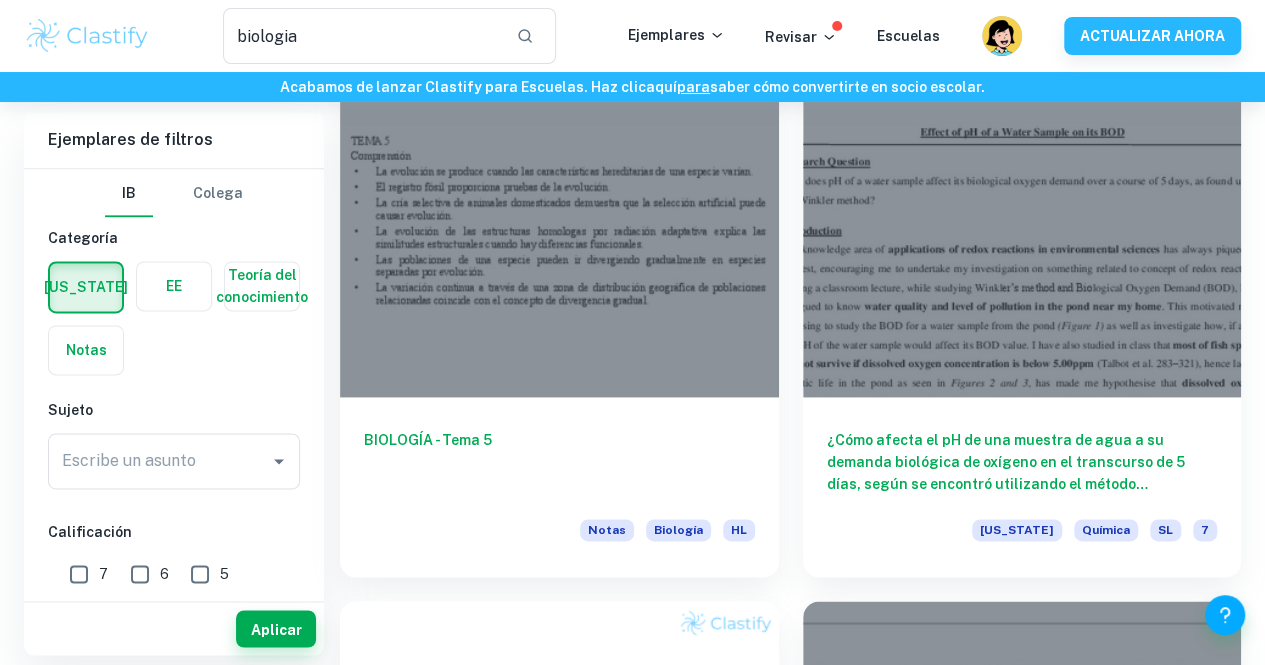 click at bounding box center [559, 1825] 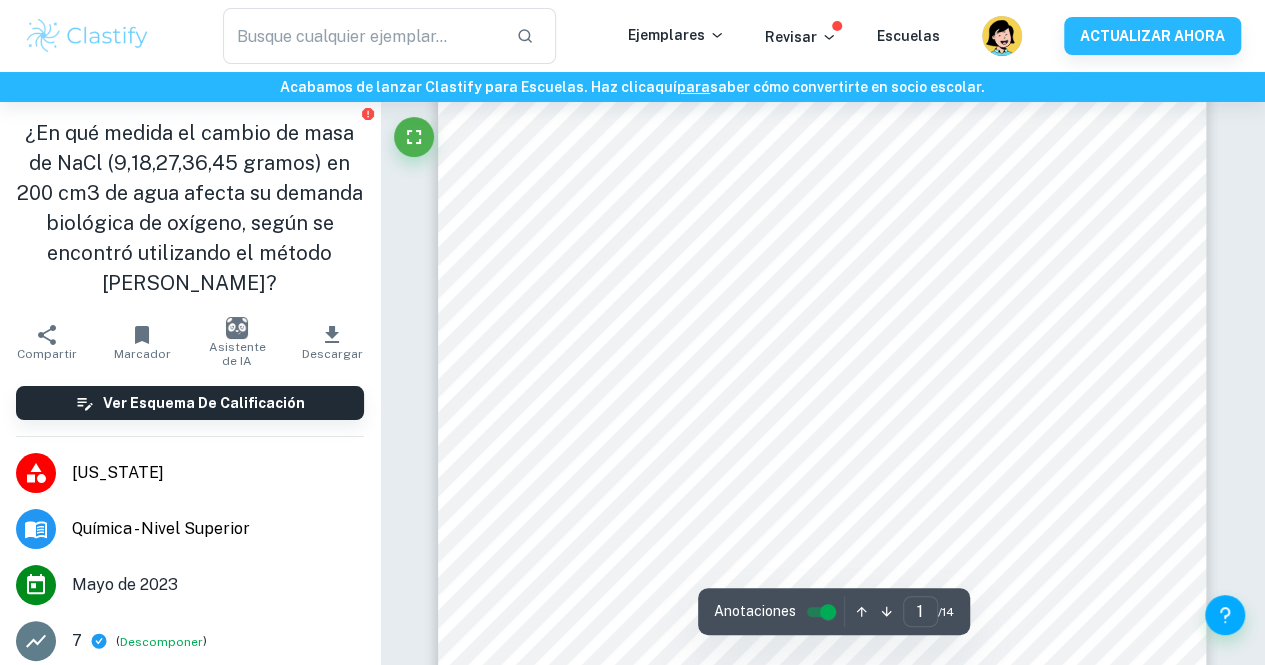 scroll, scrollTop: 152, scrollLeft: 0, axis: vertical 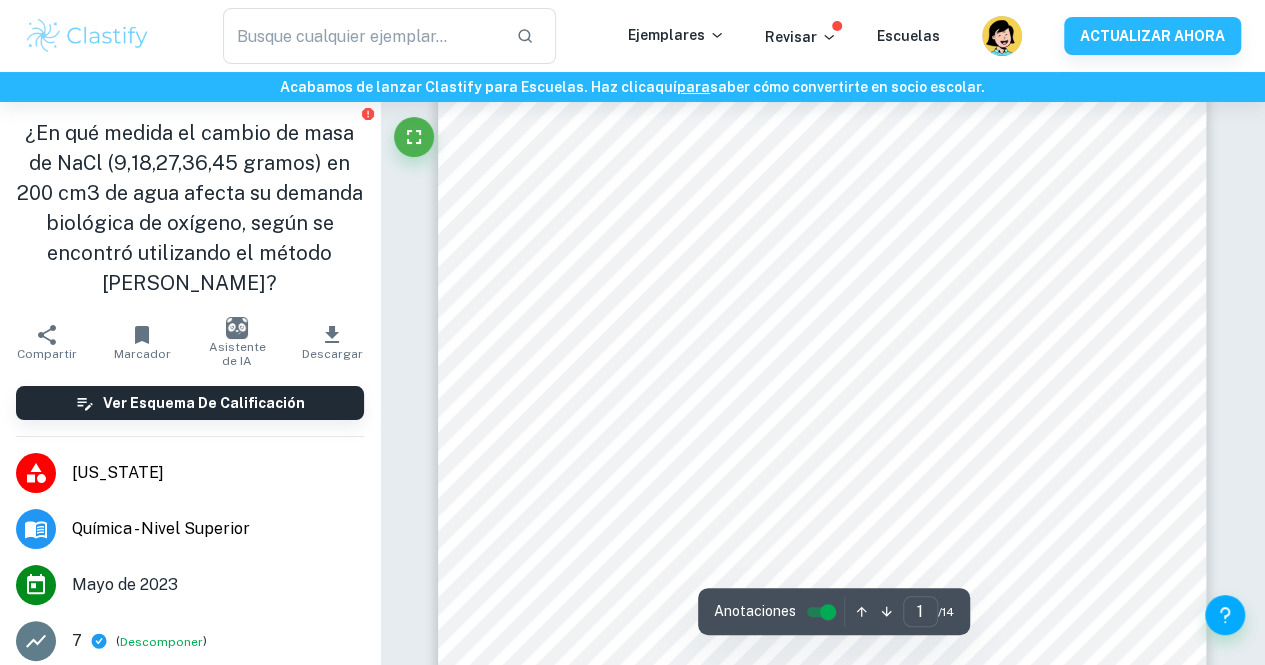 type on "biologia" 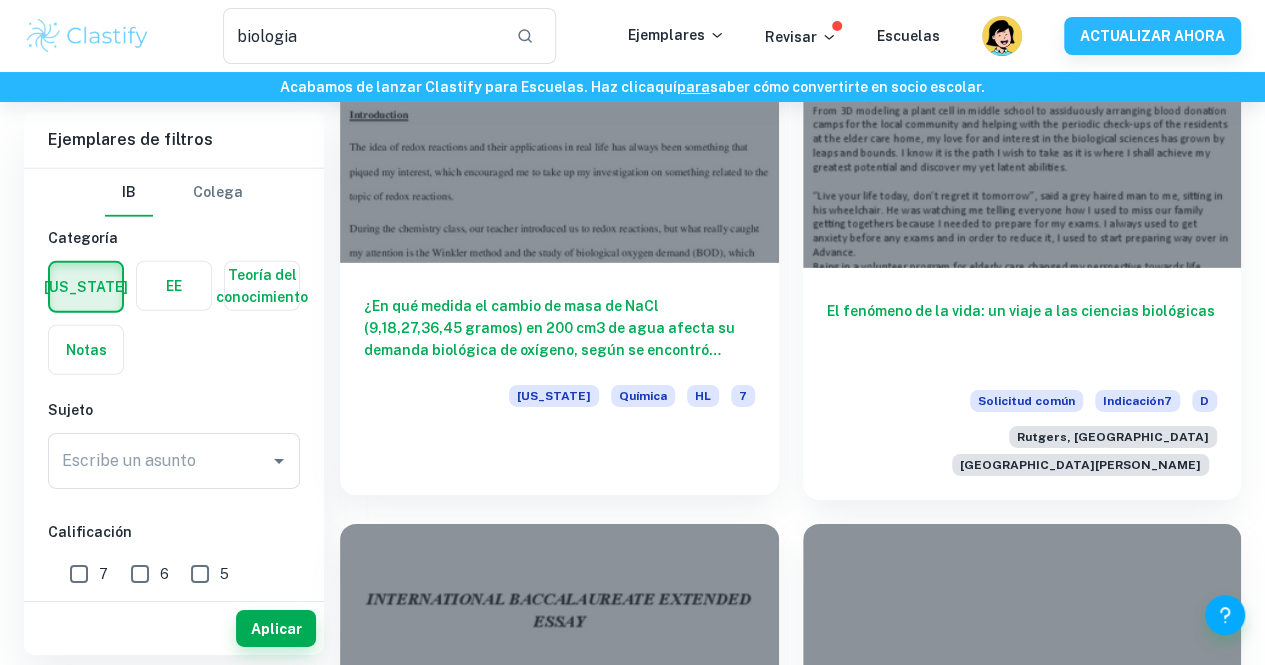 scroll, scrollTop: 3022, scrollLeft: 0, axis: vertical 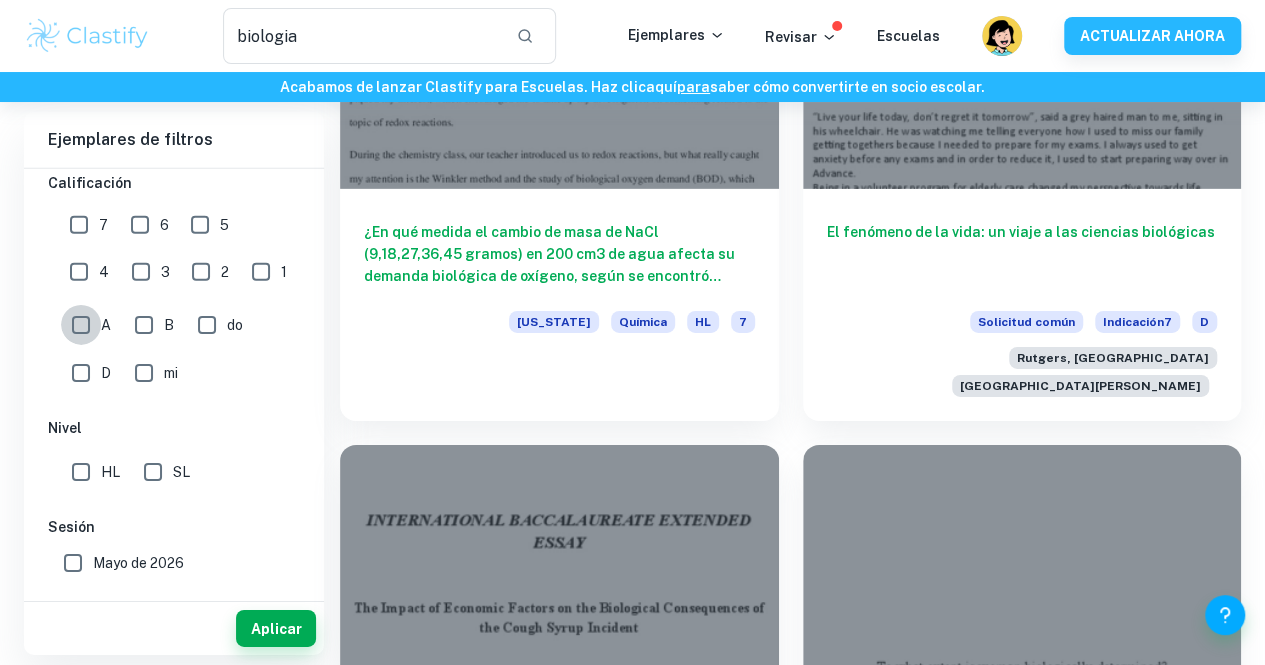 click on "A" at bounding box center [81, 325] 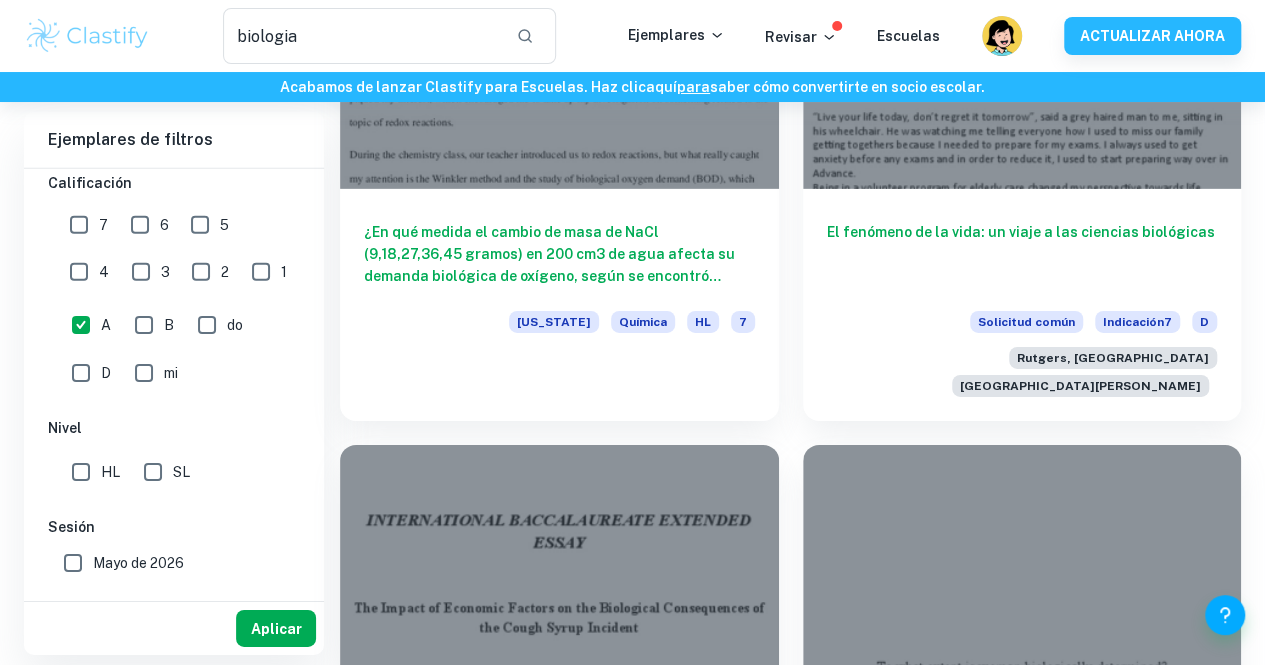 click on "Aplicar" at bounding box center [276, 629] 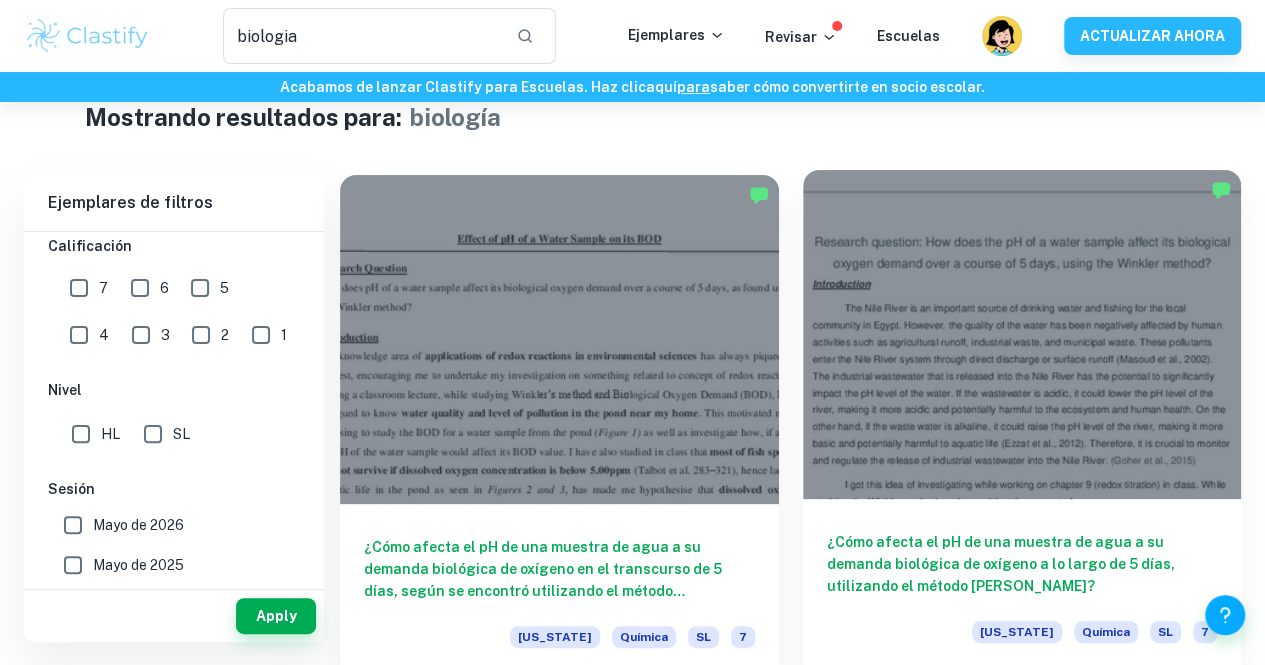 scroll, scrollTop: 37, scrollLeft: 0, axis: vertical 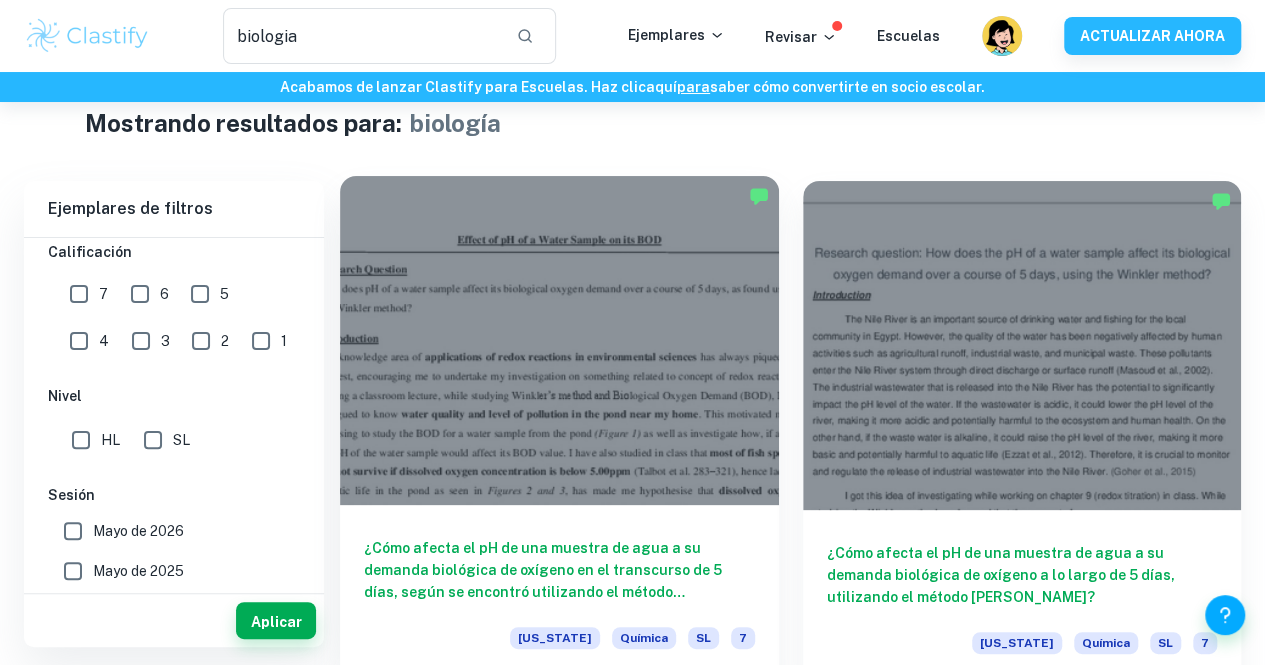 click at bounding box center (559, 340) 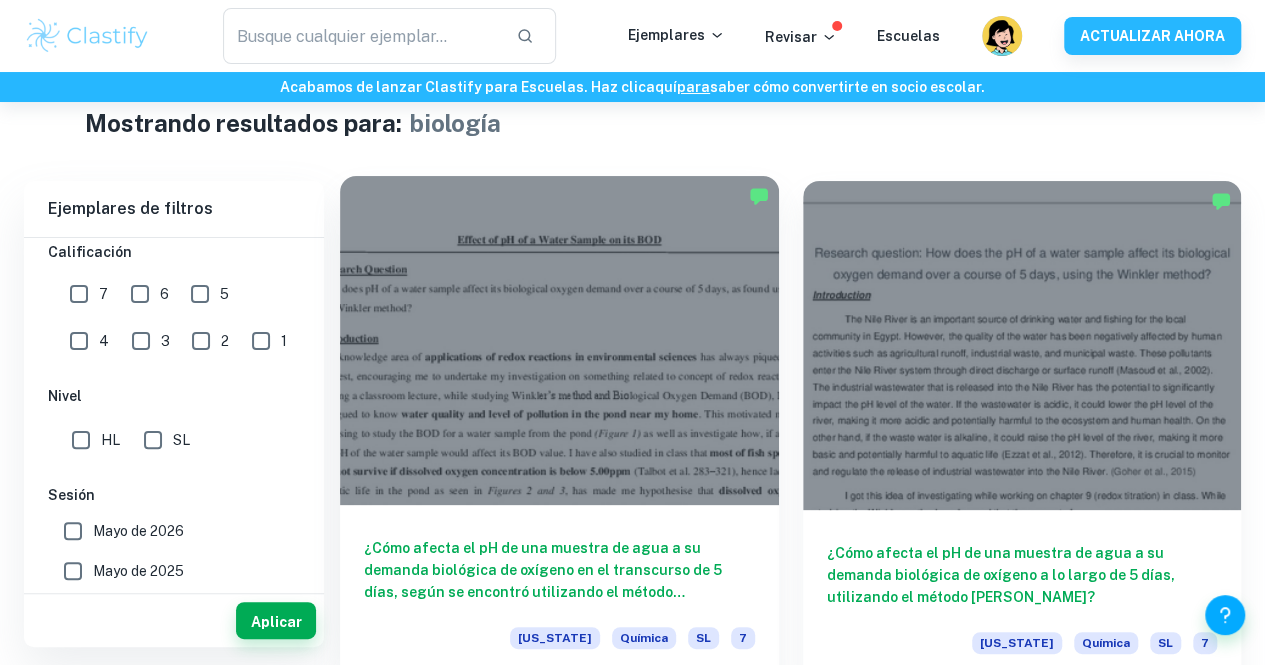 scroll, scrollTop: 0, scrollLeft: 0, axis: both 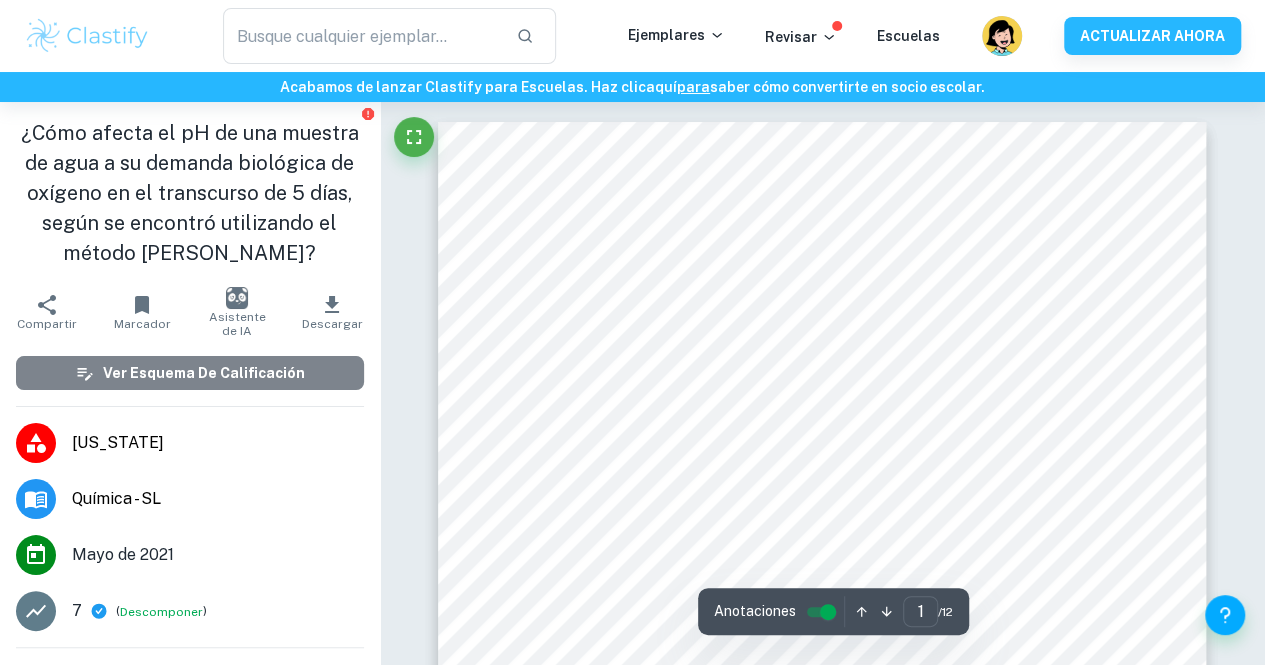 click on "Ver esquema de calificación" at bounding box center (190, 373) 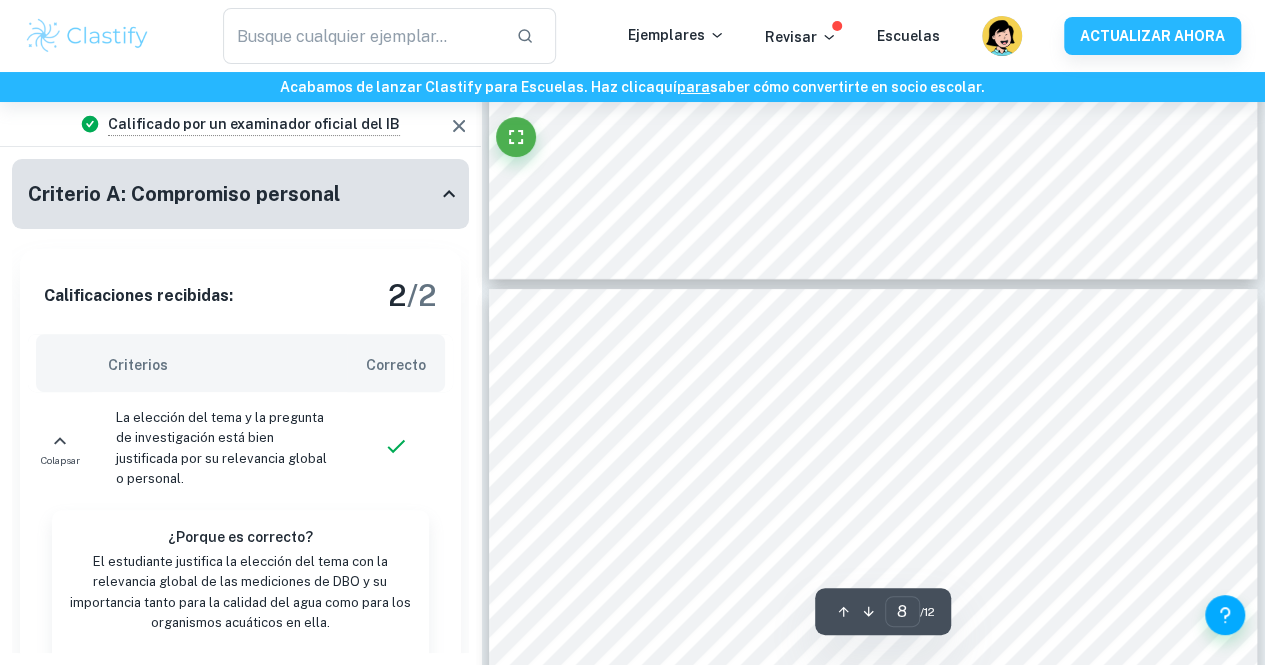 scroll, scrollTop: 7756, scrollLeft: 0, axis: vertical 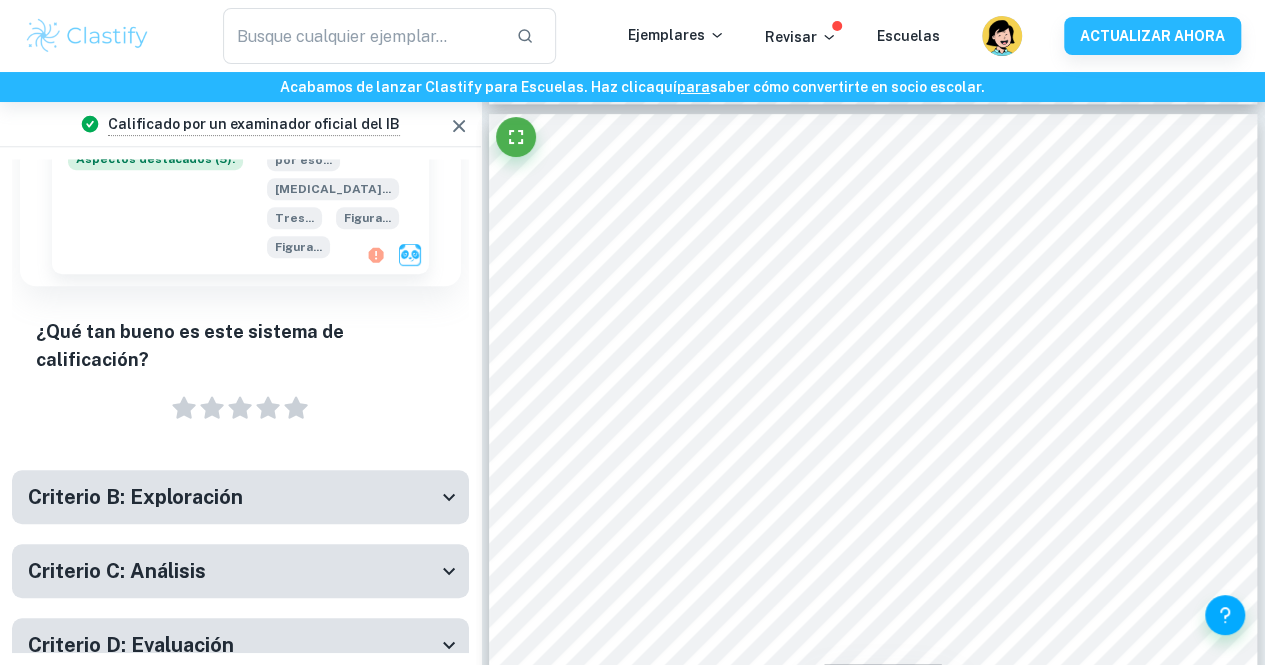 click on "Criterio B: Exploración" at bounding box center (240, 497) 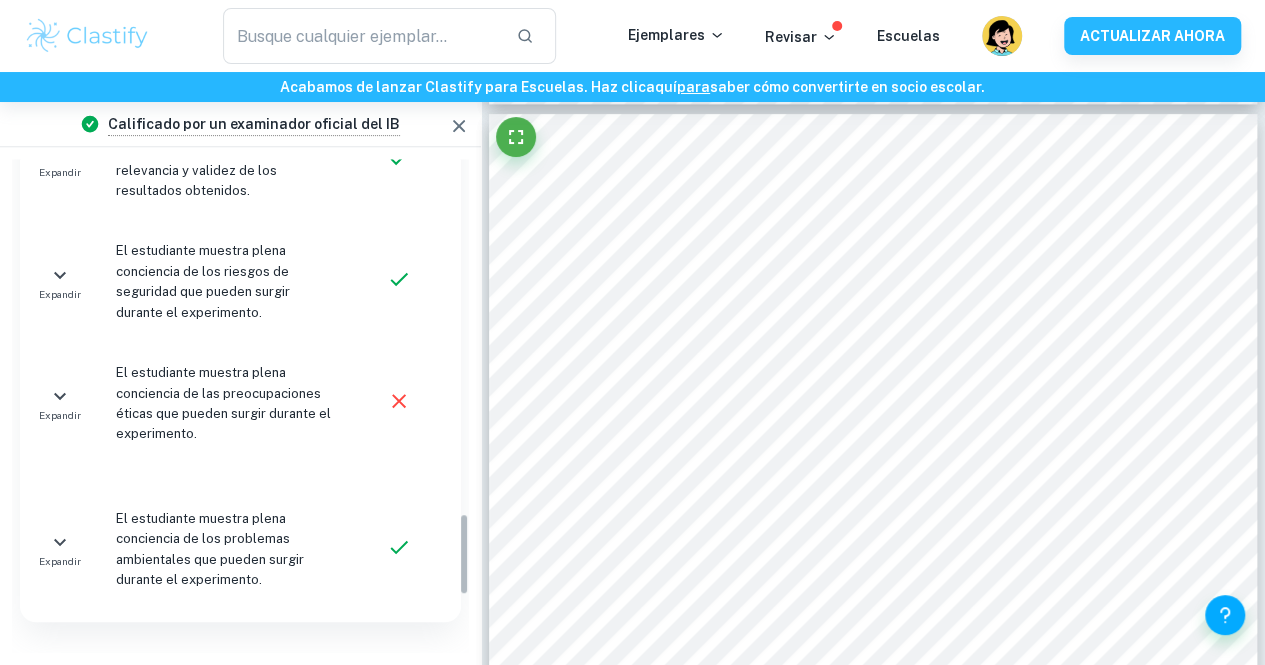 scroll, scrollTop: 2115, scrollLeft: 0, axis: vertical 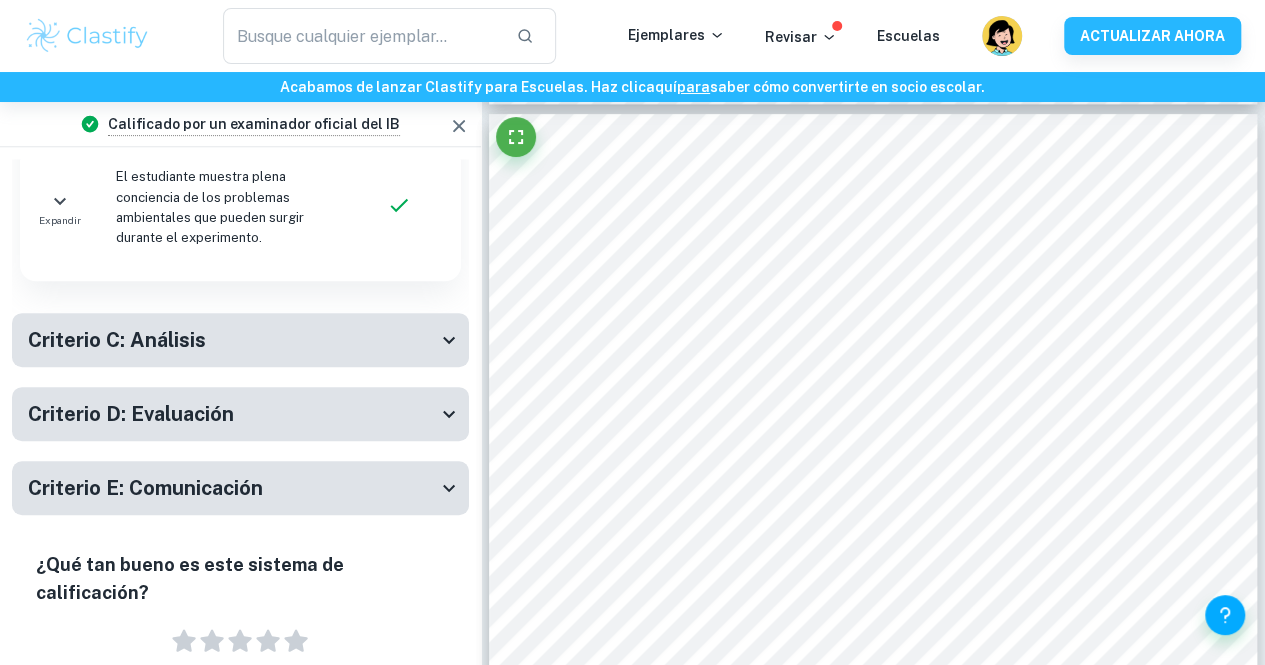 click on "Criterio E: Comunicación" at bounding box center (145, 488) 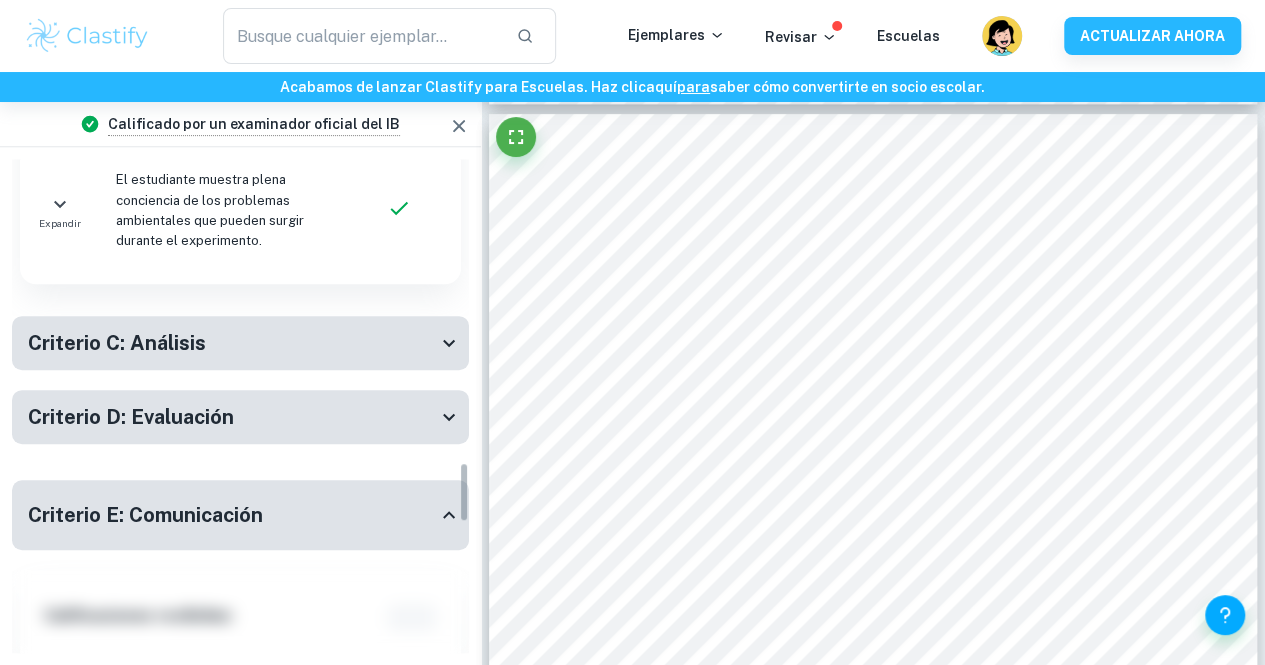 scroll, scrollTop: 2470, scrollLeft: 0, axis: vertical 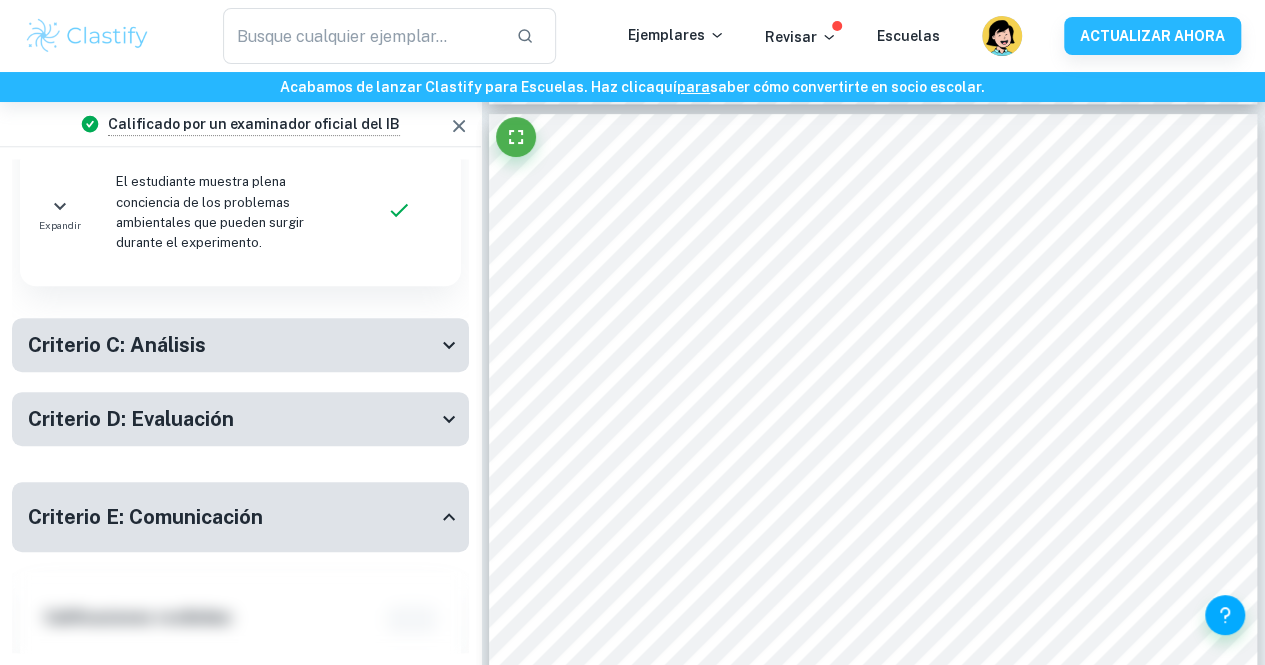 click on "Criterio D: Evaluación" at bounding box center (240, 419) 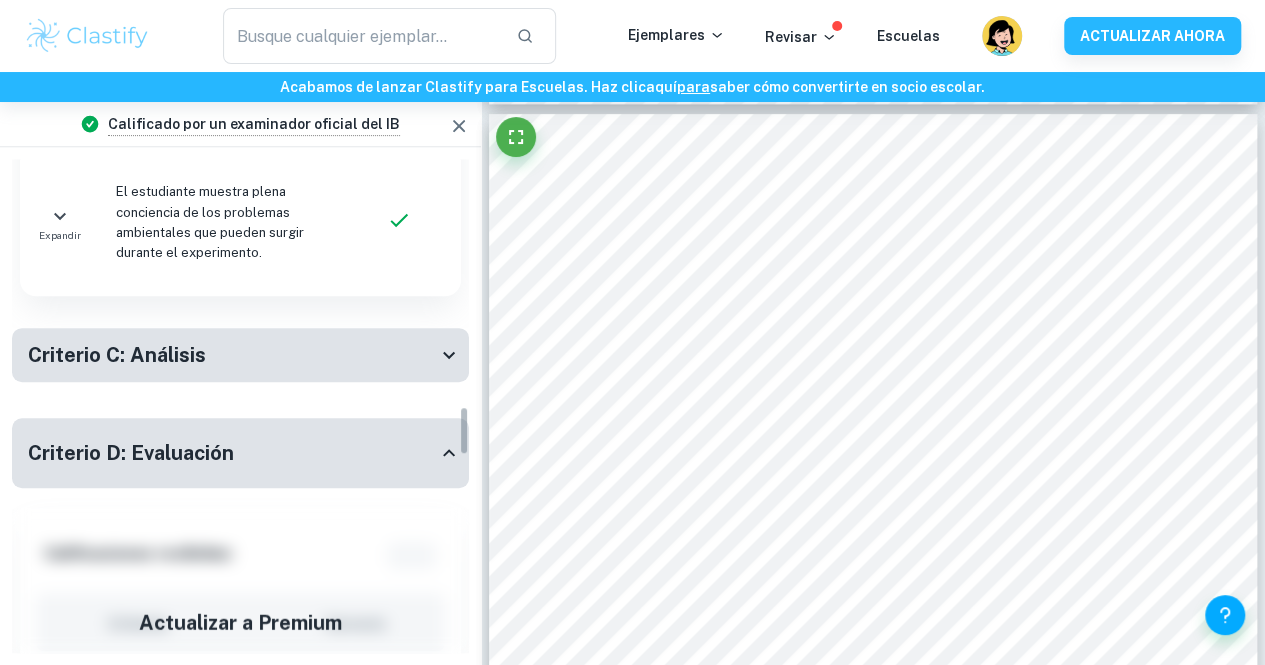 scroll, scrollTop: 2456, scrollLeft: 0, axis: vertical 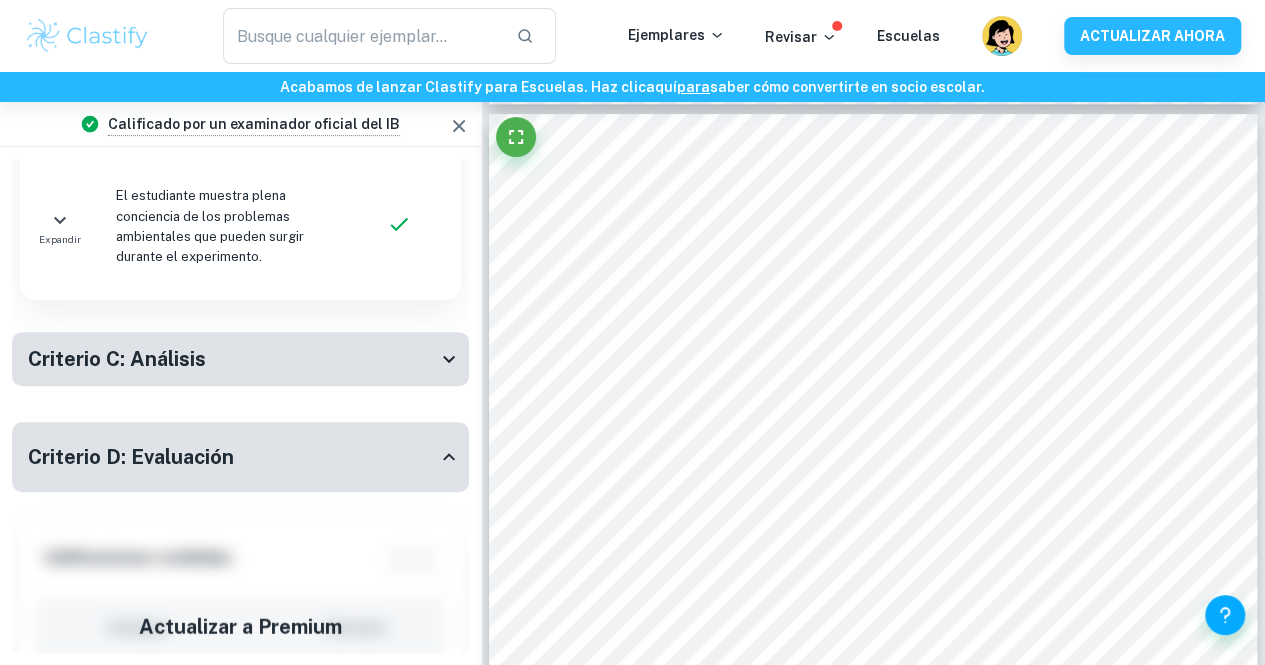 click on "Criterio C: Análisis" at bounding box center [240, 359] 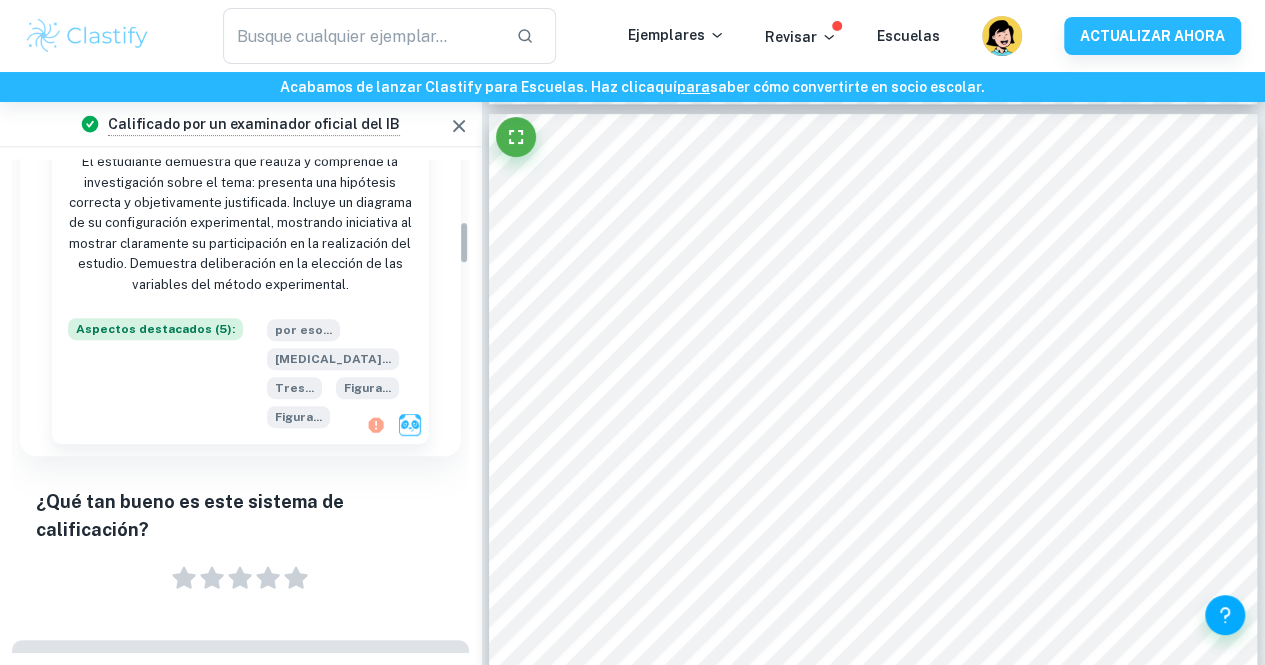 scroll, scrollTop: 694, scrollLeft: 0, axis: vertical 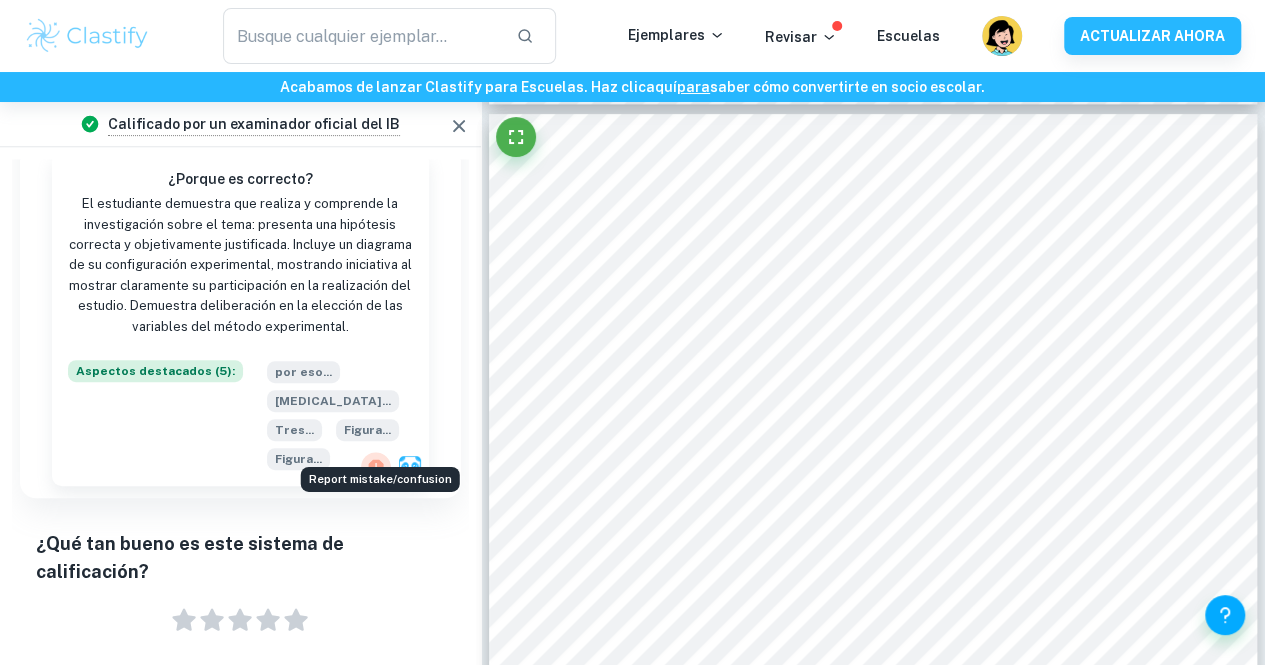 click 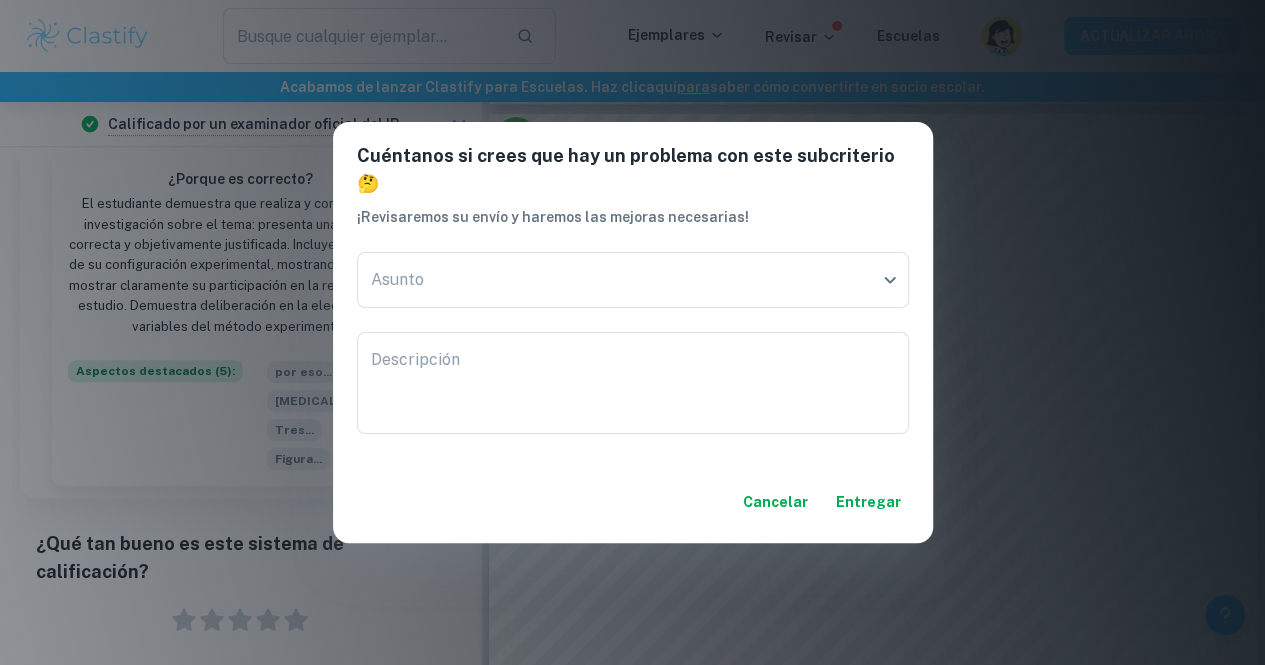 click on "Cancelar" at bounding box center (775, 501) 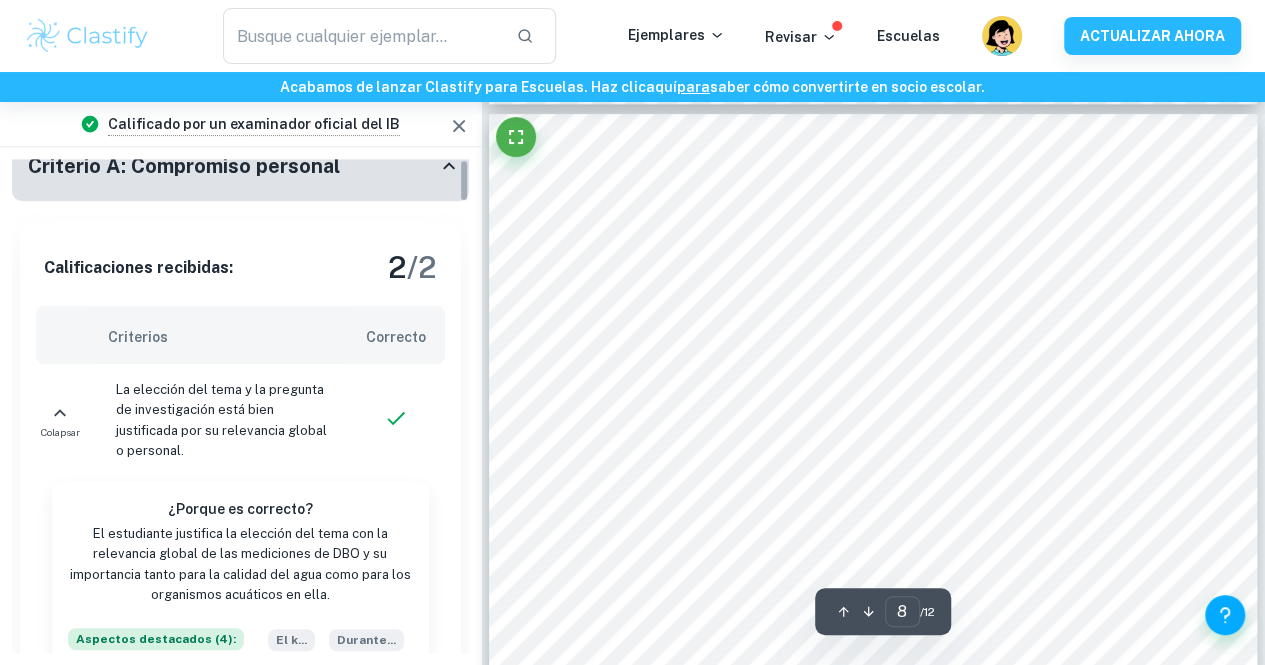 scroll, scrollTop: 0, scrollLeft: 0, axis: both 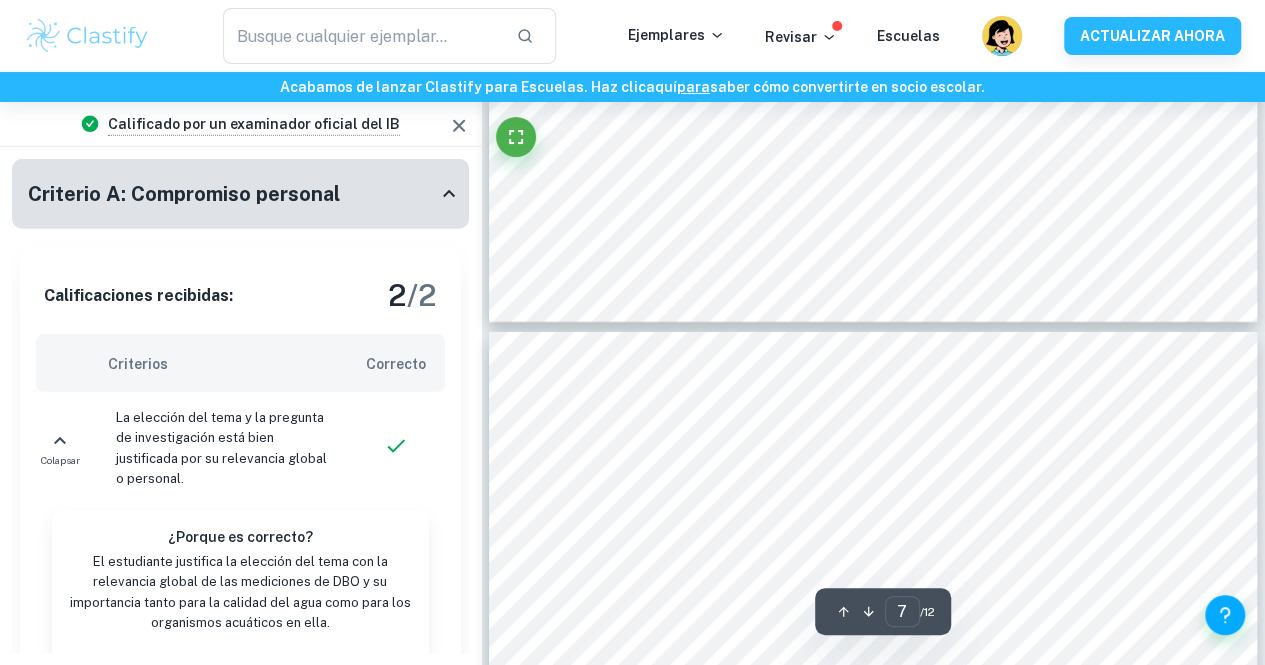 type on "6" 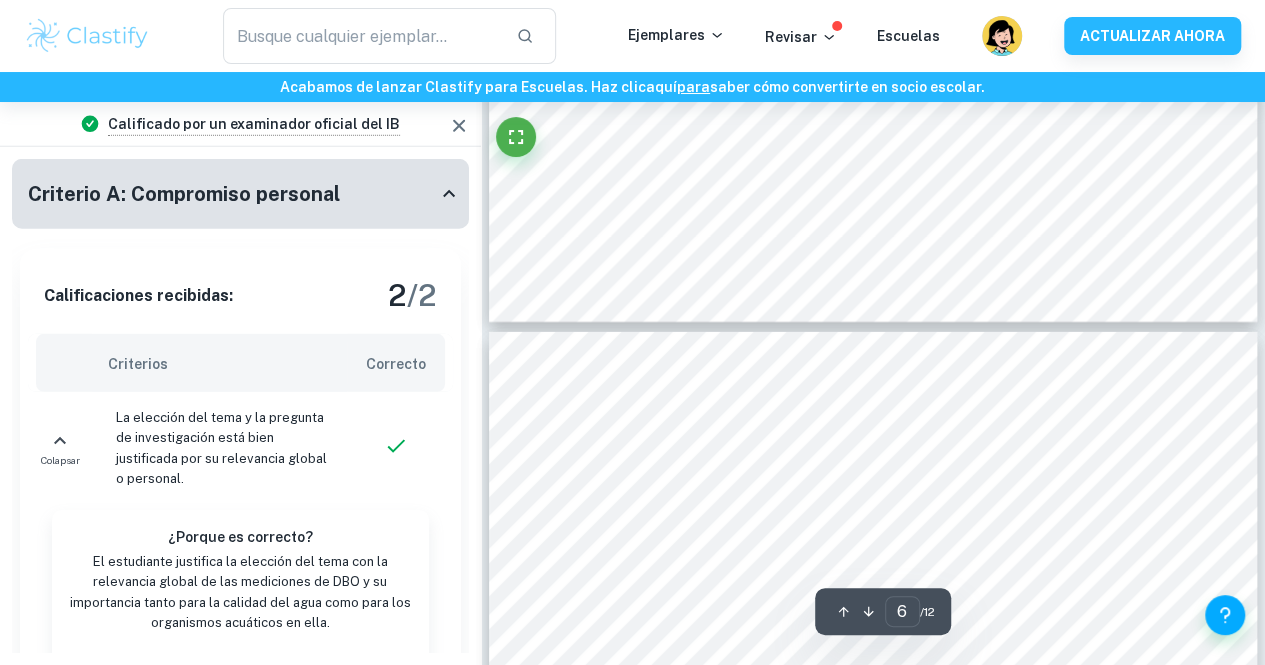 scroll, scrollTop: 6603, scrollLeft: 0, axis: vertical 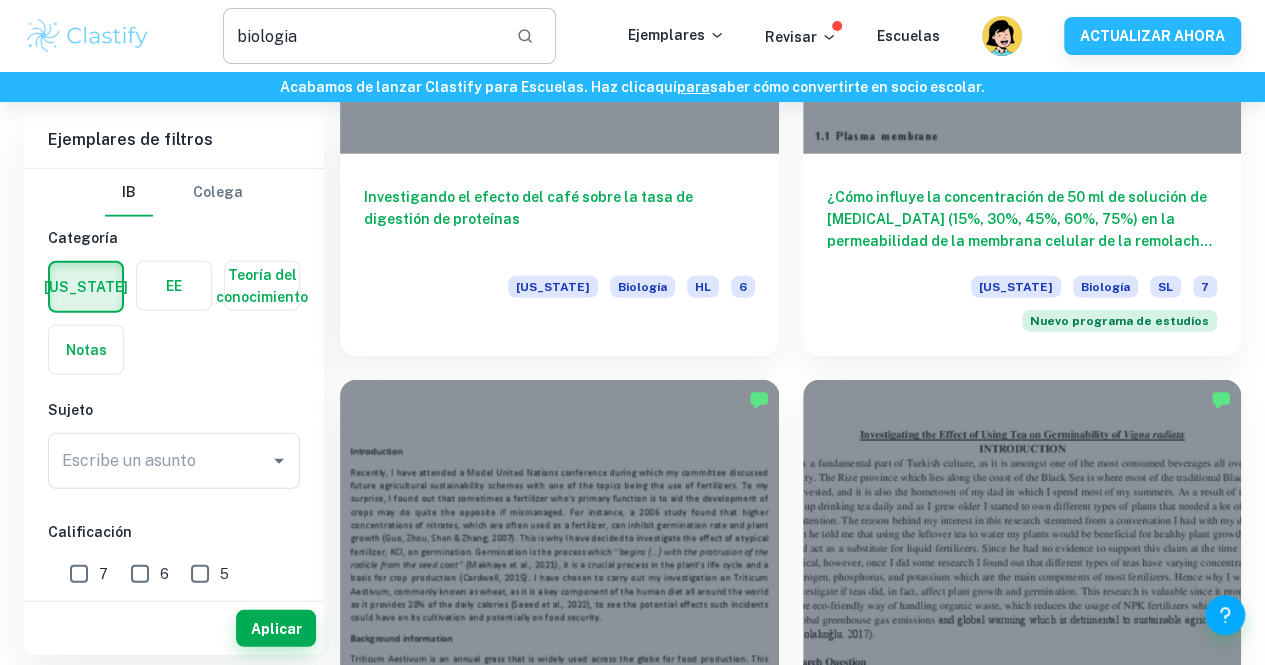 click on "biologia" at bounding box center (362, 36) 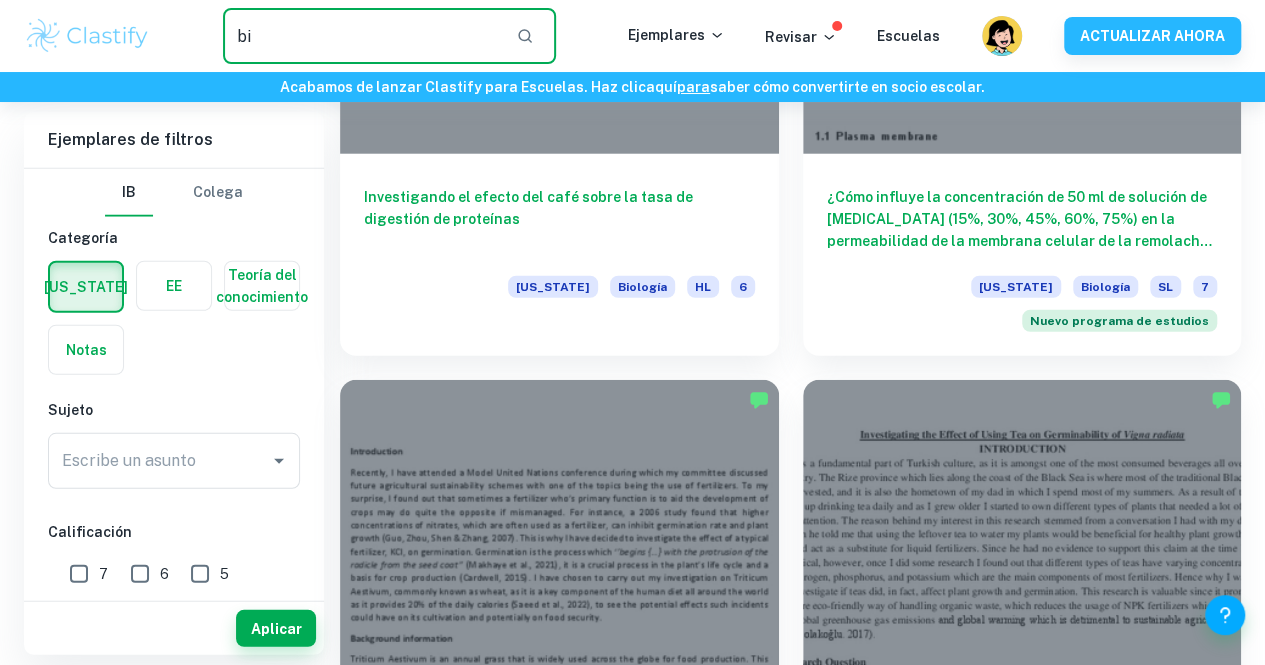 type on "b" 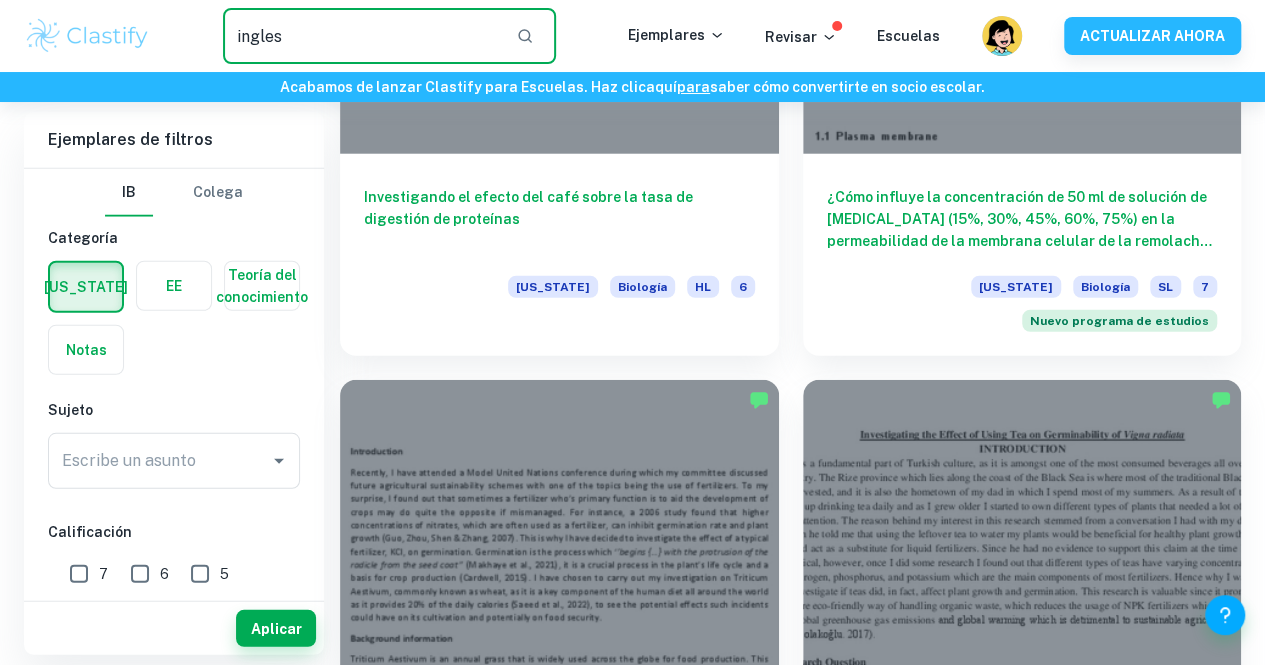 type on "ingles" 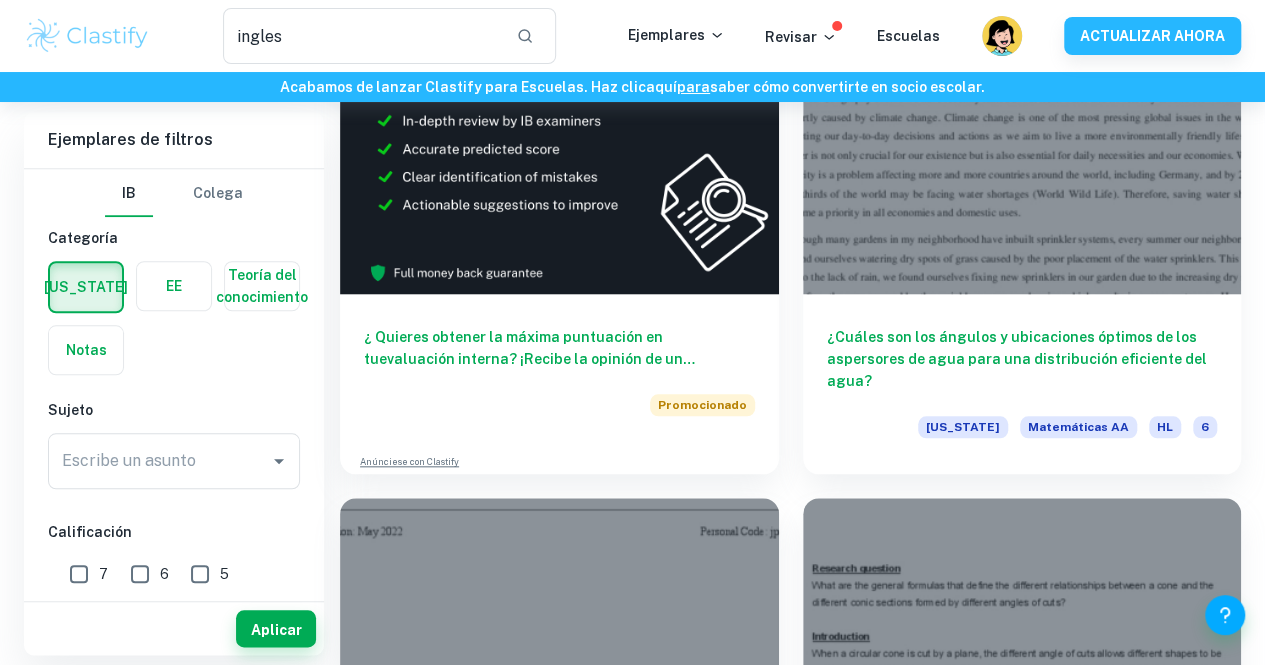 scroll, scrollTop: 868, scrollLeft: 0, axis: vertical 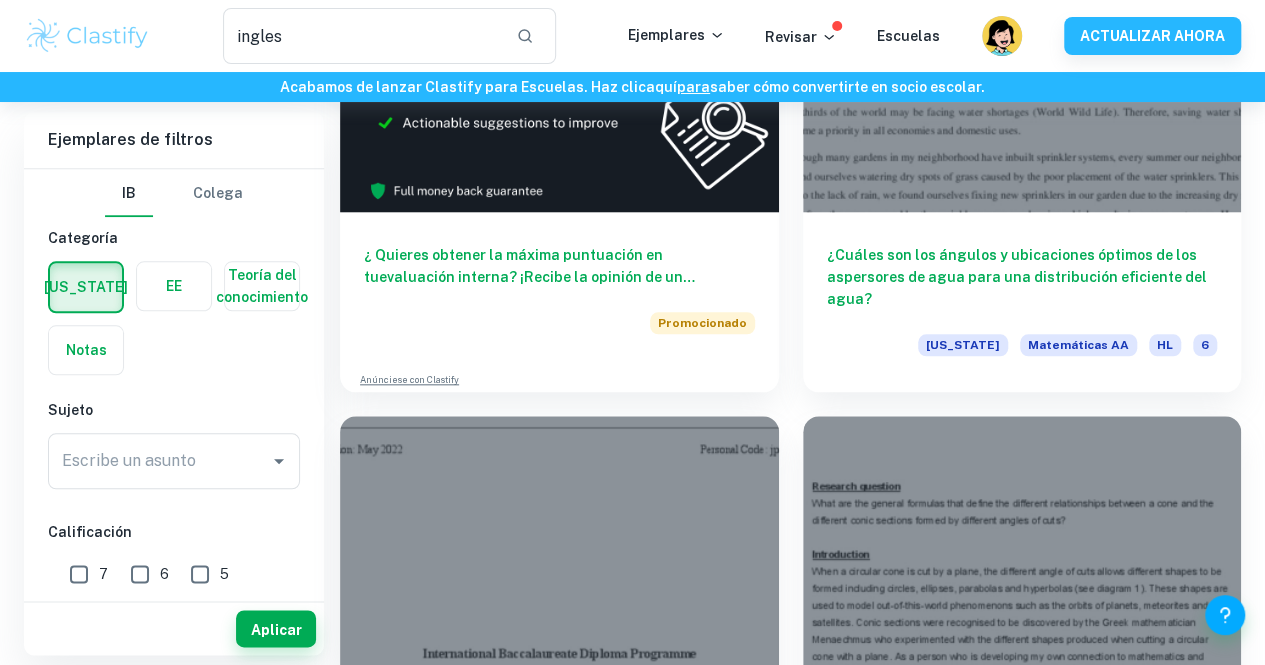 click on "¿De qué manera utiliza [PERSON_NAME] la [MEDICAL_DATA], los ángulos y la ubicación de la cámara para exponer la resiliencia y la vulnerabilidad de las mujeres en zonas de conflicto?" at bounding box center (1019, 1349) 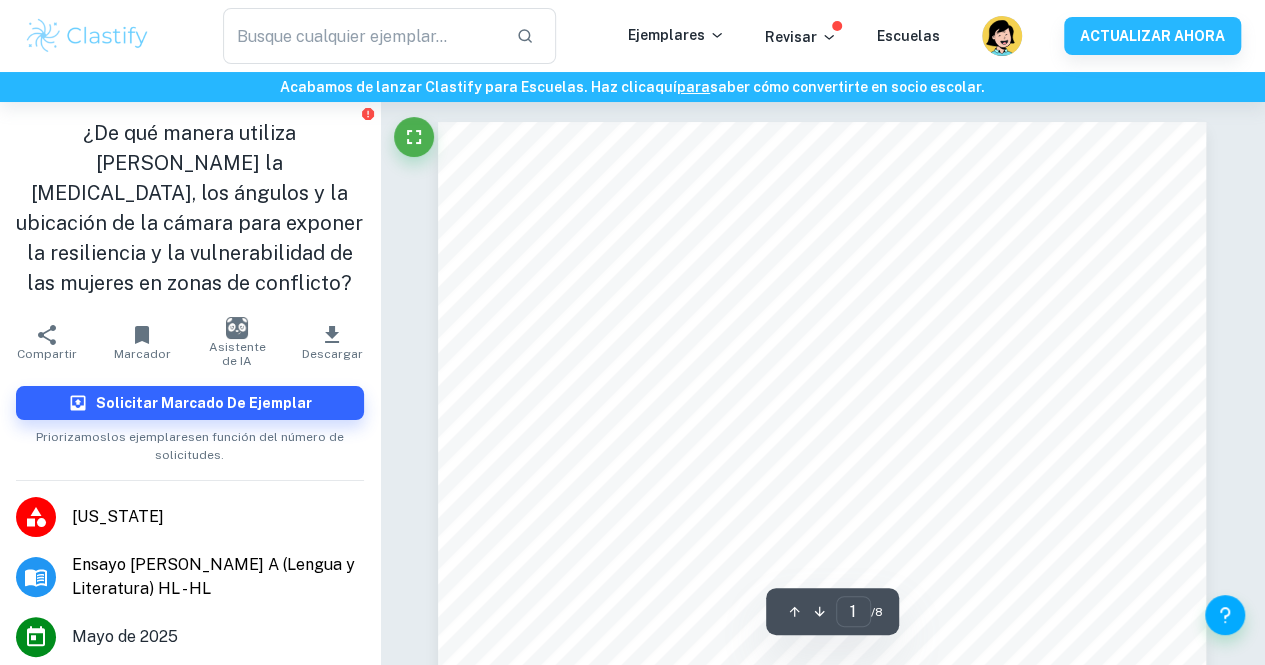 scroll, scrollTop: 1, scrollLeft: 0, axis: vertical 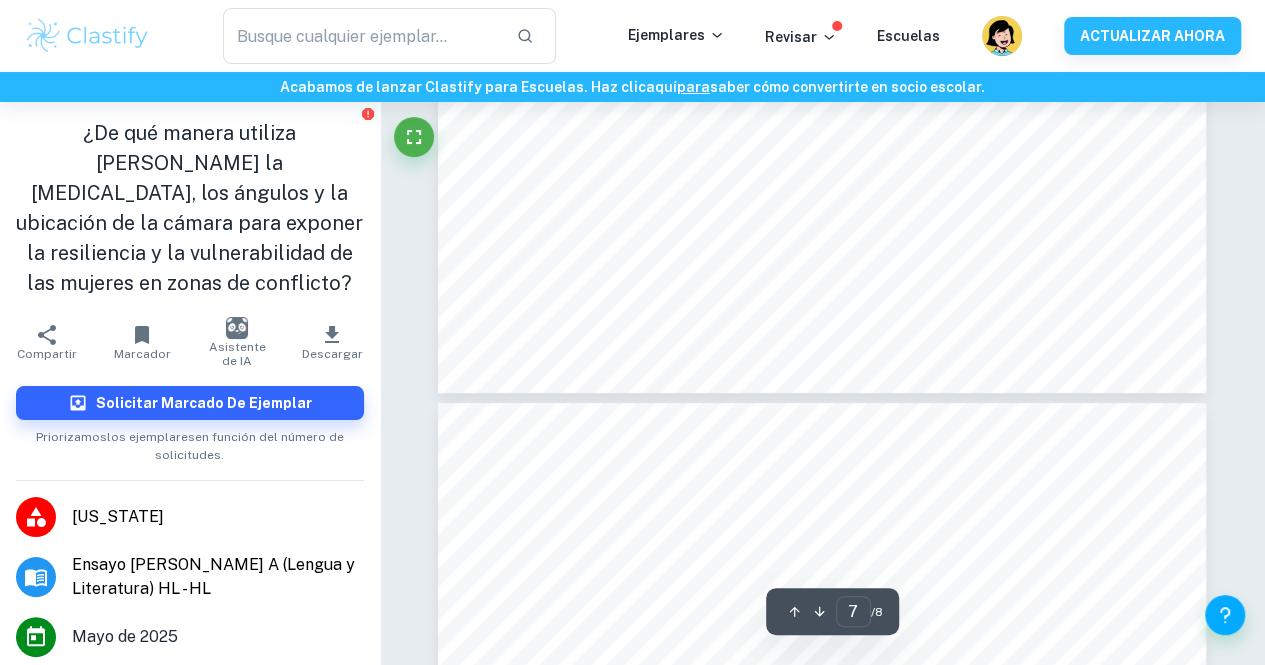 type on "8" 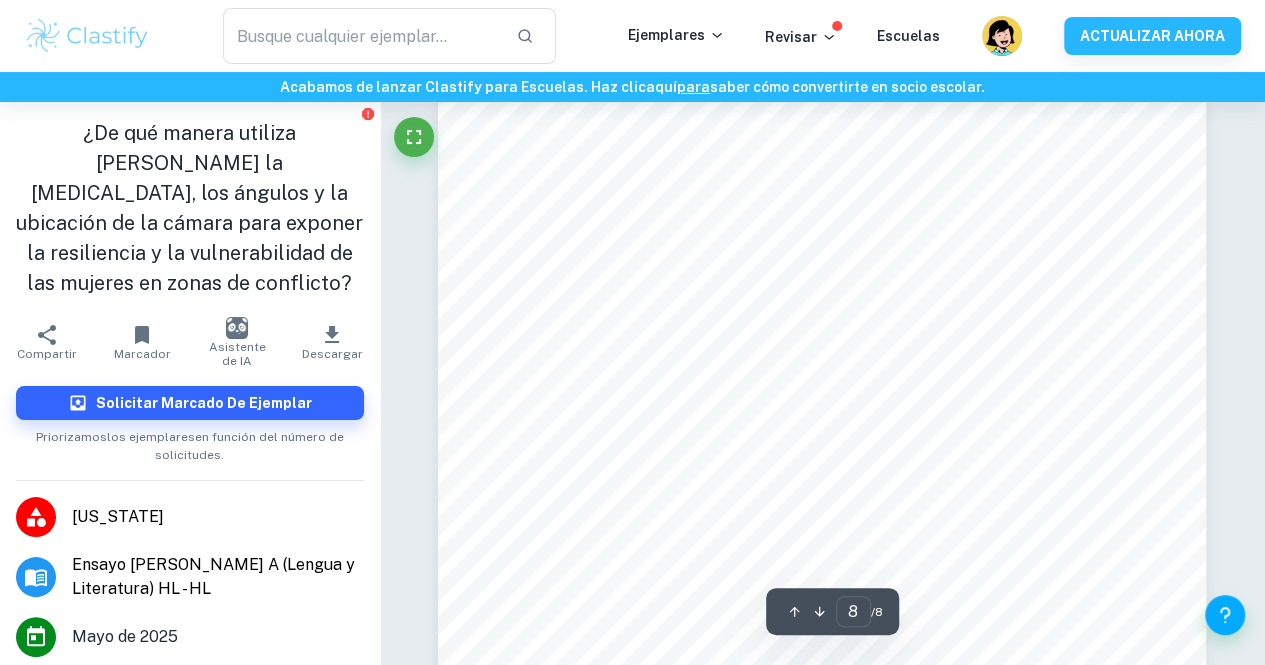 scroll, scrollTop: 8584, scrollLeft: 0, axis: vertical 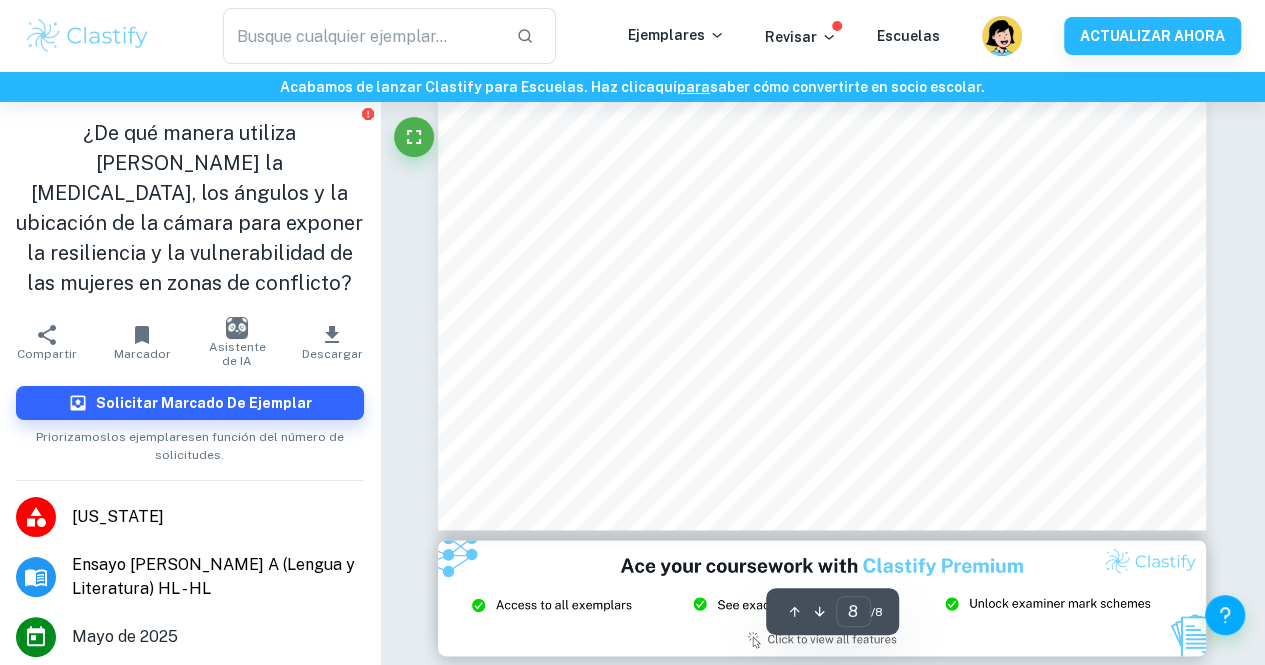 type on "ingles" 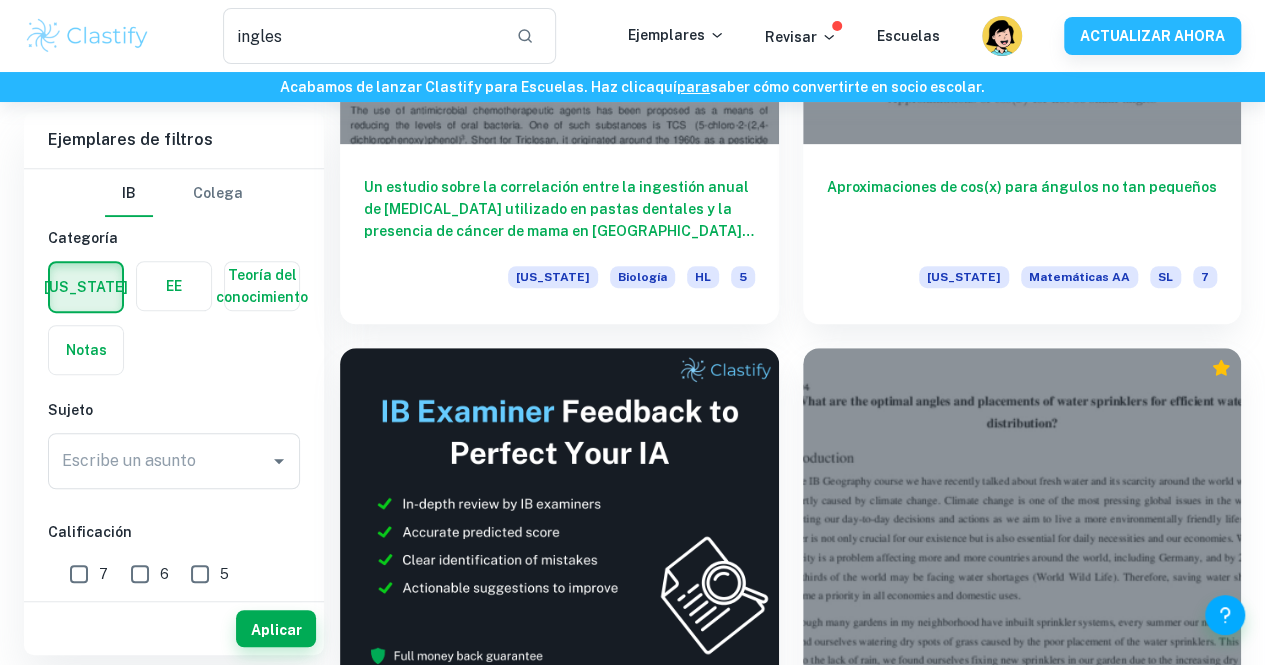 scroll, scrollTop: 0, scrollLeft: 0, axis: both 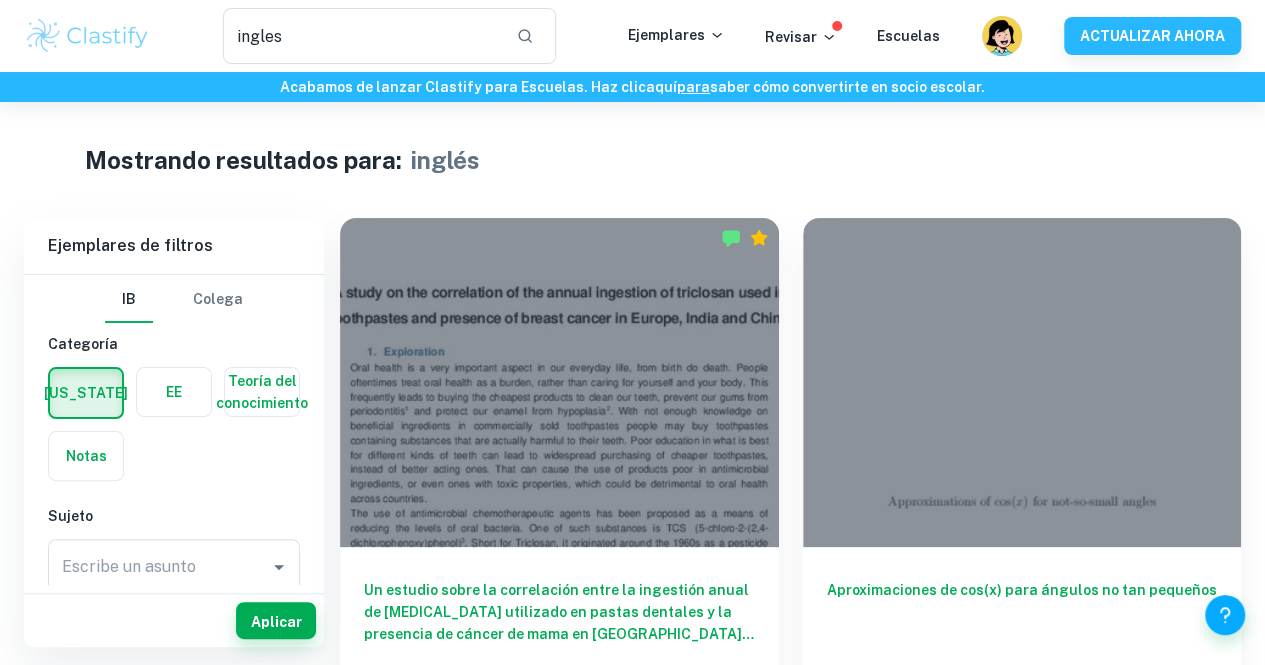 click on "ingles ​ Ejemplares Revisar Escuelas ACTUALIZAR AHORA" at bounding box center (632, 36) 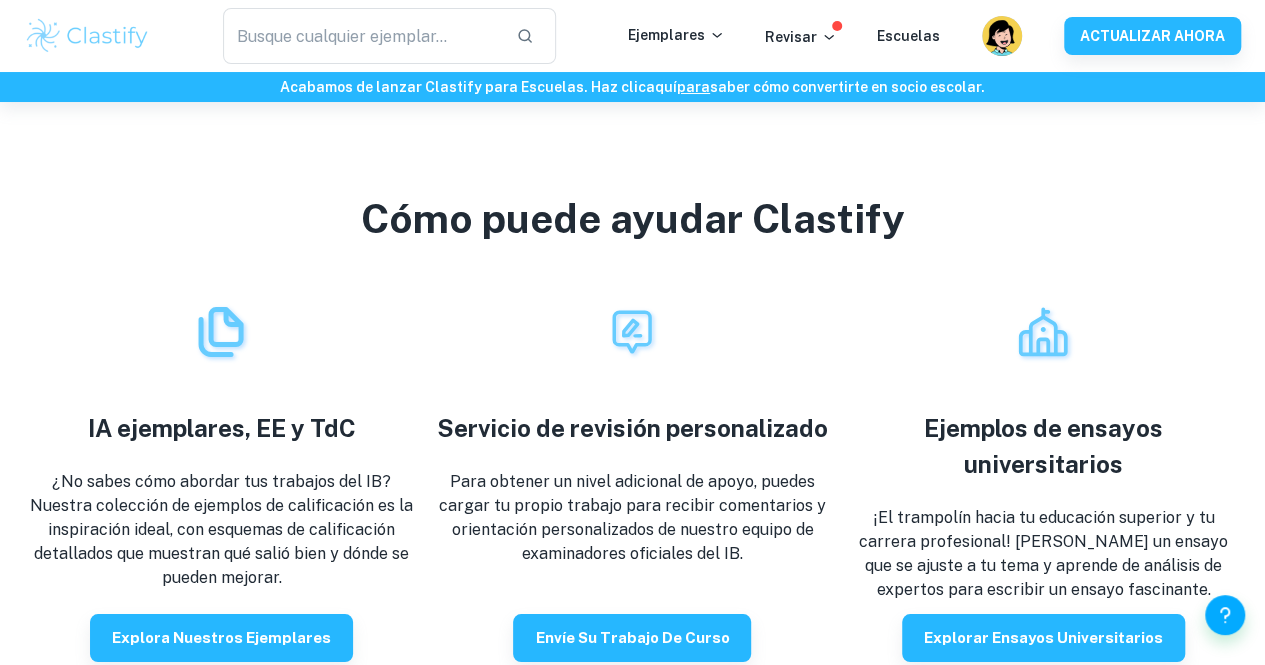 scroll, scrollTop: 3326, scrollLeft: 0, axis: vertical 